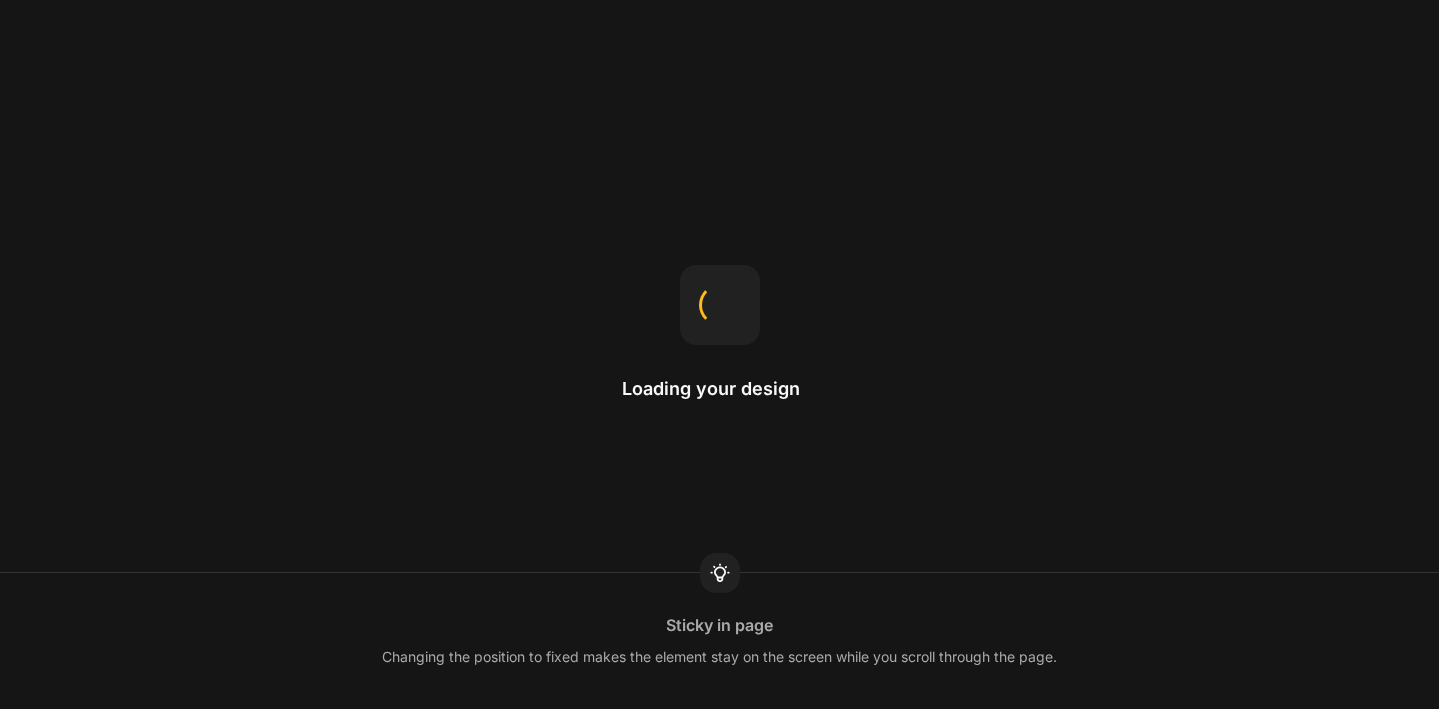 scroll, scrollTop: 0, scrollLeft: 0, axis: both 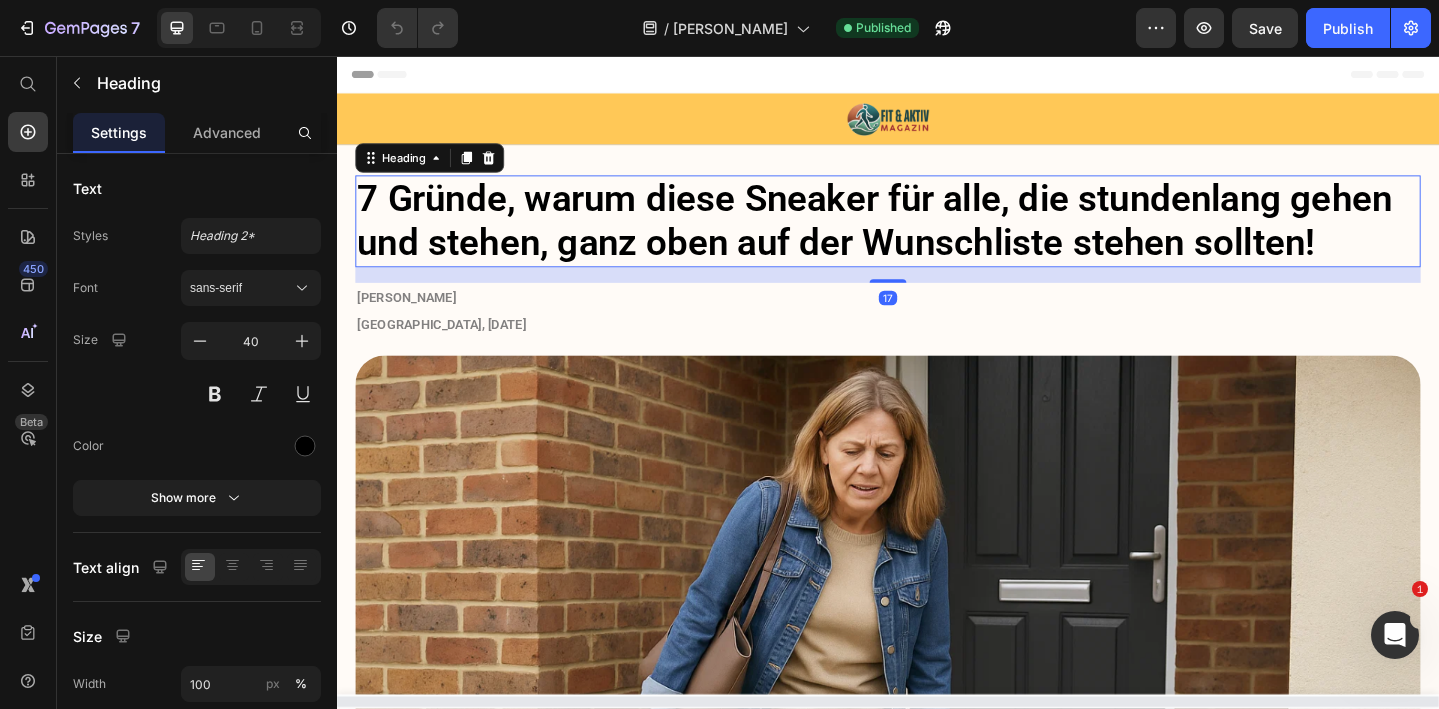 click on "7 Gründe, warum diese Sneaker für alle, die stundenlang gehen und stehen, ganz oben auf der Wunschliste stehen sollten!" at bounding box center [922, 235] 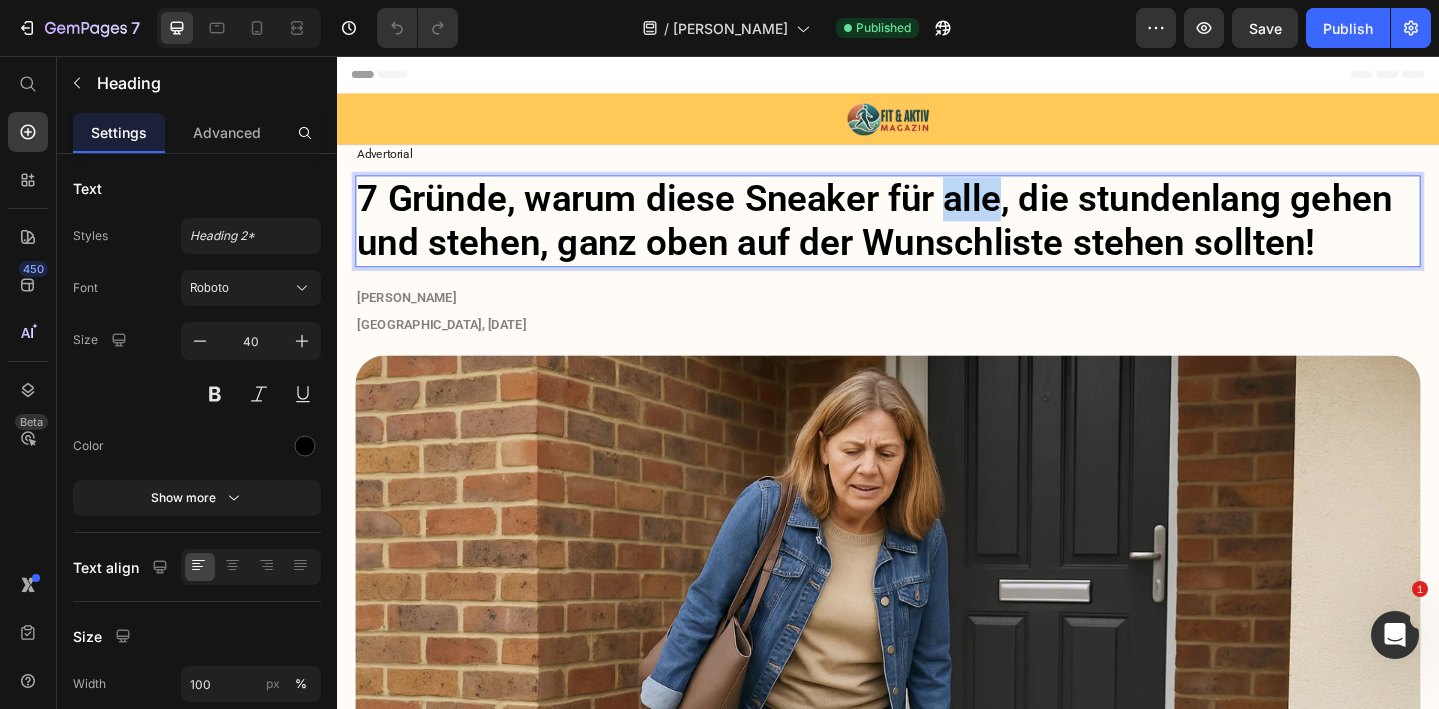 click on "7 Gründe, warum diese Sneaker für alle, die stundenlang gehen und stehen, ganz oben auf der Wunschliste stehen sollten!" at bounding box center [922, 235] 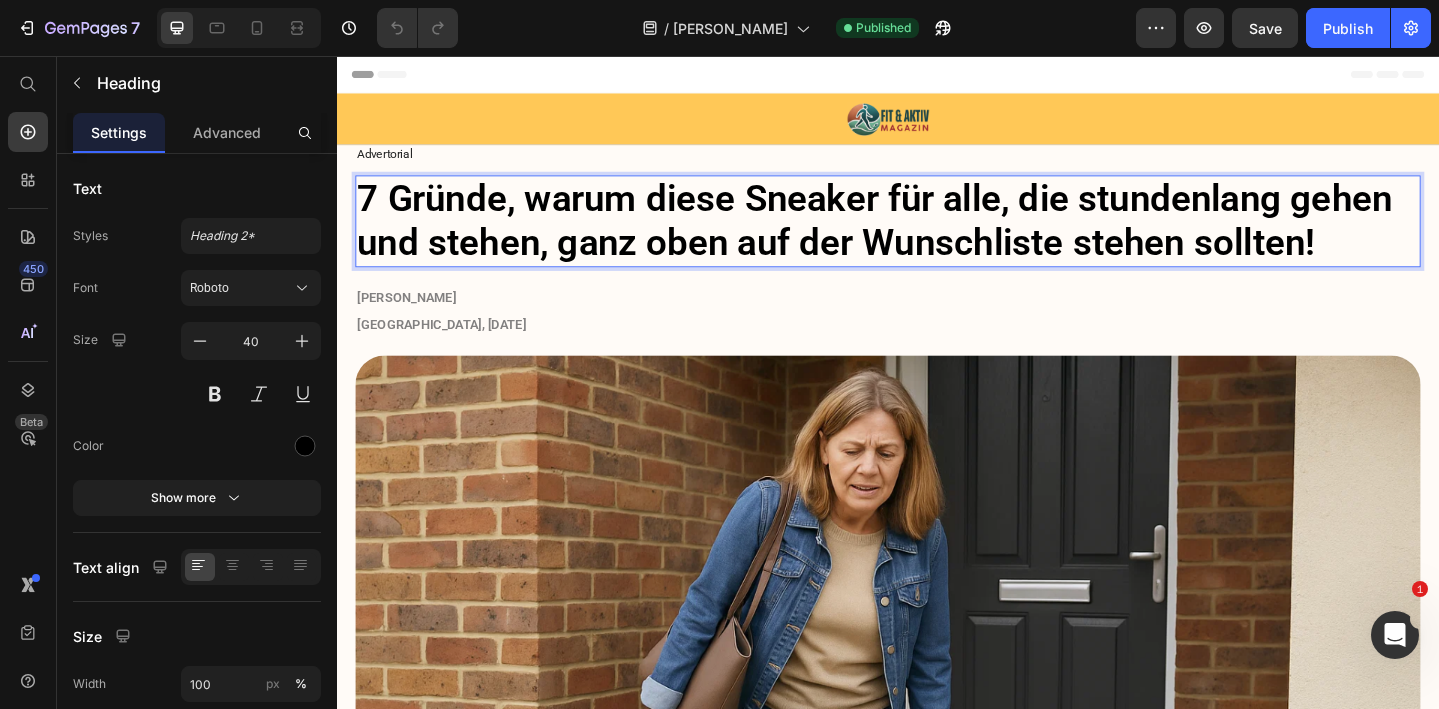click on "7 Gründe, warum diese Sneaker für alle, die stundenlang gehen und stehen, ganz oben auf der Wunschliste stehen sollten!" at bounding box center (922, 235) 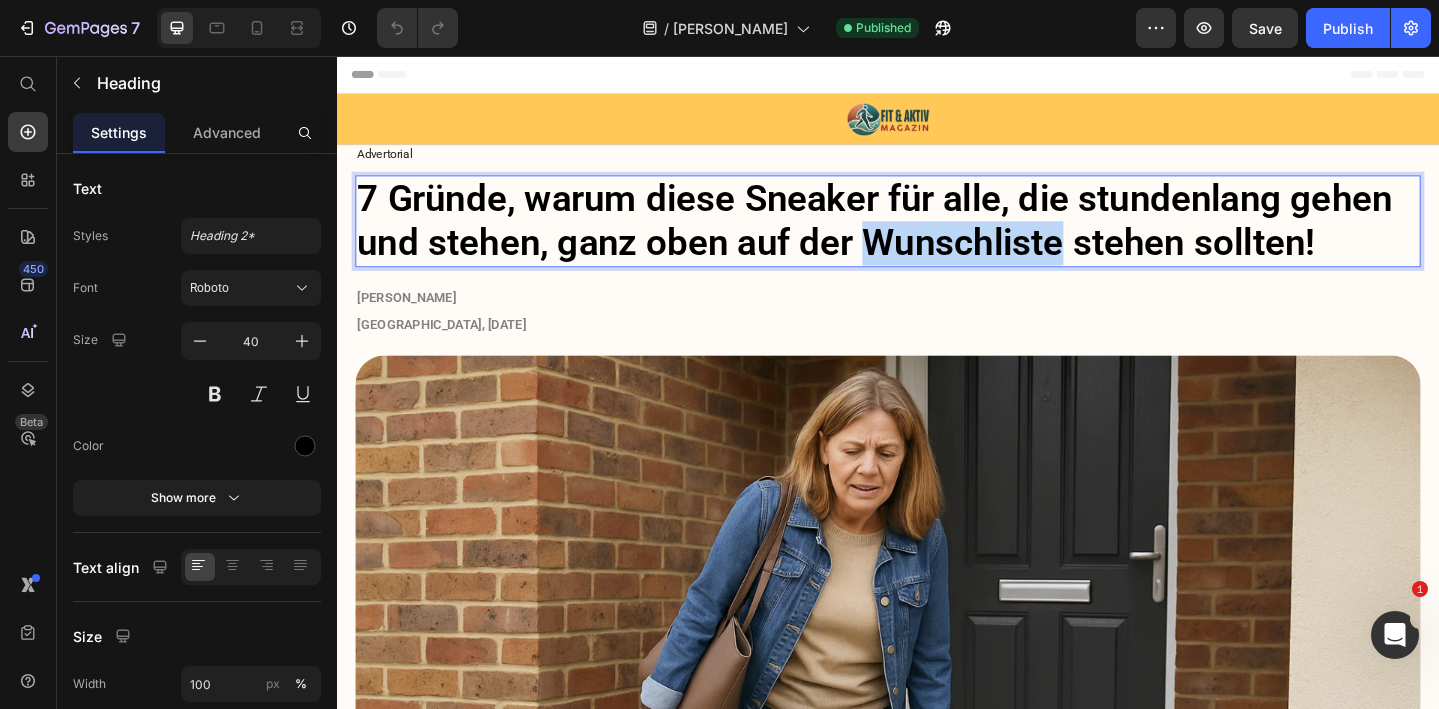 click on "7 Gründe, warum diese Sneaker für alle, die stundenlang gehen und stehen, ganz oben auf der Wunschliste stehen sollten!" at bounding box center [922, 235] 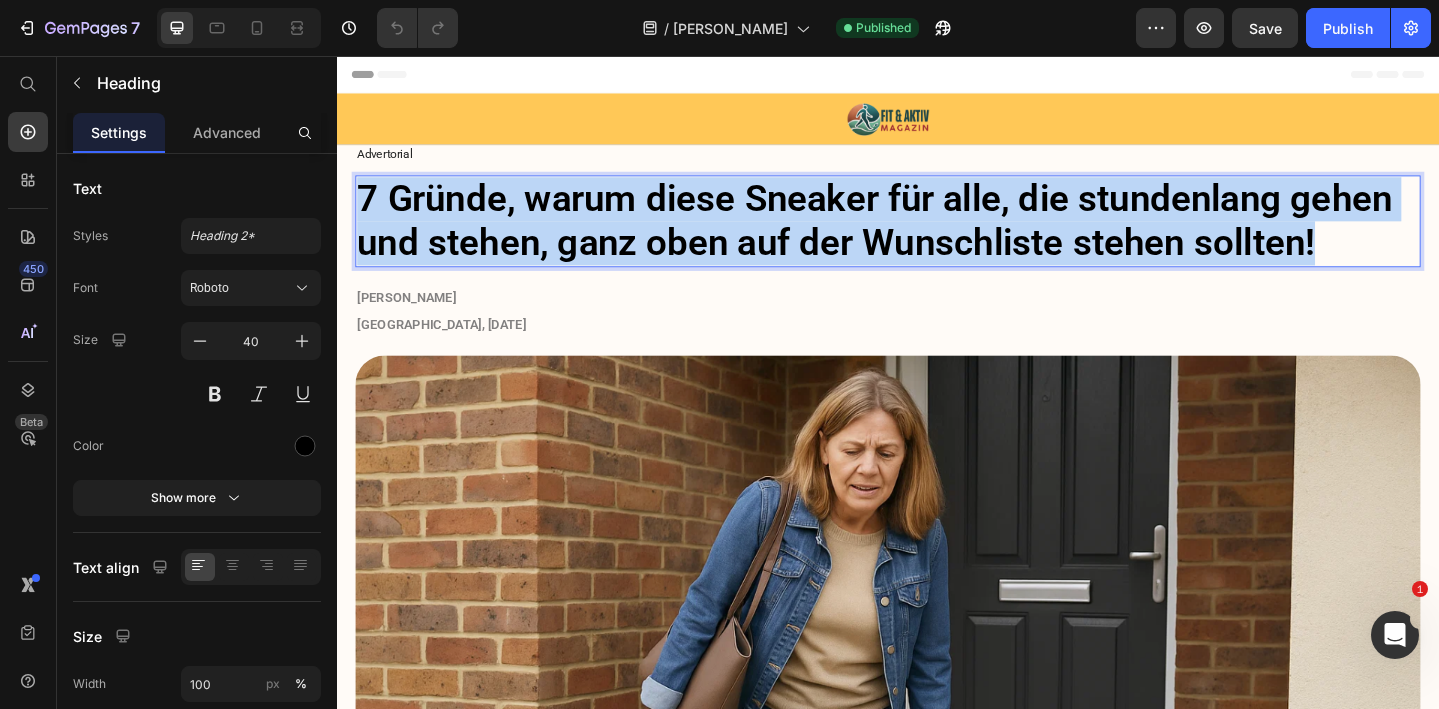 click on "7 Gründe, warum diese Sneaker für alle, die stundenlang gehen und stehen, ganz oben auf der Wunschliste stehen sollten!" at bounding box center (922, 235) 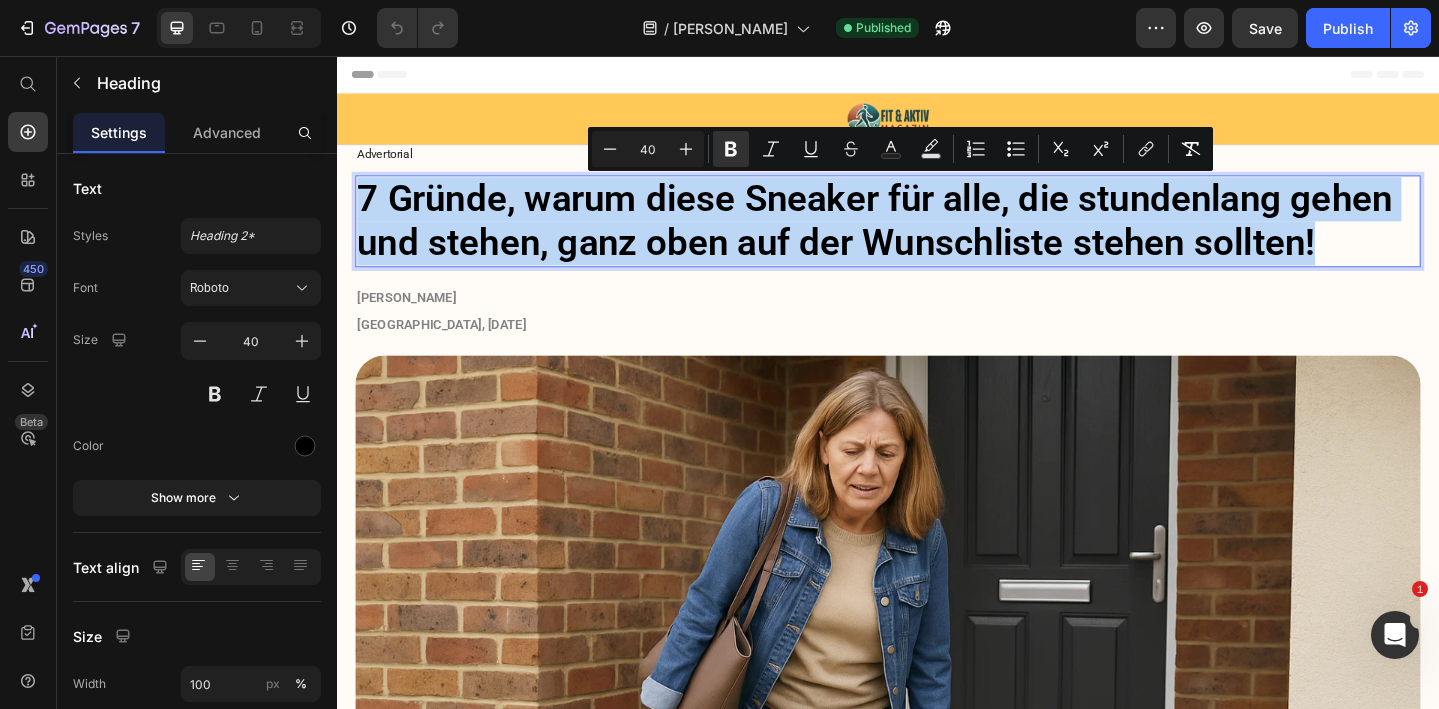 copy on "7 Gründe, warum diese Sneaker für alle, die stundenlang gehen und stehen, ganz oben auf der Wunschliste stehen sollten!" 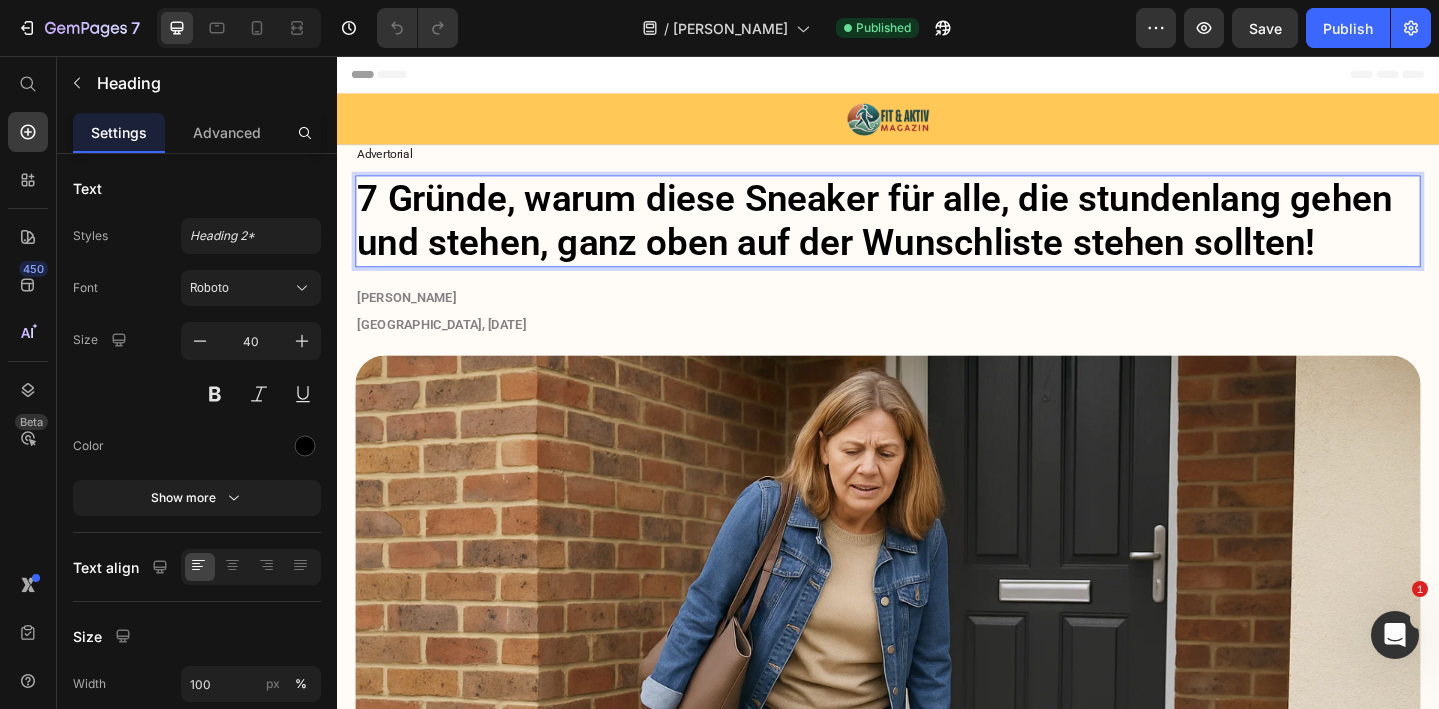 click on "7 Gründe, warum diese Sneaker für alle, die stundenlang gehen und stehen, ganz oben auf der Wunschliste stehen sollten!" at bounding box center (922, 235) 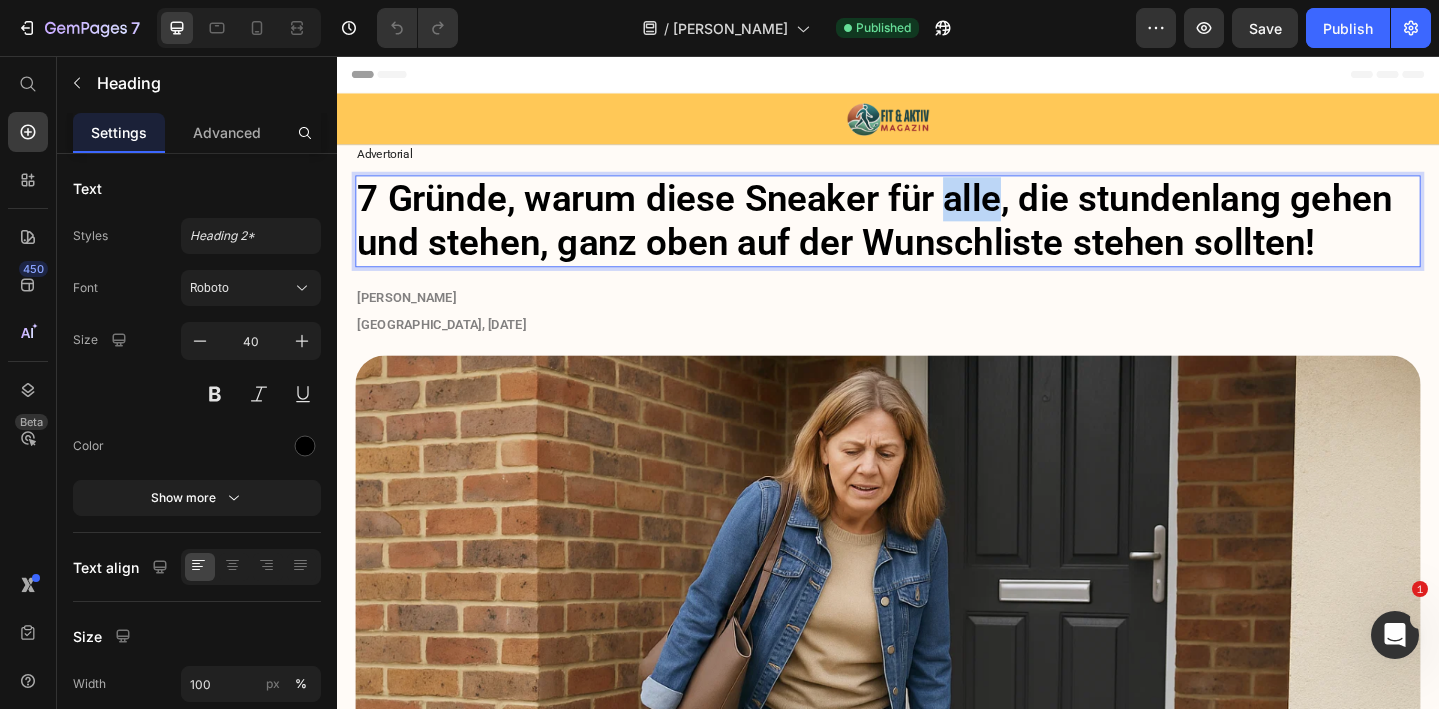 click on "7 Gründe, warum diese Sneaker für alle, die stundenlang gehen und stehen, ganz oben auf der Wunschliste stehen sollten!" at bounding box center [922, 235] 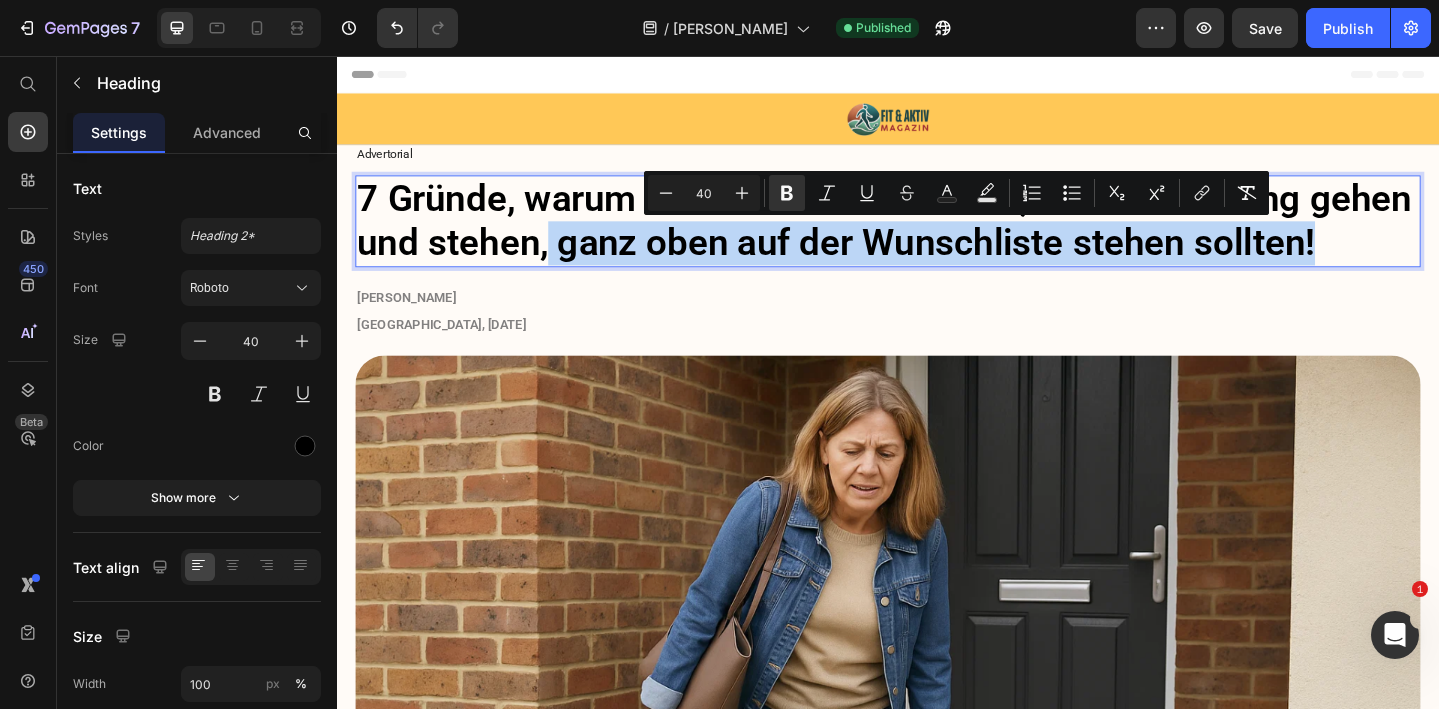 drag, startPoint x: 566, startPoint y: 255, endPoint x: 1445, endPoint y: 264, distance: 879.0461 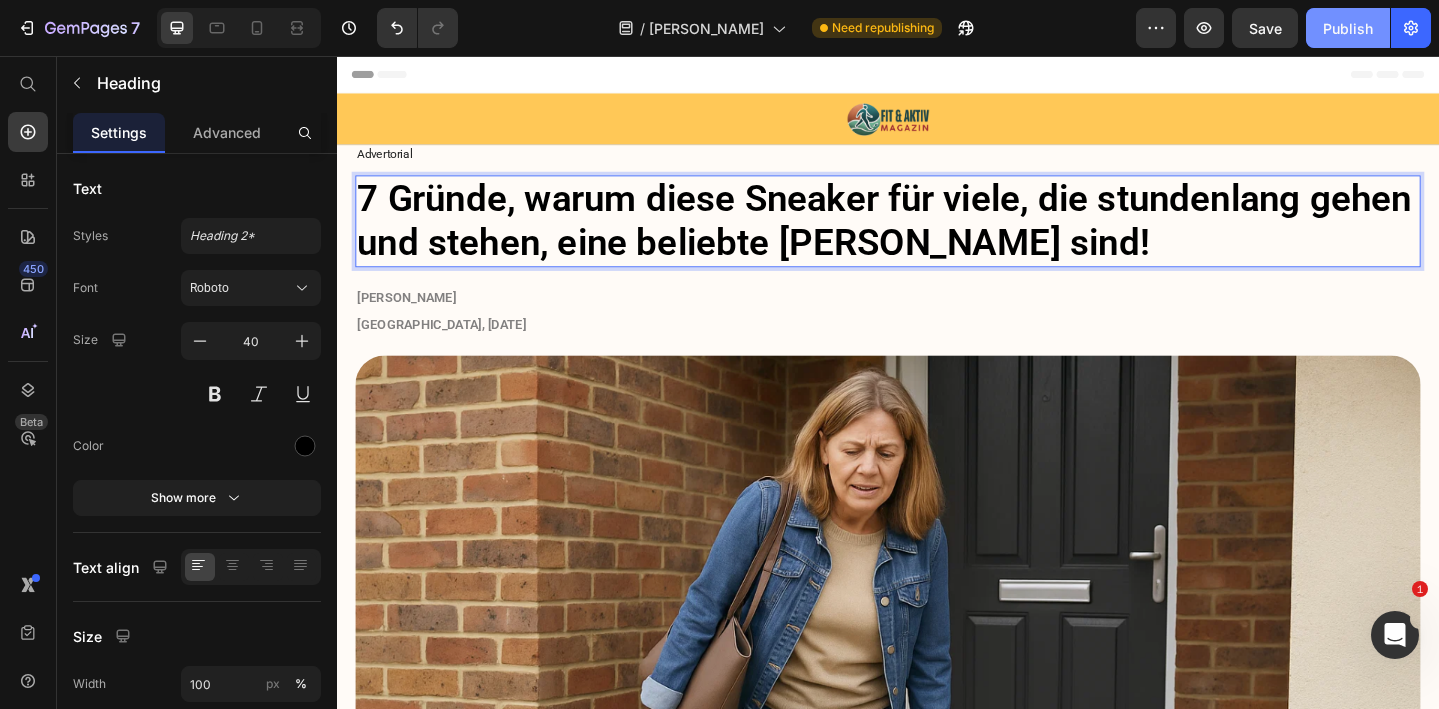 click on "Publish" at bounding box center (1348, 28) 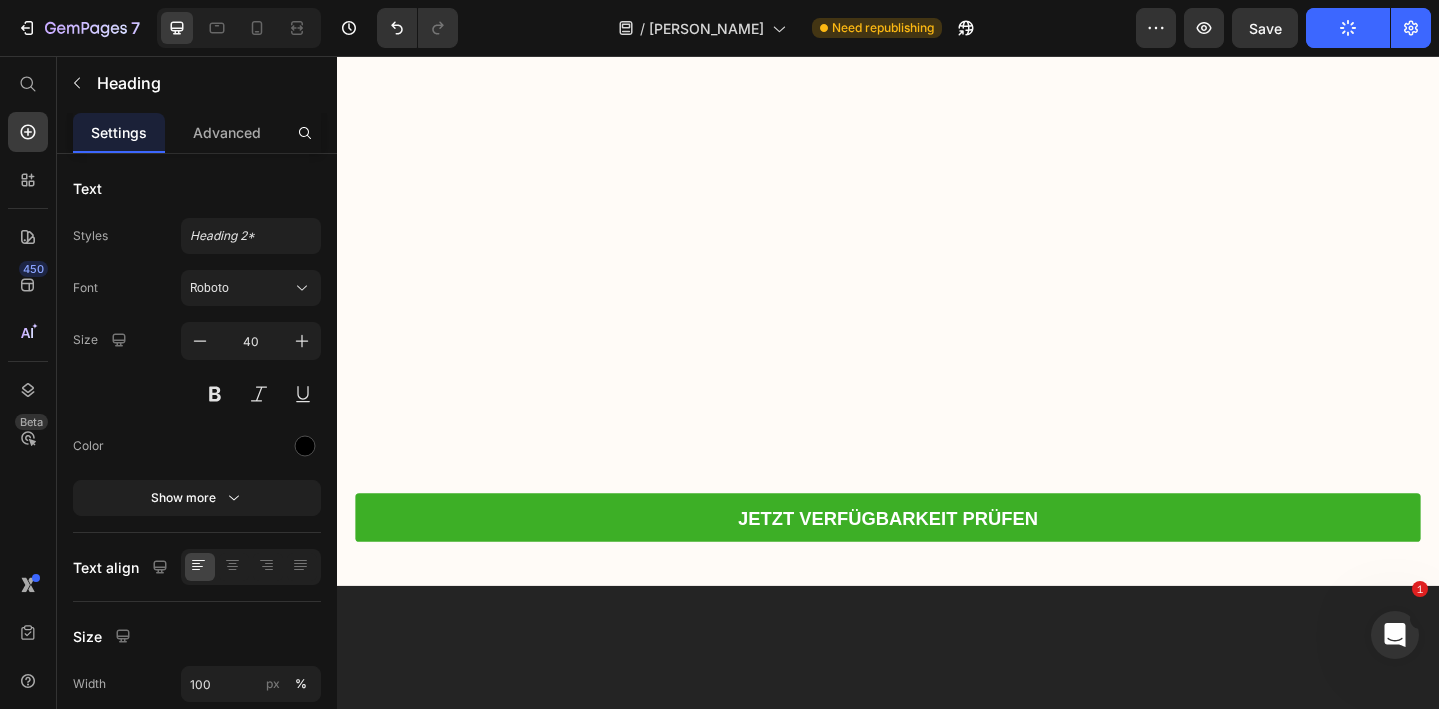 scroll, scrollTop: 5866, scrollLeft: 0, axis: vertical 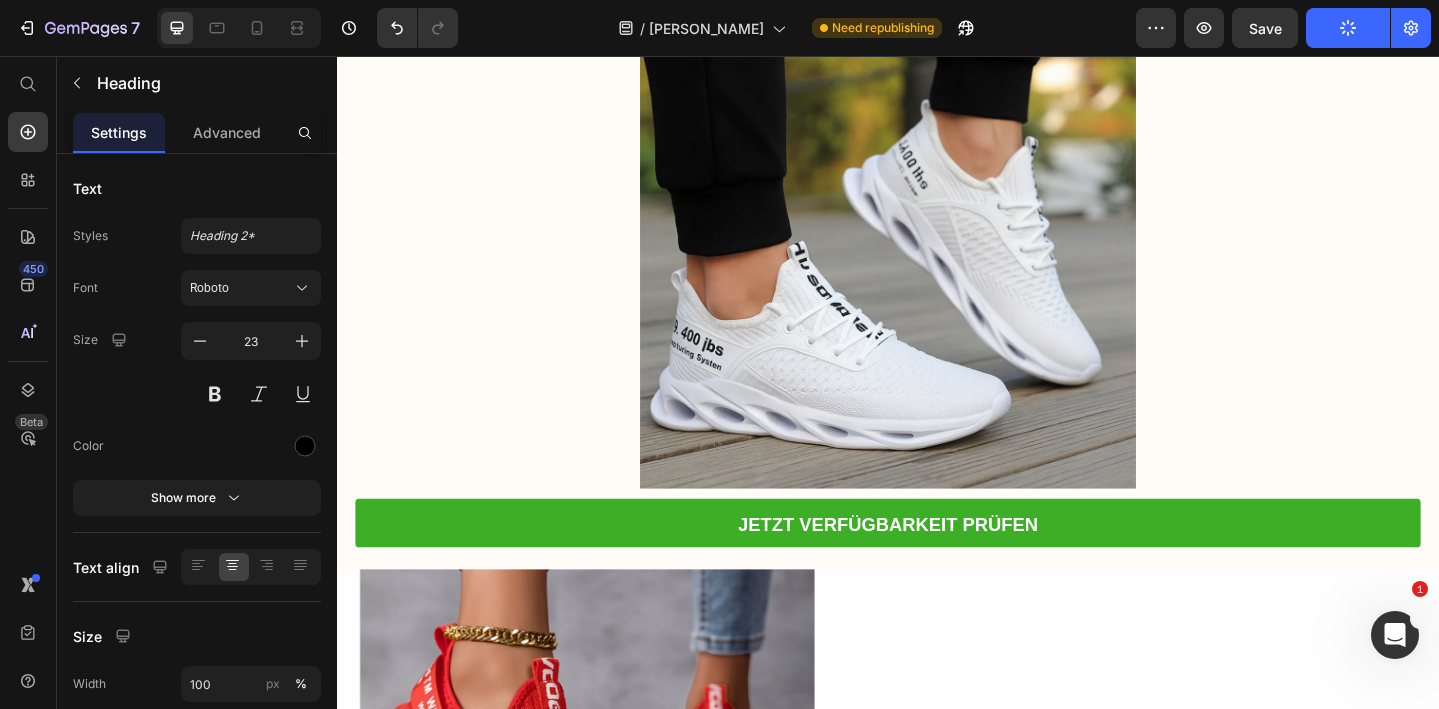 click on "Heute muss wohl dein Glückstag sein, denn der ROXANA Sneaker ist nur heute in der  1+1 Gratis-Aktion .   Zwei Paar, ein Preis – damit du deine Suche vorerst beenden kannst!" at bounding box center [937, -71] 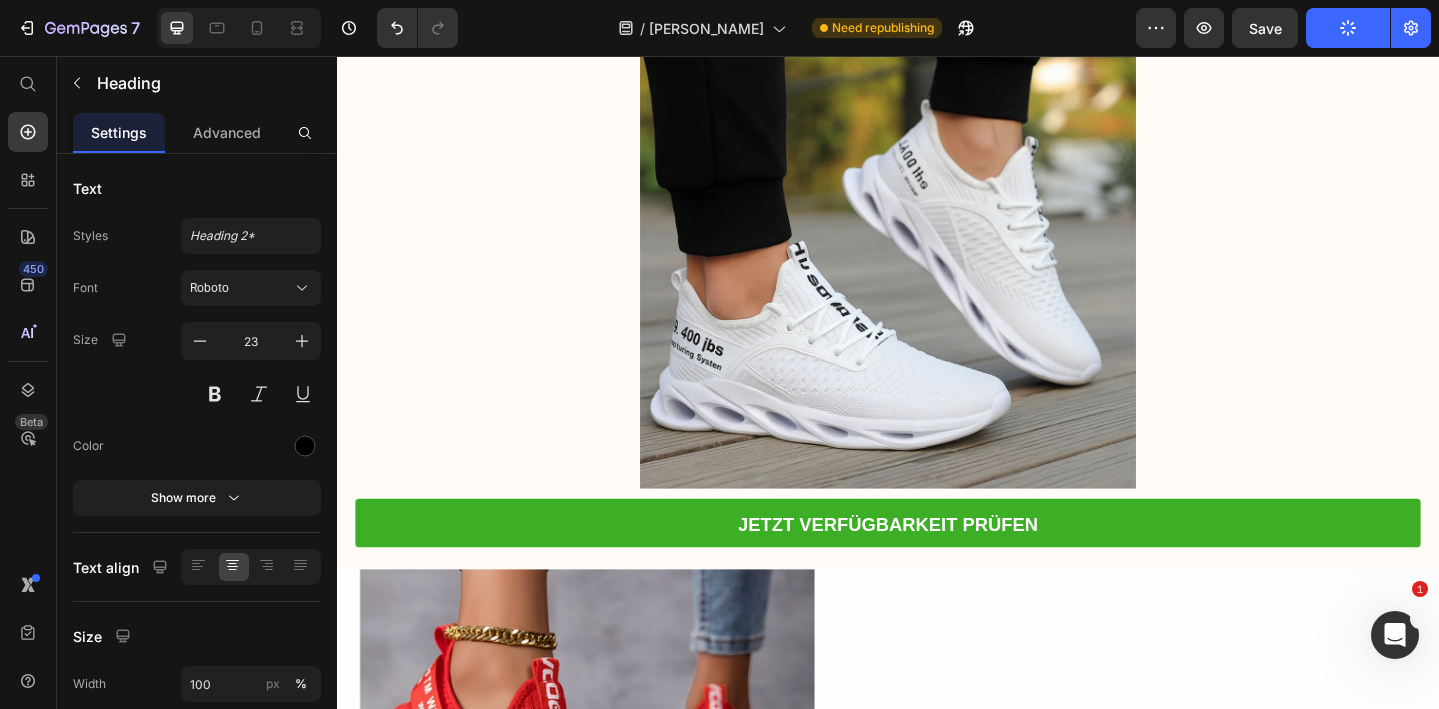 click on "Heute muss wohl dein Glückstag sein, denn der ROXANA Sneaker ist nur heute in der  1+1 Gratis-Aktion .   Zwei Paar, ein Preis – damit du deine Suche vorerst beenden kannst!" at bounding box center (937, -71) 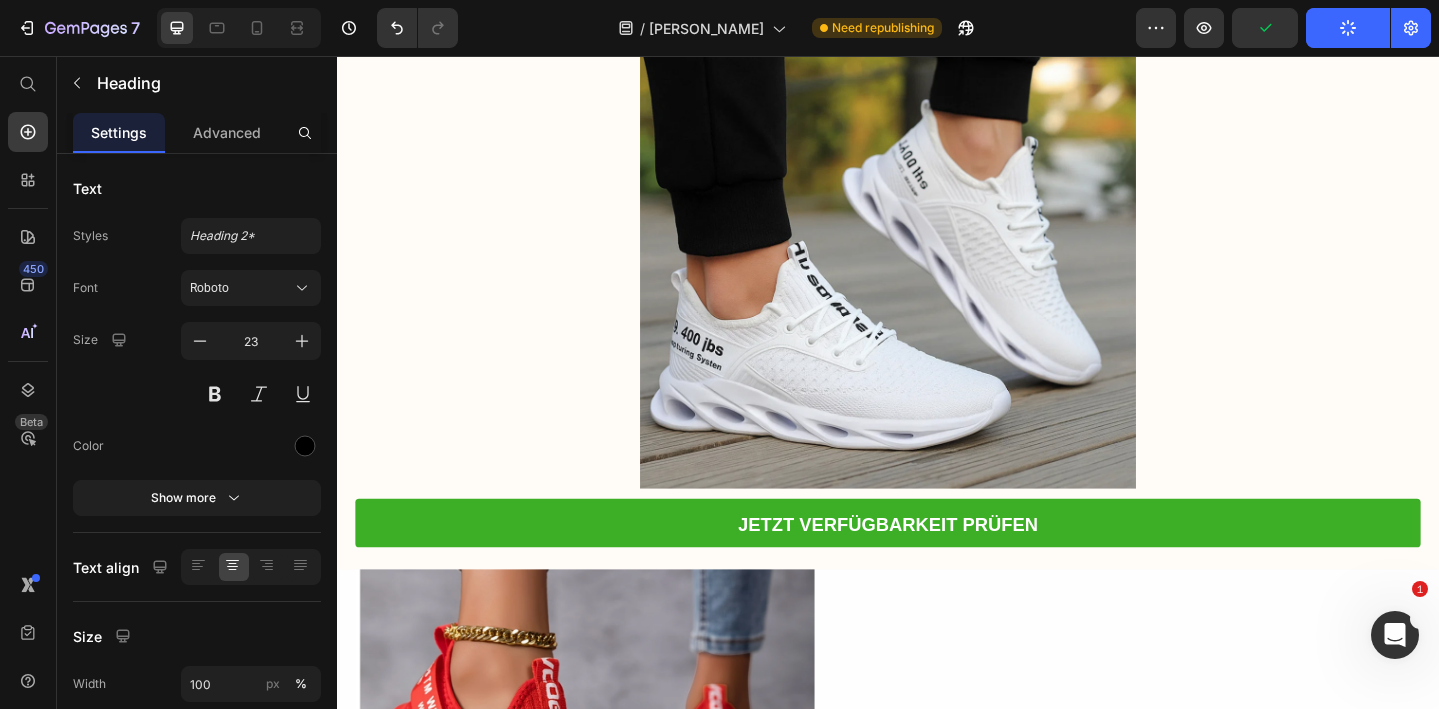 click on "Heute muss wohl dein Glückstag sein, denn der ROXANA Sneaker ist nur heute in der  1+1 Gratis-Aktion .   Zwei Paar, ein Preis – damit du deine Suche vorerst beenden kannst!" at bounding box center [937, -71] 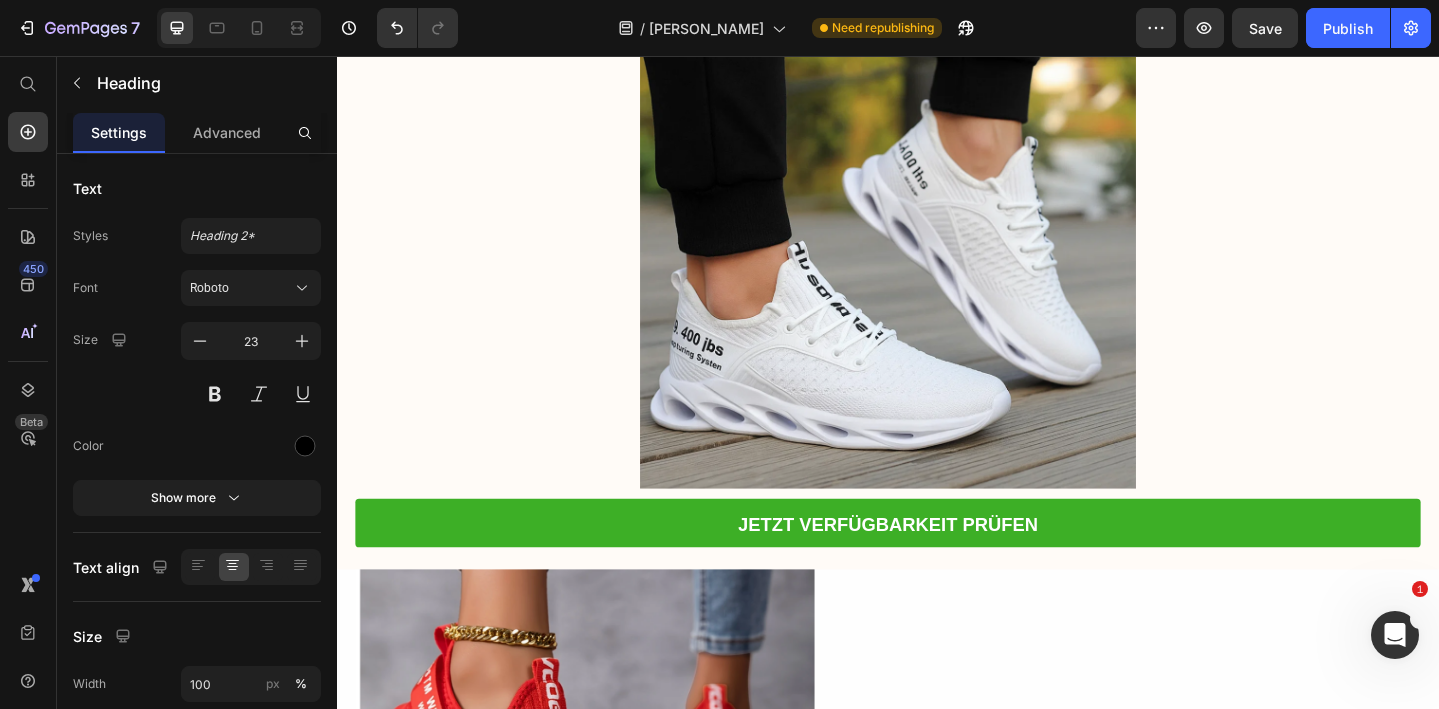 click on "Heute muss wohl dein Glückstag sein, denn der ROXANA Sneaker ist  heute in der  1+1 Gratis-Aktion .   Zwei Paar, ein Preis – damit du deine Suche vorerst beenden kannst!" at bounding box center [937, -71] 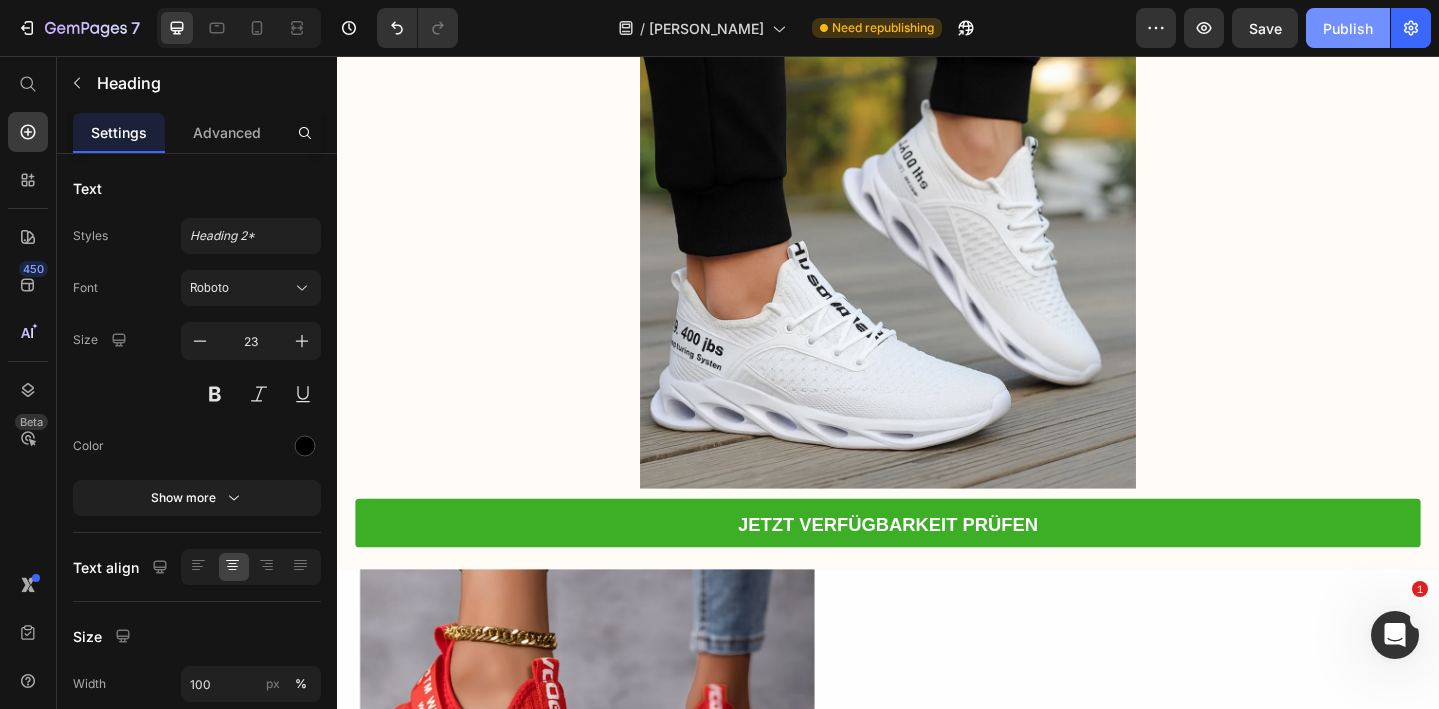 click on "Publish" at bounding box center [1348, 28] 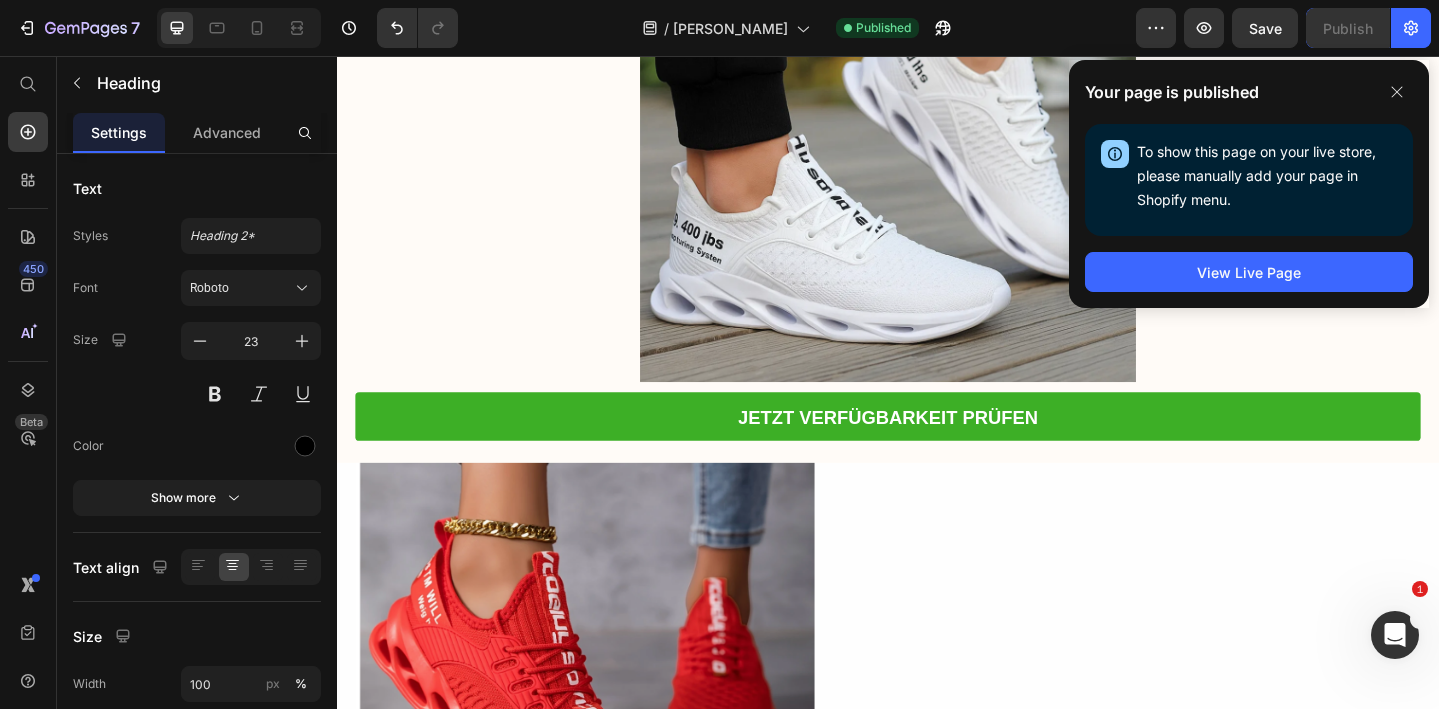 scroll, scrollTop: 5861, scrollLeft: 0, axis: vertical 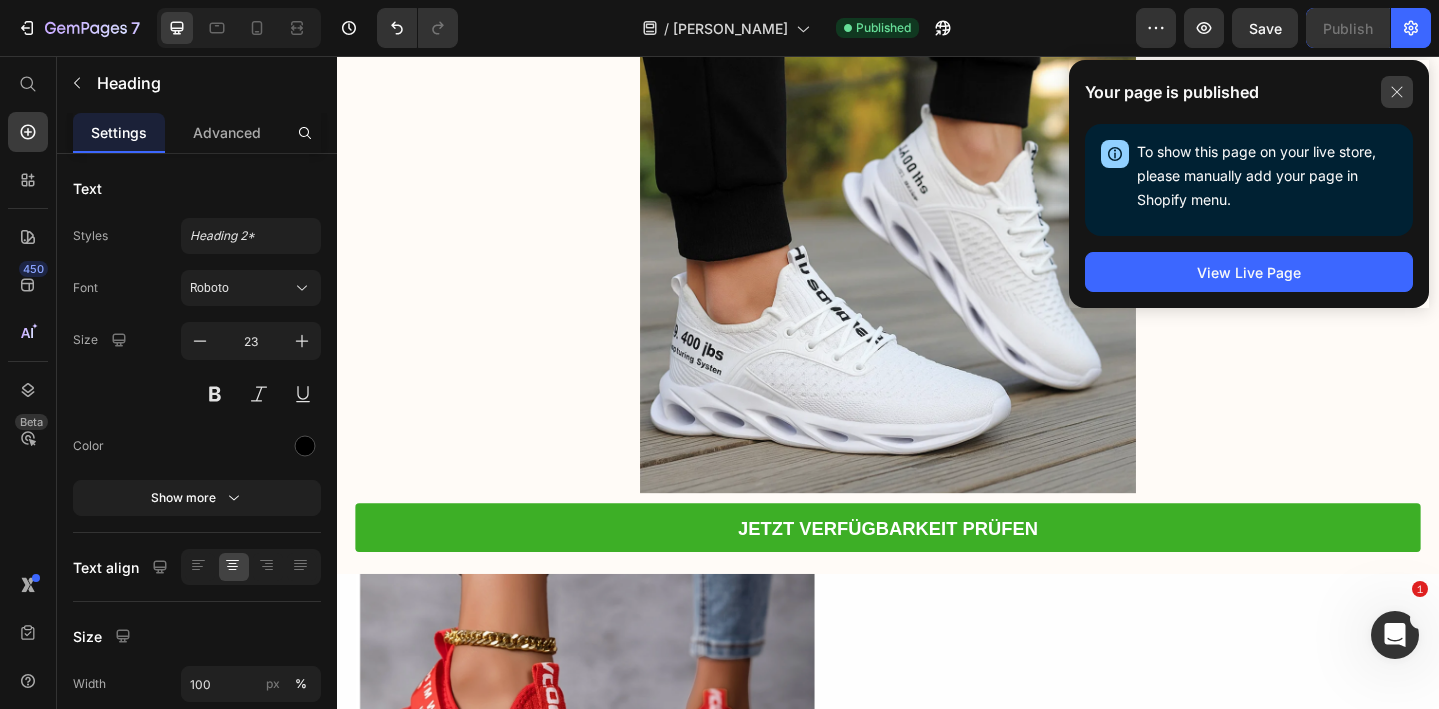 click 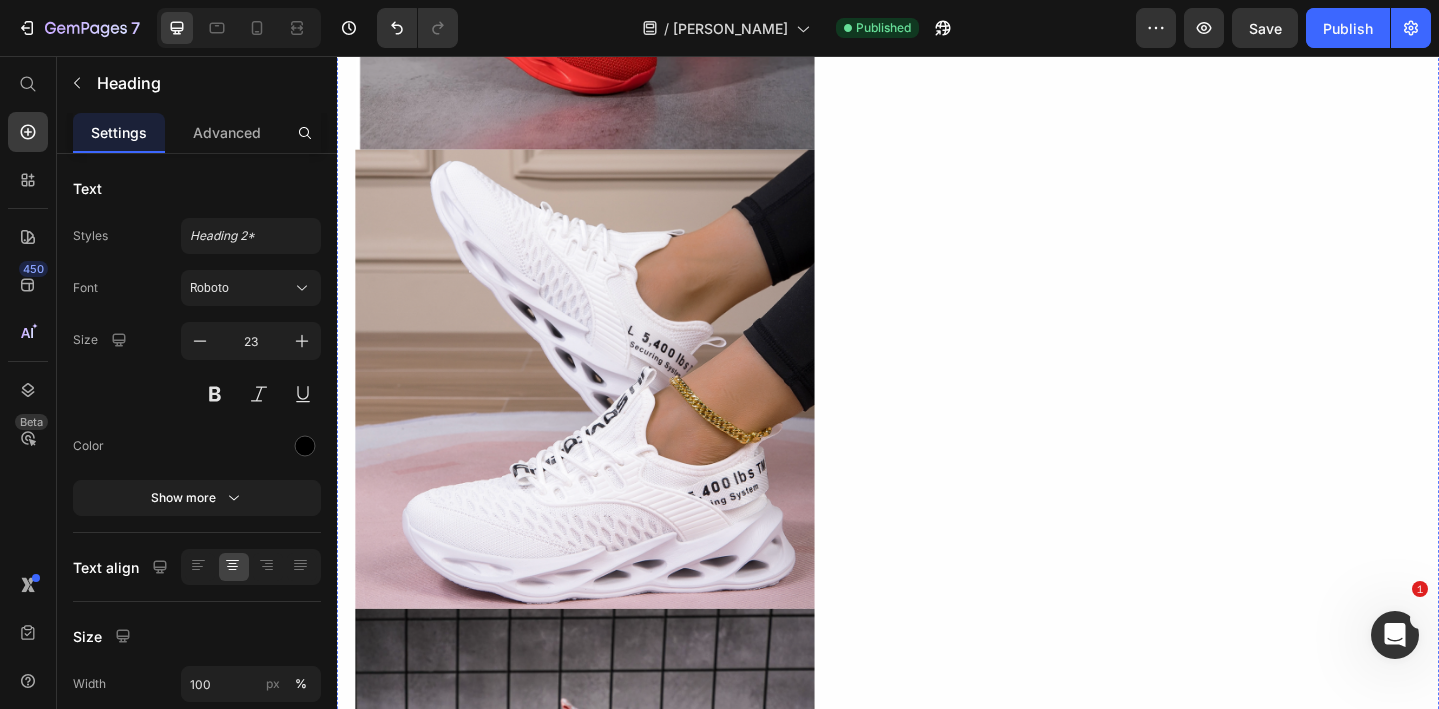 scroll, scrollTop: 6507, scrollLeft: 0, axis: vertical 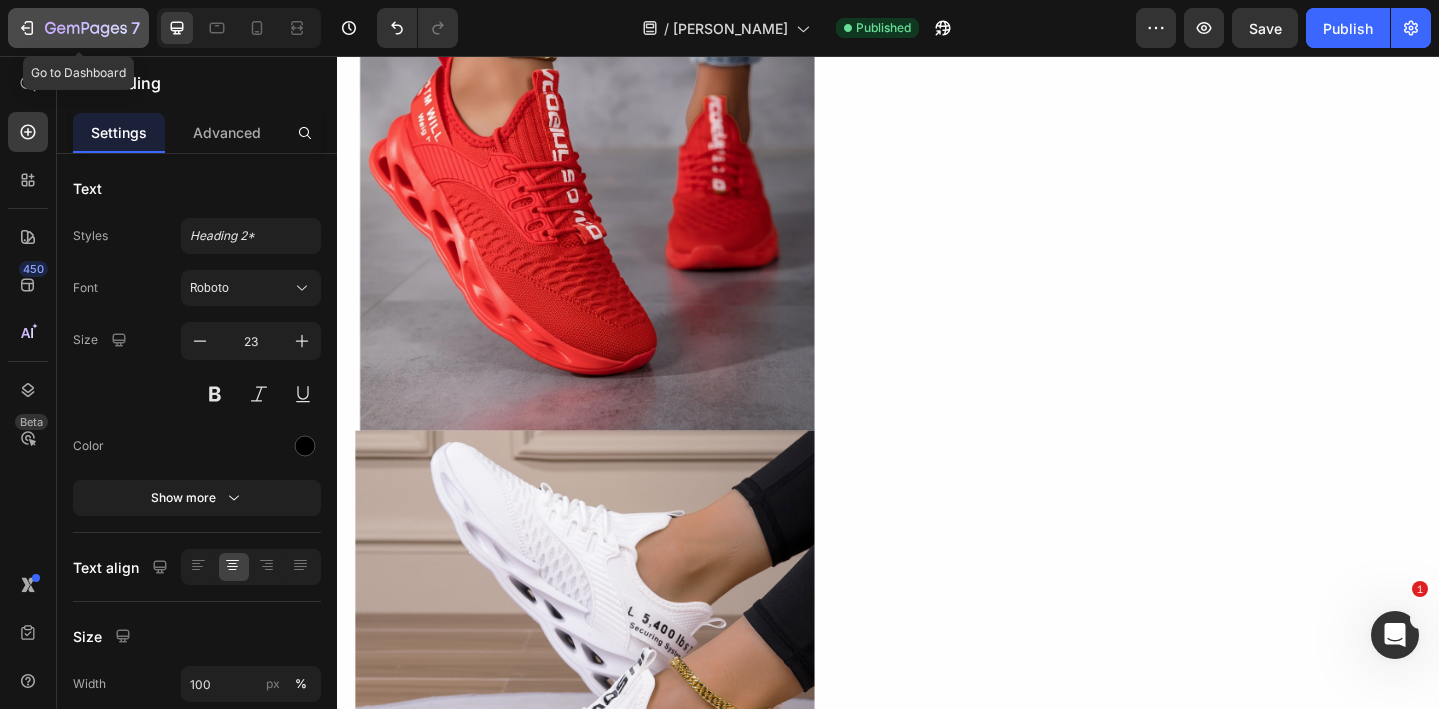 click on "7" 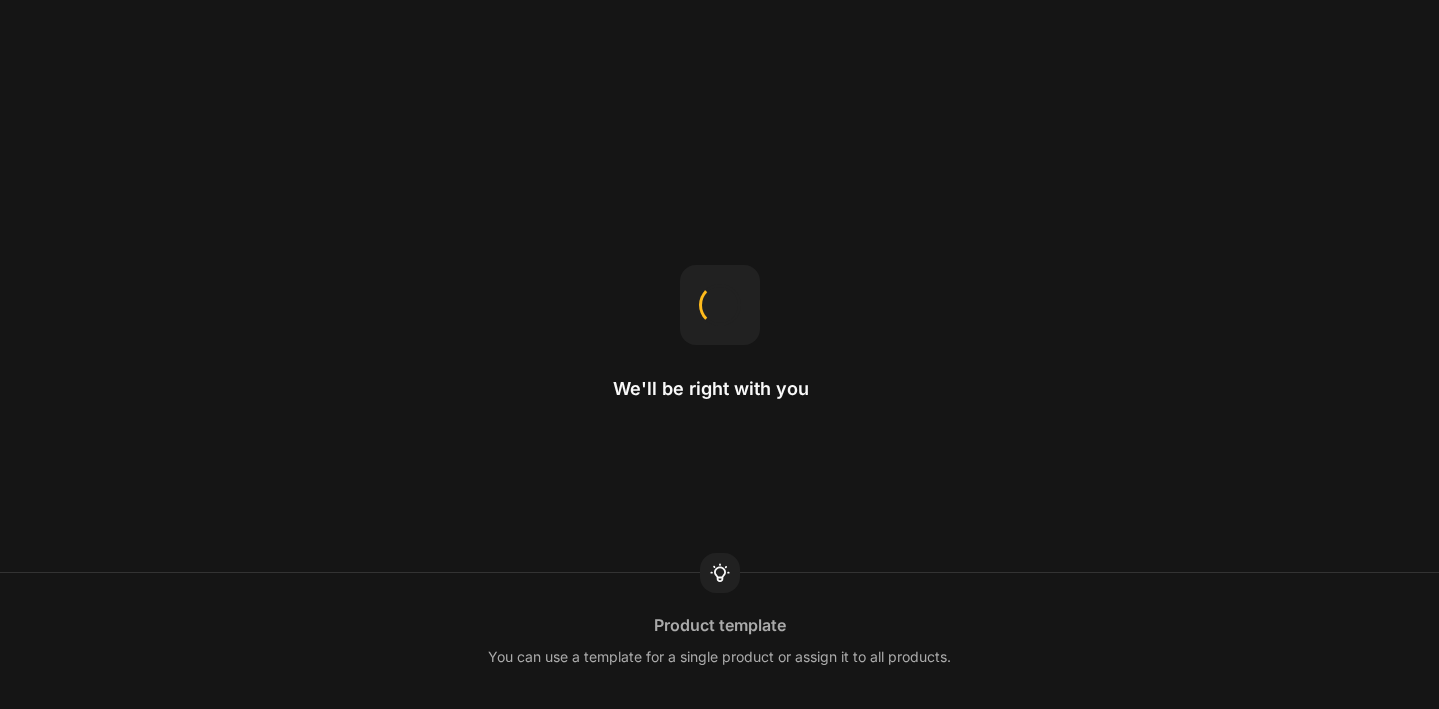 scroll, scrollTop: 0, scrollLeft: 0, axis: both 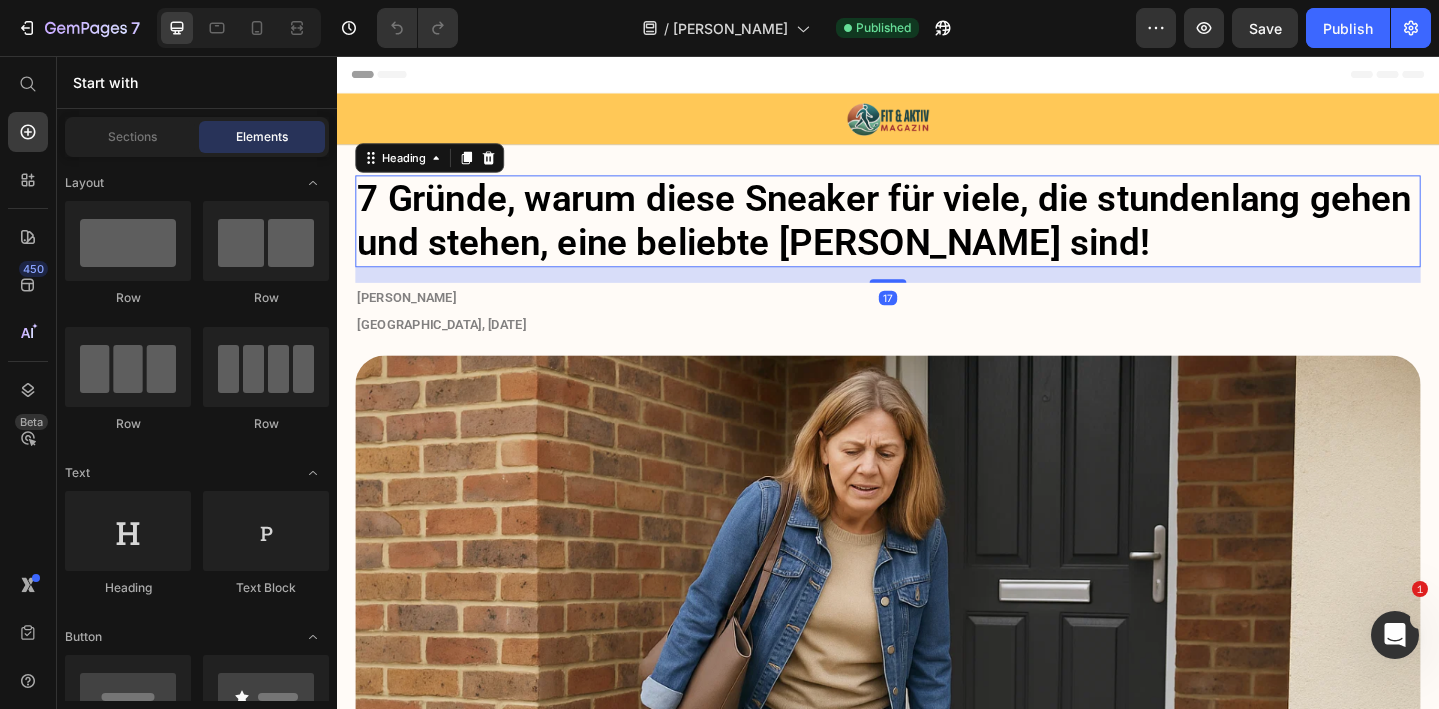 click on "7 Gründe, warum diese Sneaker für viele, die stundenlang gehen und stehen, eine beliebte [PERSON_NAME] sind!" at bounding box center [933, 235] 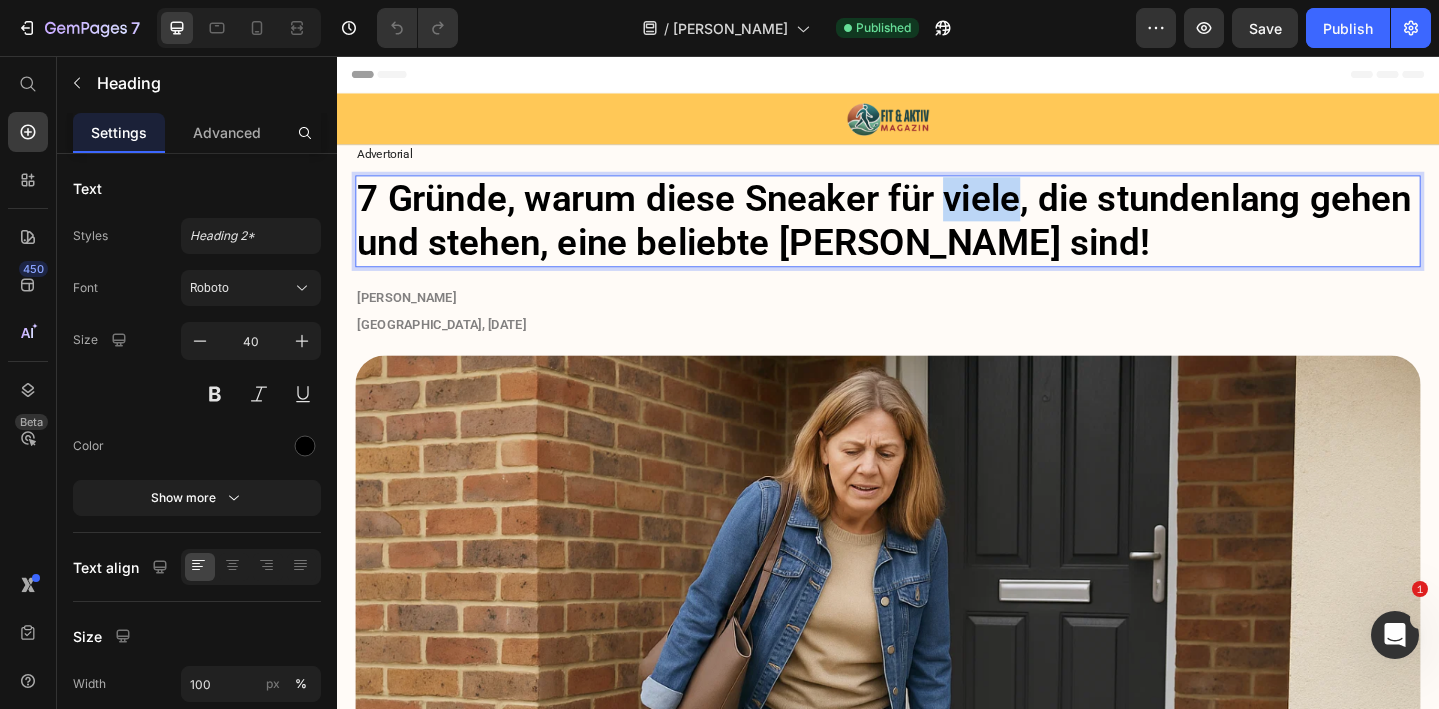 click on "7 Gründe, warum diese Sneaker für viele, die stundenlang gehen und stehen, eine beliebte [PERSON_NAME] sind!" at bounding box center [933, 235] 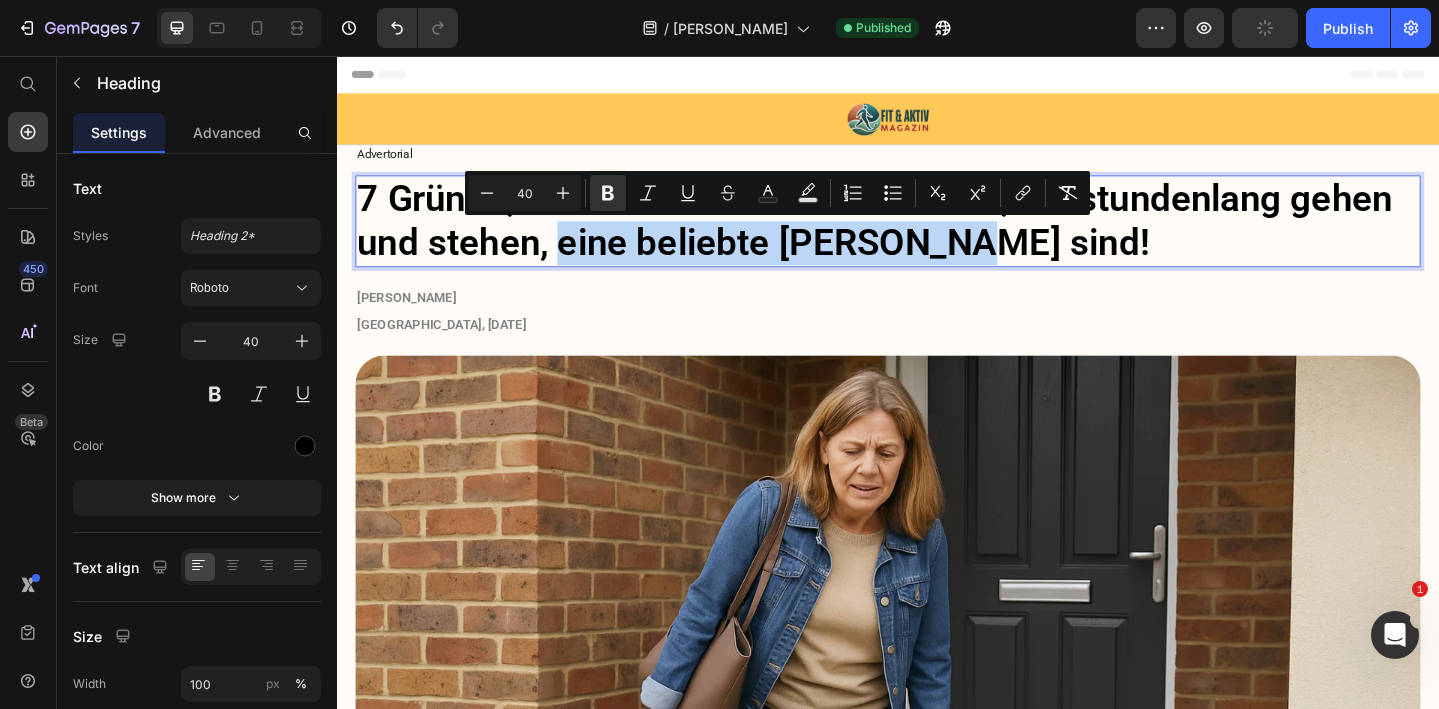 drag, startPoint x: 585, startPoint y: 262, endPoint x: 1125, endPoint y: 239, distance: 540.48956 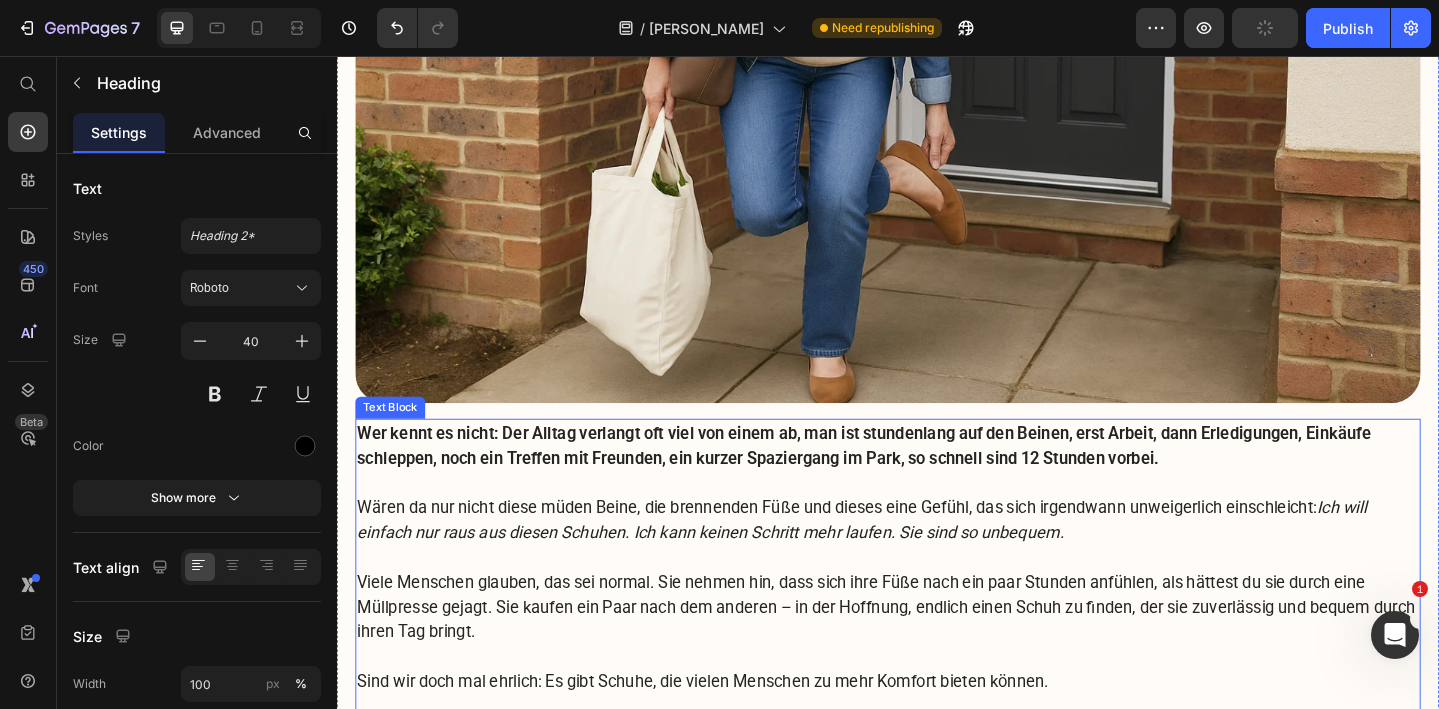 click on "Wären da nur nicht diese müden Beine, die brennenden Füße und dieses eine Gefühl, das sich irgendwann unweigerlich einschleicht:  Ich will einfach nur raus aus diesen Schuhen. Ich kann keinen Schritt mehr laufen. Sie sind so unbequem." at bounding box center [937, 561] 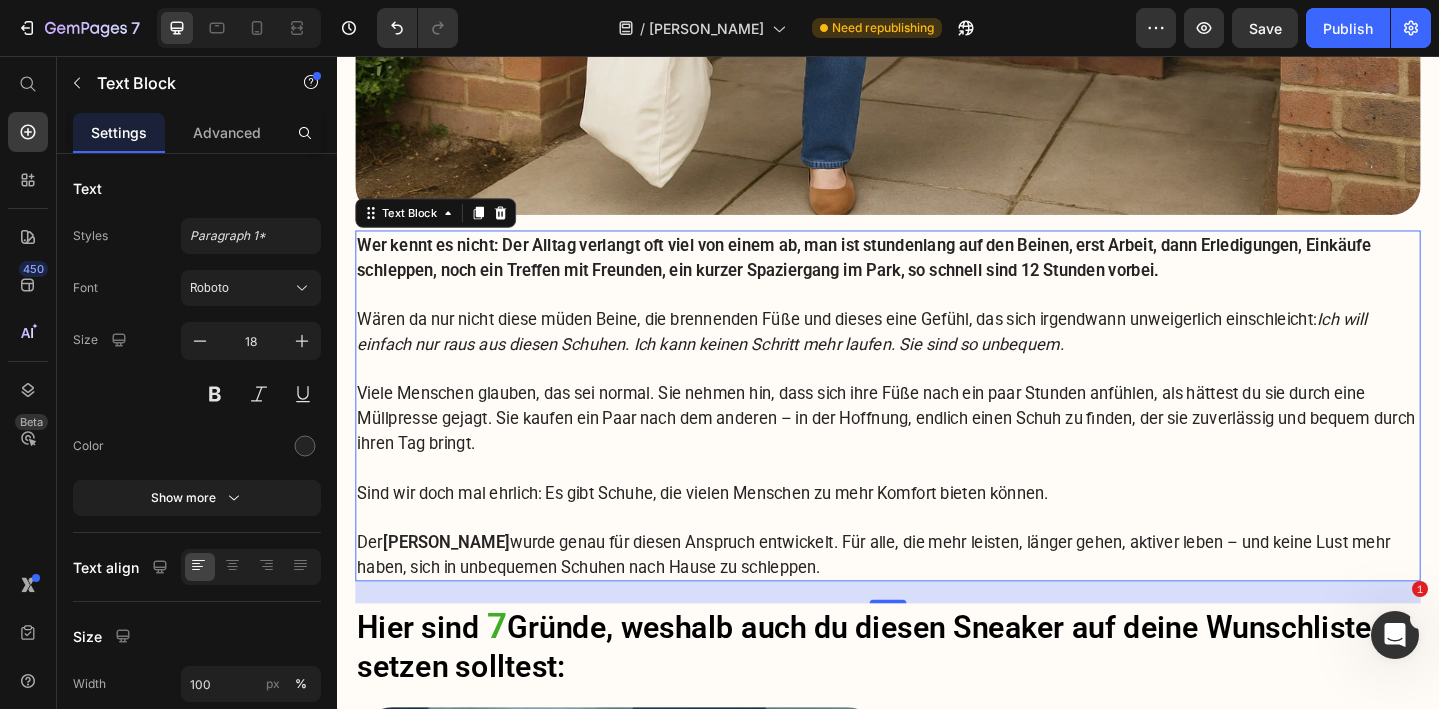 scroll, scrollTop: 957, scrollLeft: 0, axis: vertical 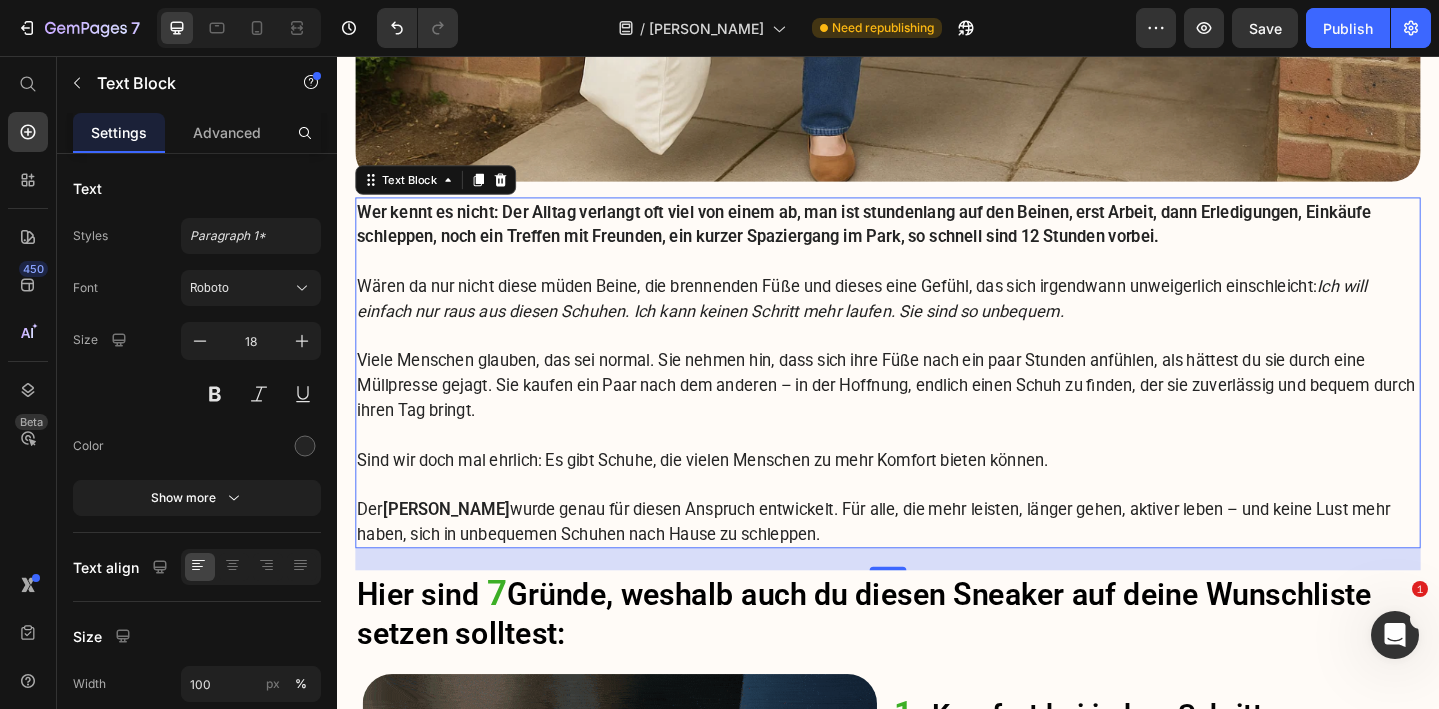 click on "Sind wir doch mal ehrlich: Es gibt Schuhe, die vielen Menschen zu mehr Komfort bieten können." at bounding box center (937, 495) 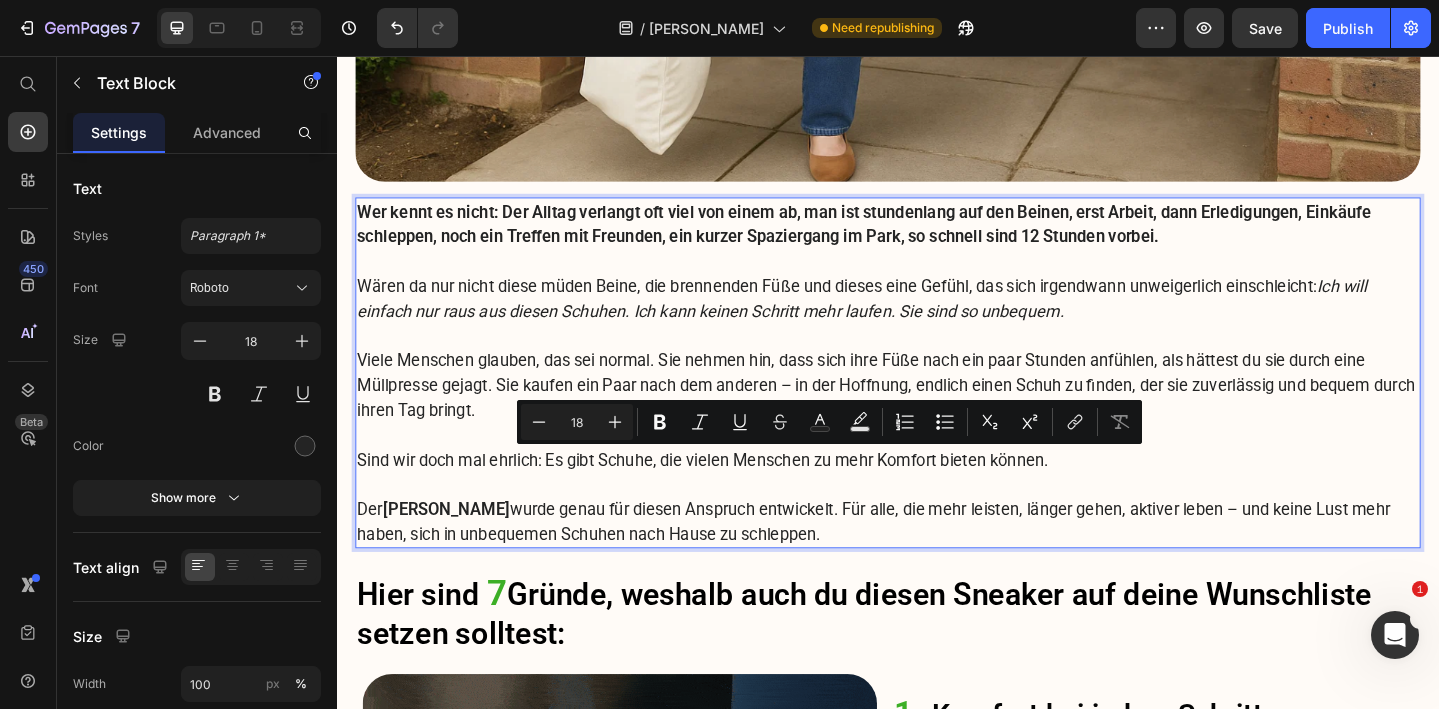 drag, startPoint x: 569, startPoint y: 497, endPoint x: 1141, endPoint y: 492, distance: 572.02185 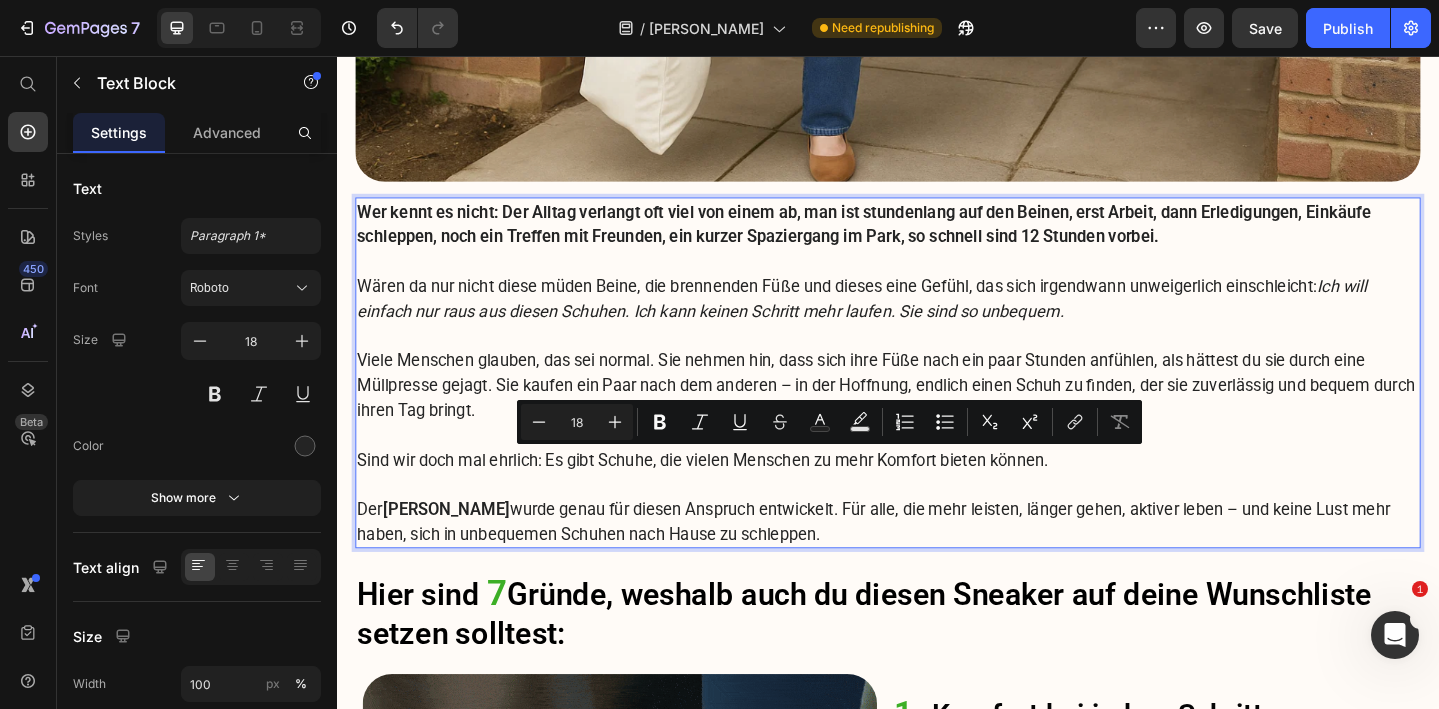 click on "Sind wir doch mal ehrlich: Es gibt Schuhe, die vielen Menschen zu mehr Komfort bieten können." at bounding box center (937, 495) 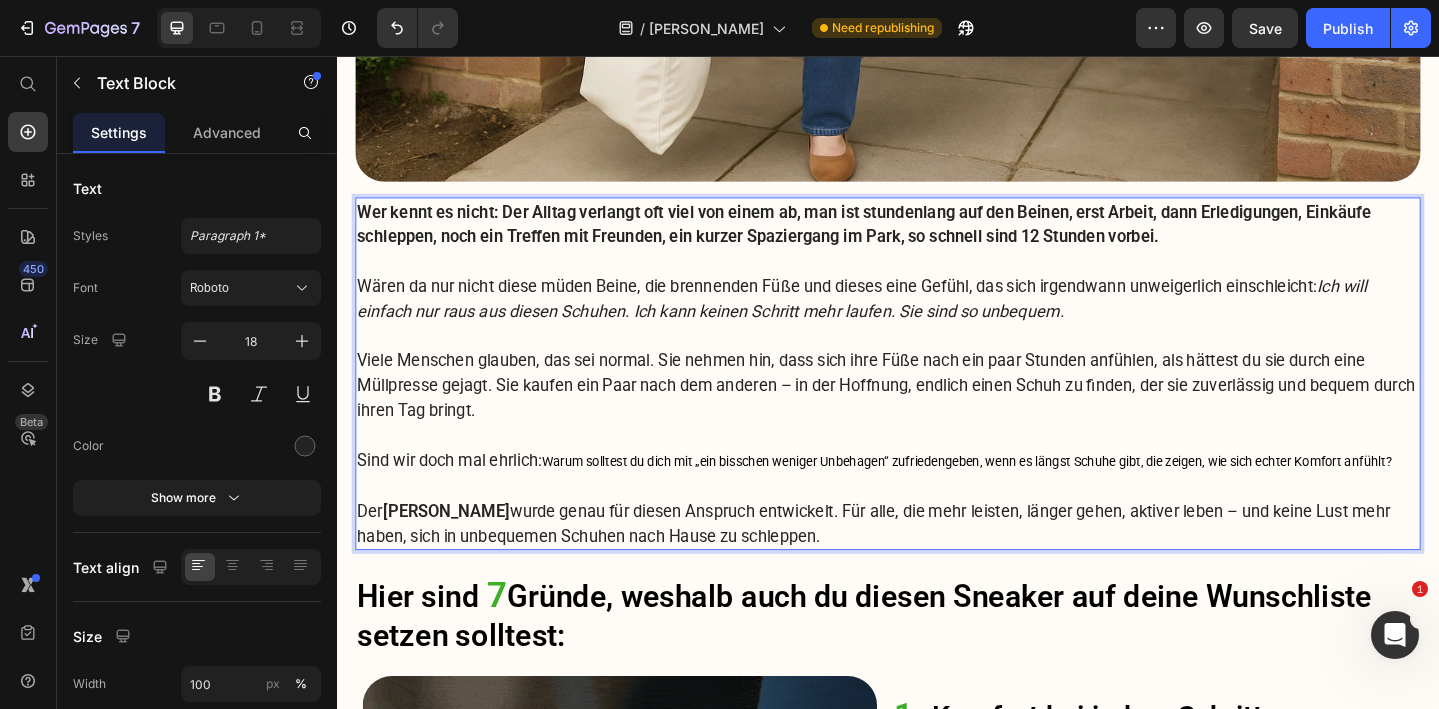 click on "Sind wir doch mal ehrlich:  Warum solltest du dich mit „ein bisschen weniger Unbehagen“ zufriedengeben, wenn es längst Schuhe gibt, die zeigen, wie sich echter Komfort anfühlt?" at bounding box center [937, 496] 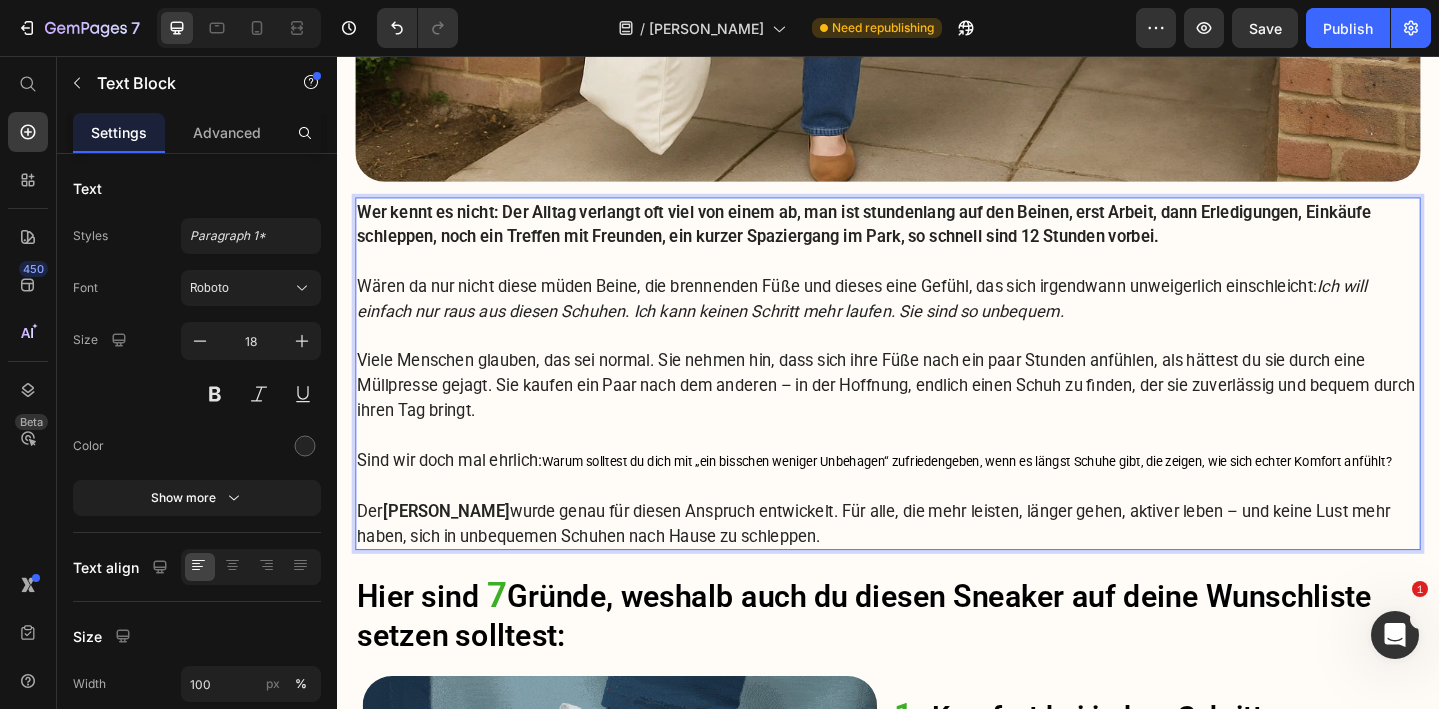 click on "Sind wir doch mal ehrlich:  Warum solltest du dich mit „ein bisschen weniger Unbehagen“ zufriedengeben, wenn es längst Schuhe gibt, die zeigen, wie sich echter Komfort anfühlt?" at bounding box center (937, 496) 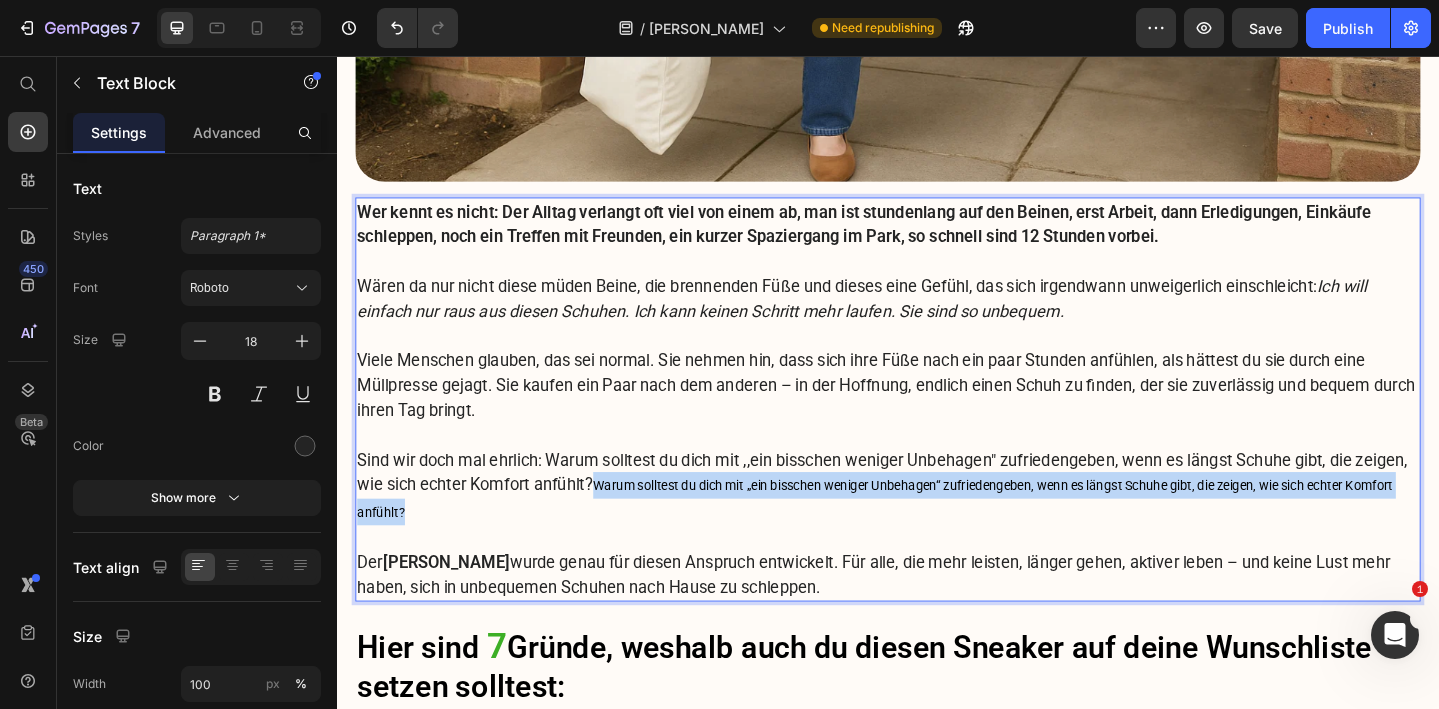 drag, startPoint x: 622, startPoint y: 522, endPoint x: 628, endPoint y: 540, distance: 18.973665 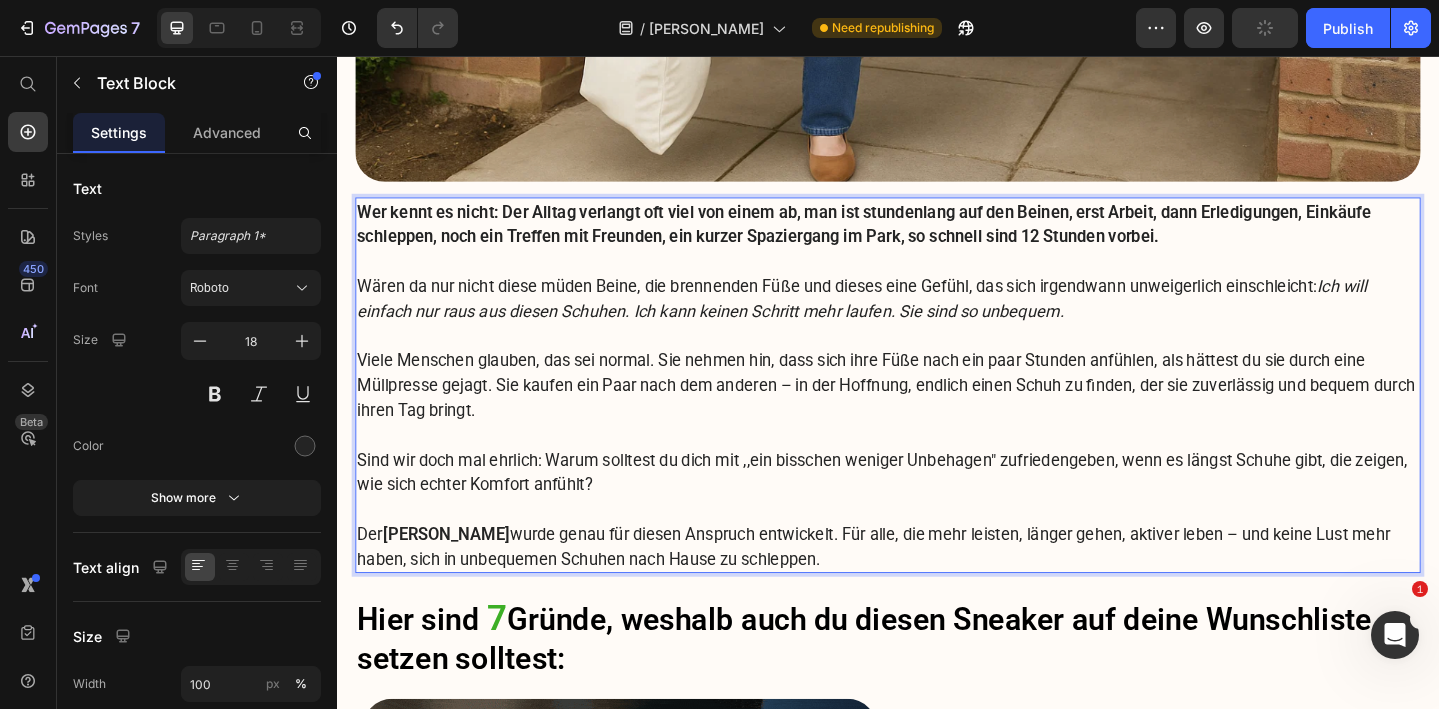 click on "Der  [PERSON_NAME]  wurde genau für diesen Anspruch entwickelt. Für alle, die mehr leisten, länger gehen, aktiver leben – und keine Lust mehr haben, sich in unbequemen Schuhen nach Hause zu schleppen." at bounding box center [937, 590] 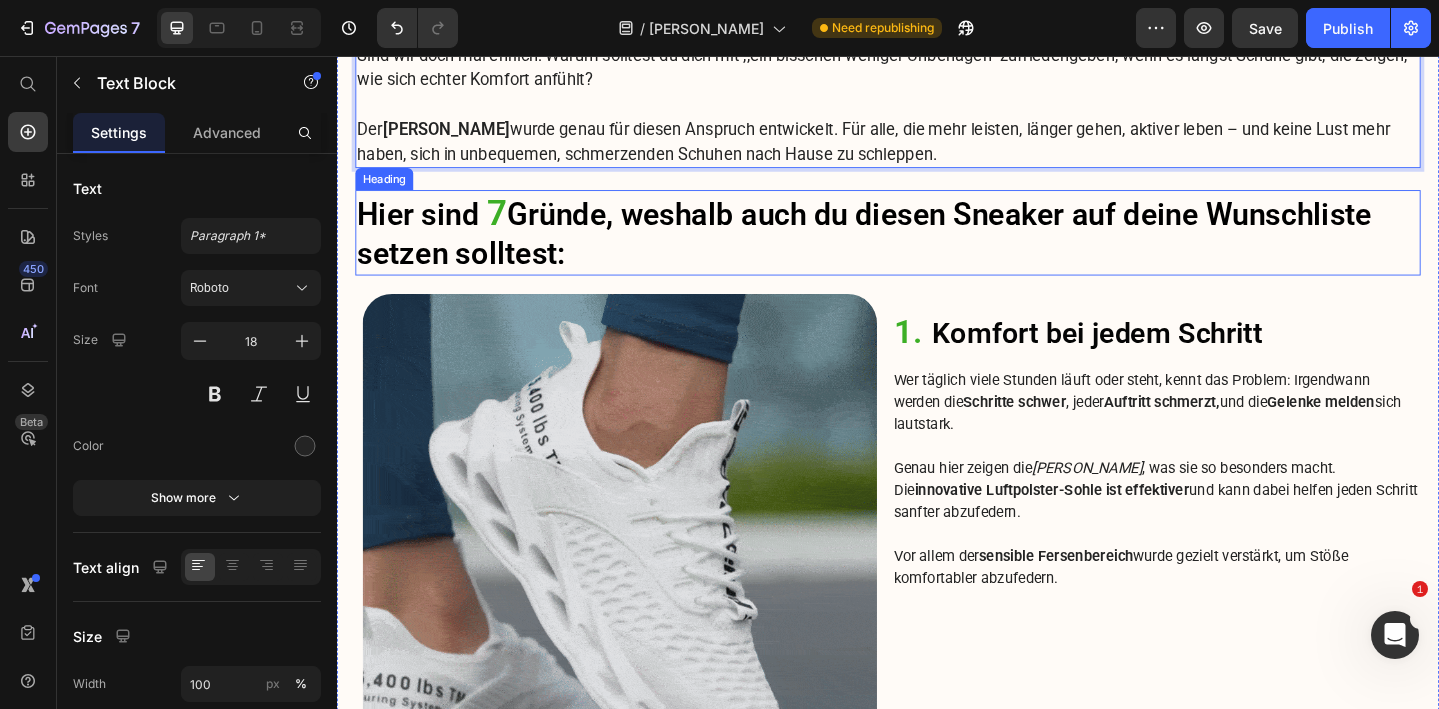 scroll, scrollTop: 1484, scrollLeft: 0, axis: vertical 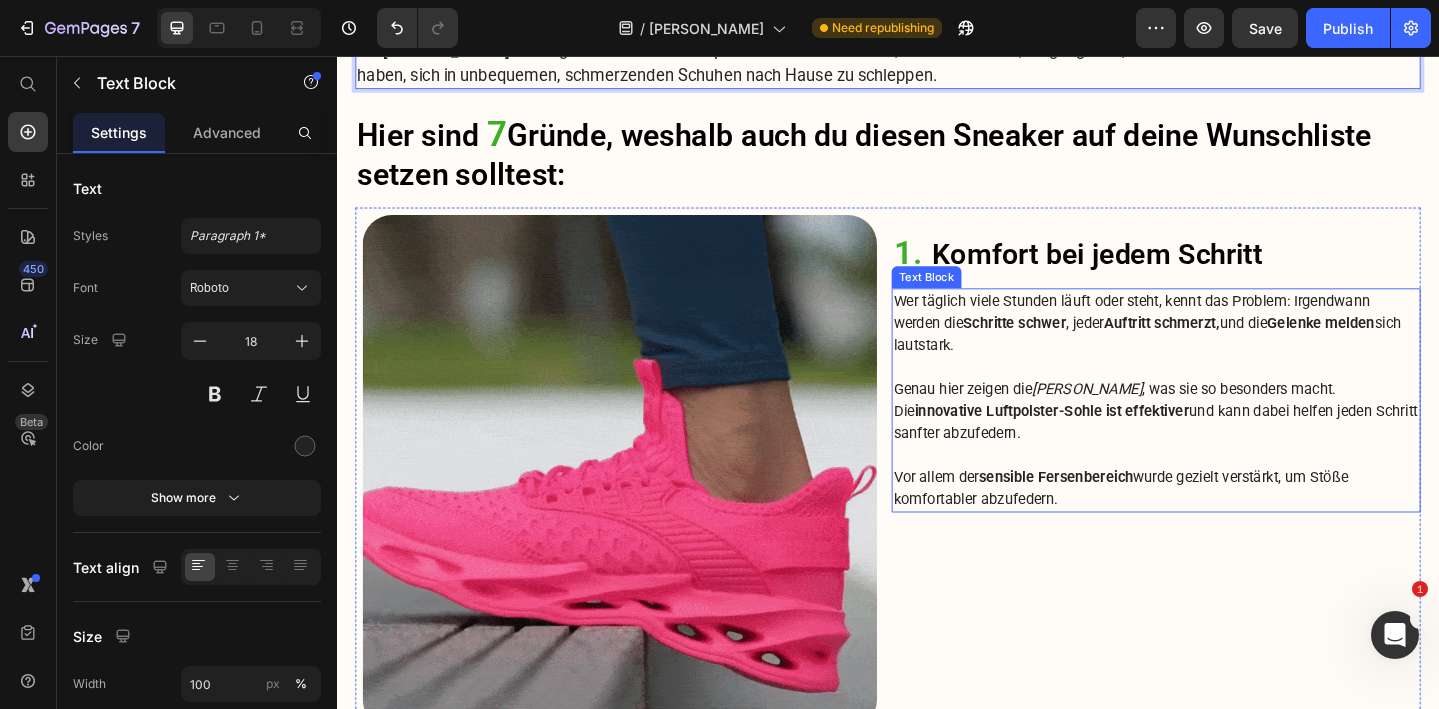 click on "[PERSON_NAME]" at bounding box center (1154, 418) 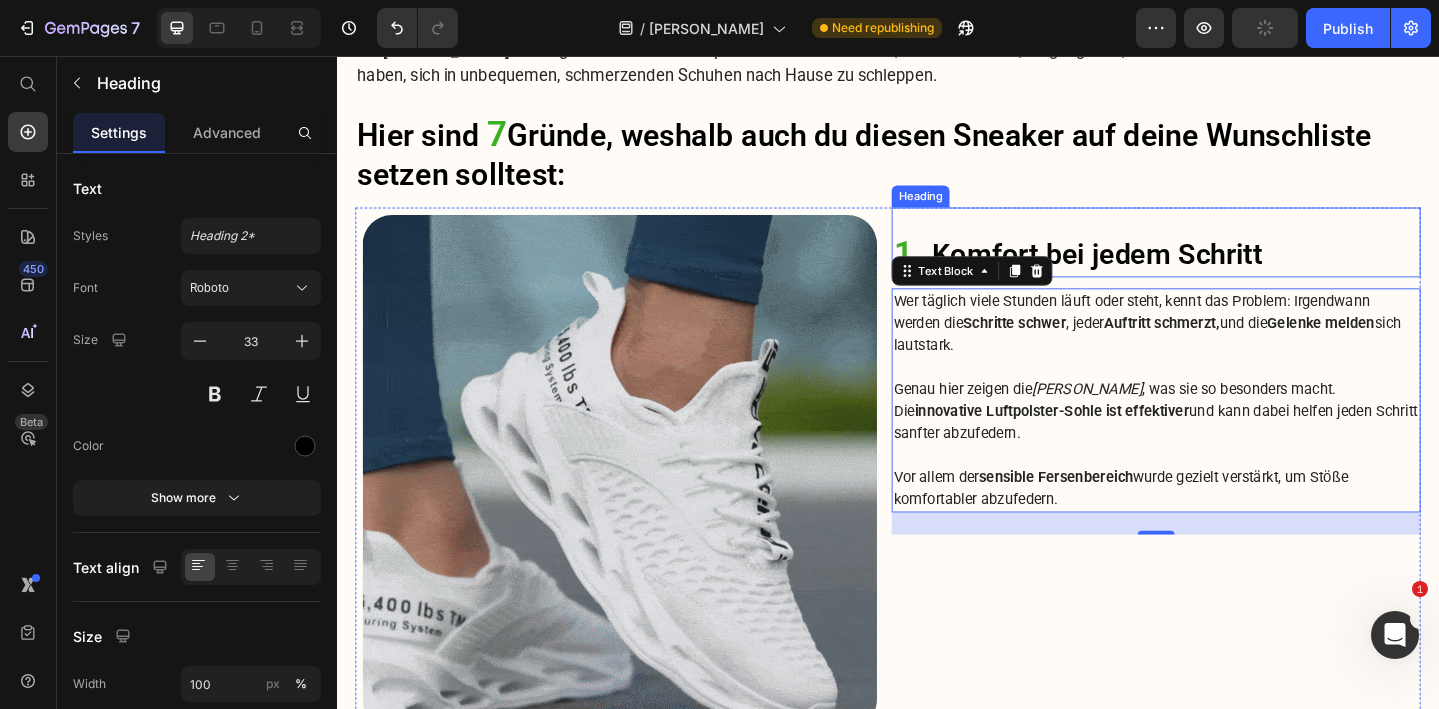 click on "Komfort bei jedem Schritt" at bounding box center (1164, 272) 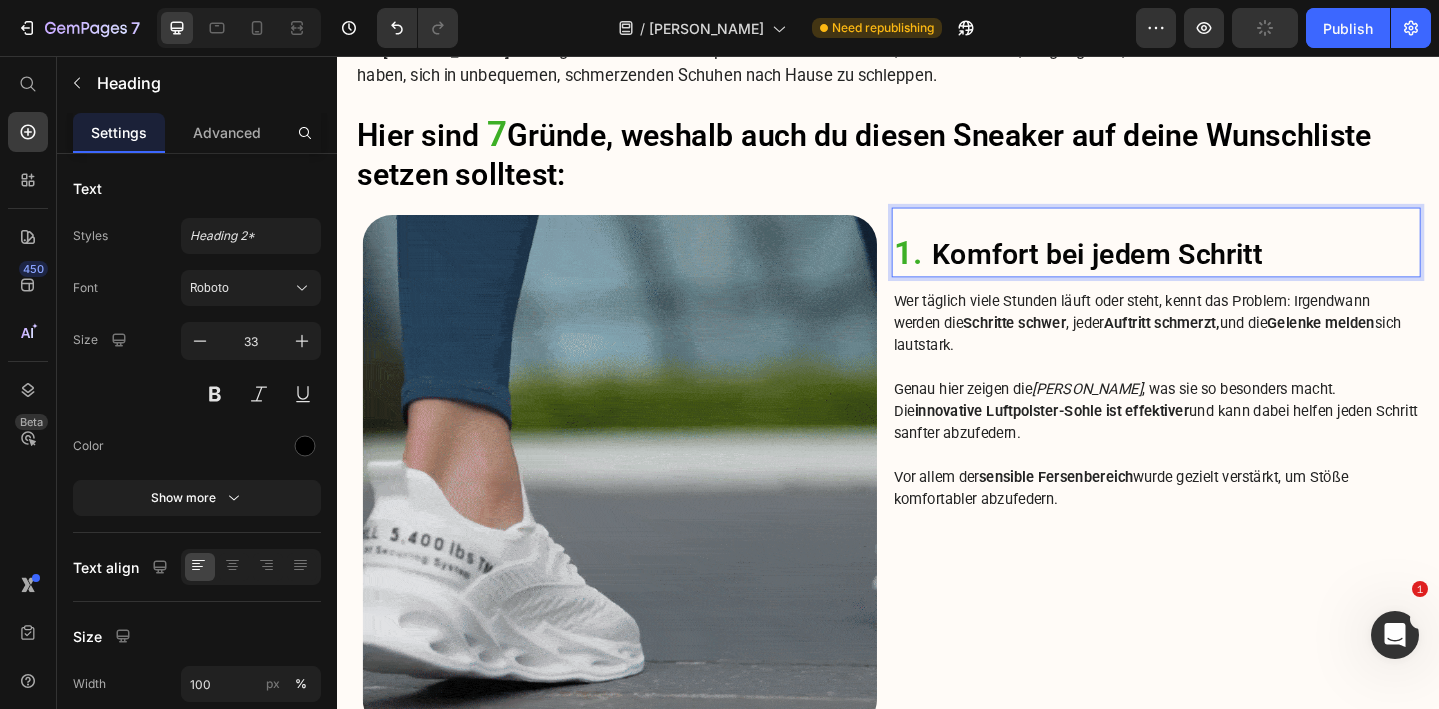 click on "Komfort bei jedem Schritt" at bounding box center (1164, 272) 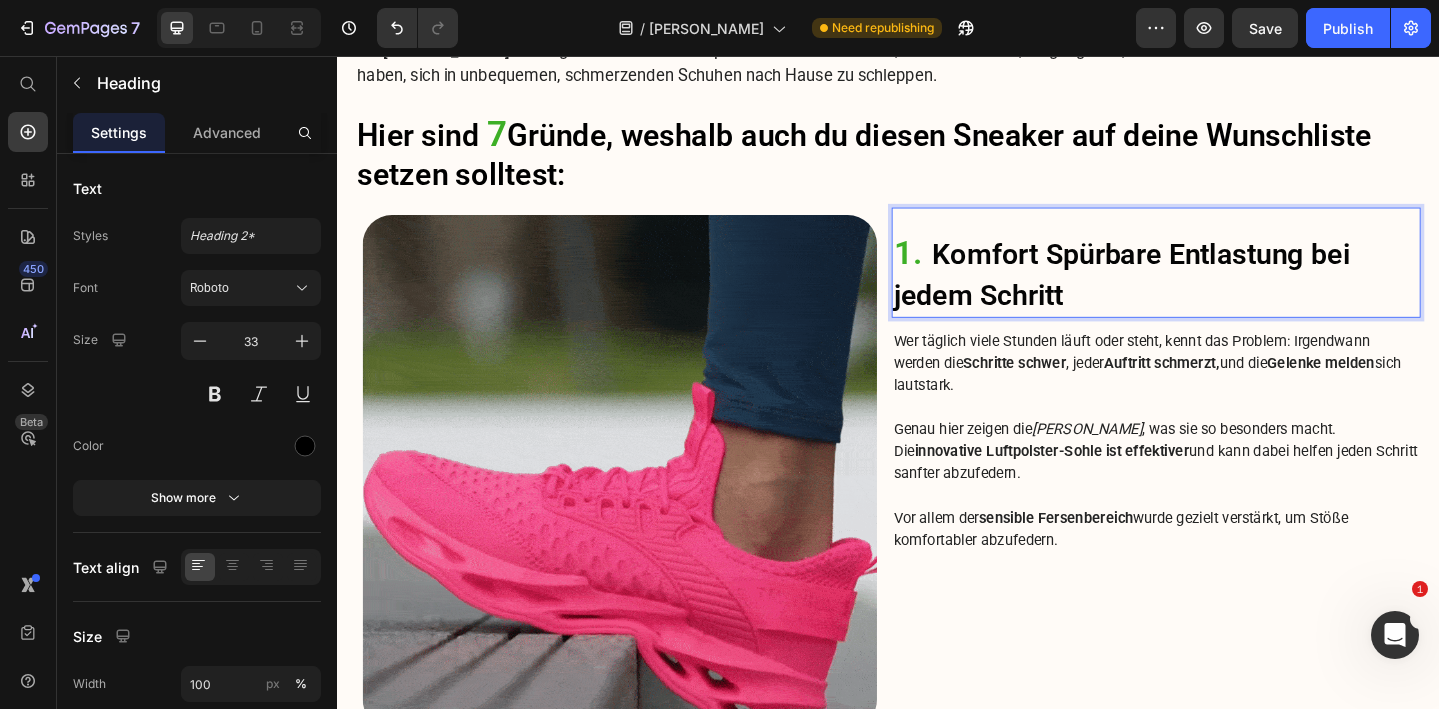 click on "Komfort Spürbare Entlastung bei jedem Schritt" at bounding box center [1191, 294] 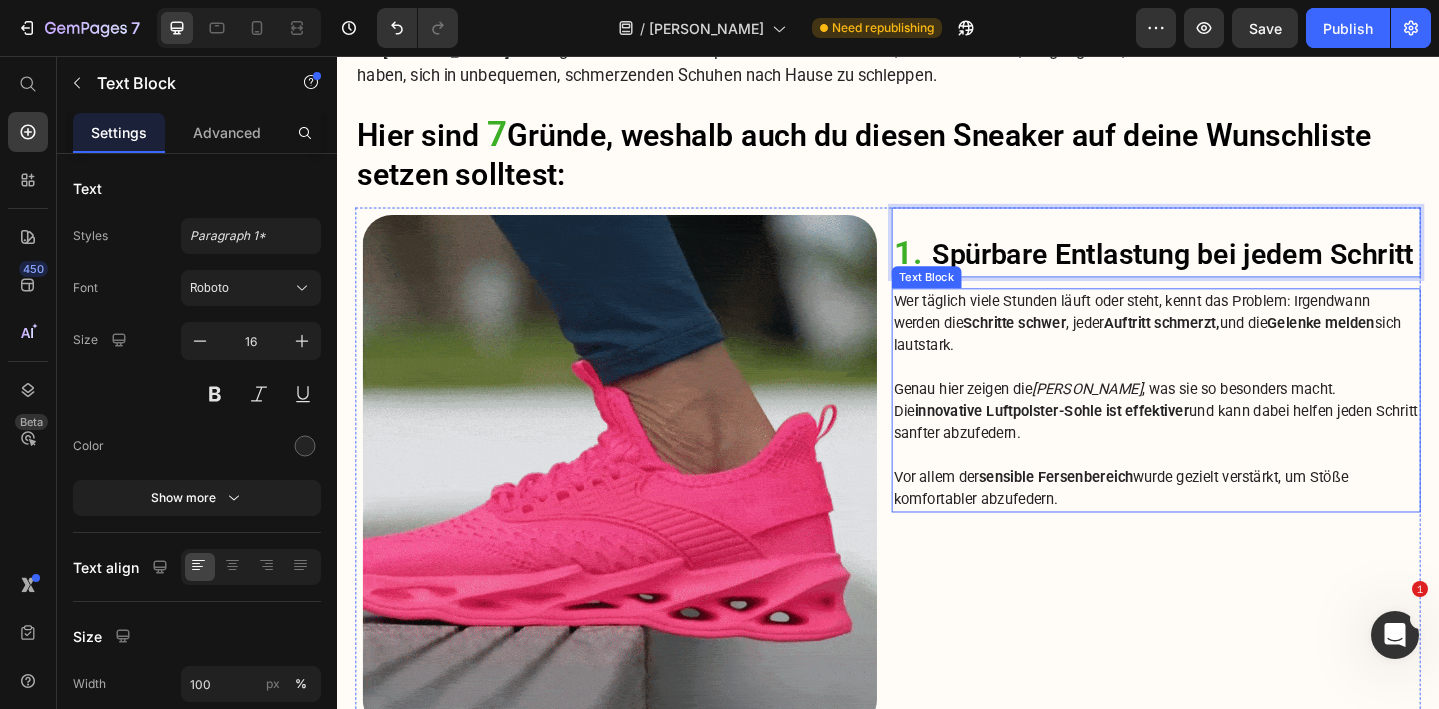 click on "Schritte schwer" at bounding box center (1075, 346) 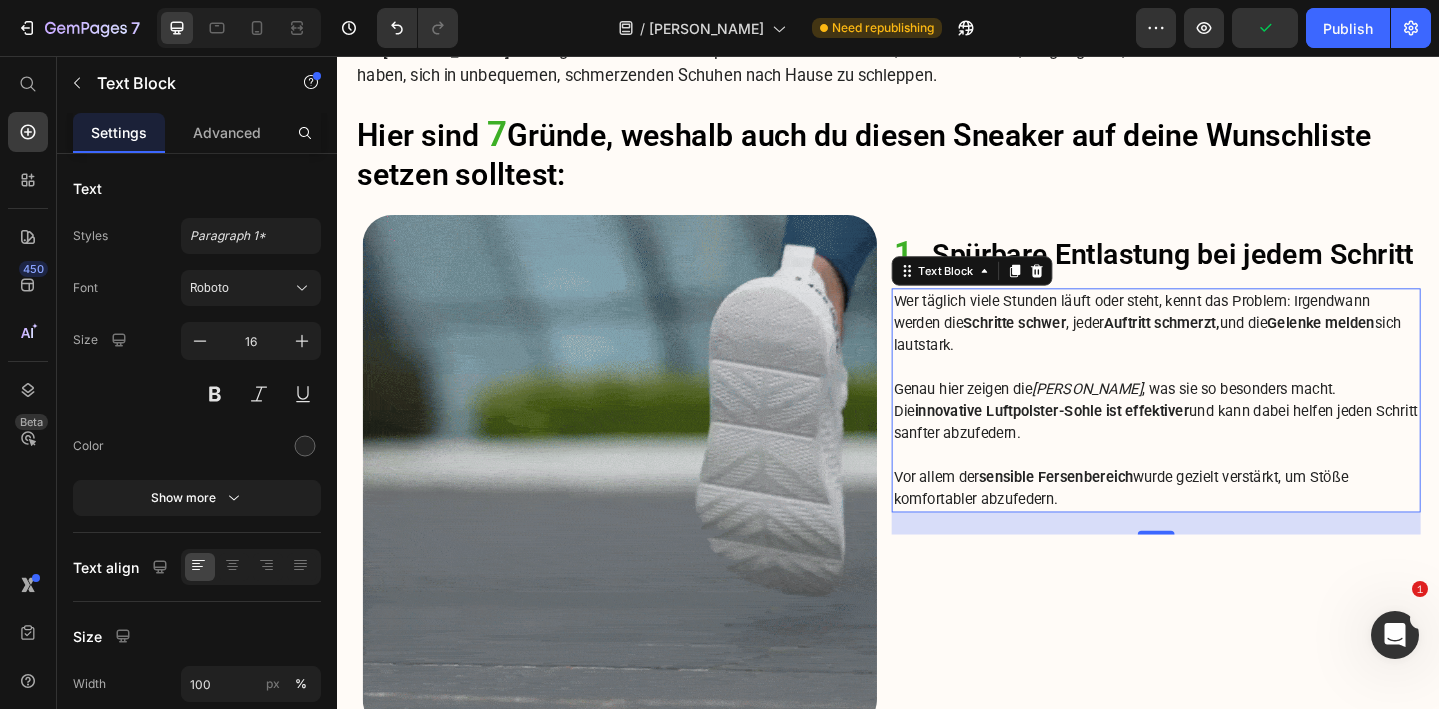 click on "Genau hier zeigen die  [PERSON_NAME] , was sie so besonders macht. Die  innovative Luftpolster-Sohle ist effektiver  und kann dabei helfen jeden Schritt sanfter abzufedern." at bounding box center [1229, 443] 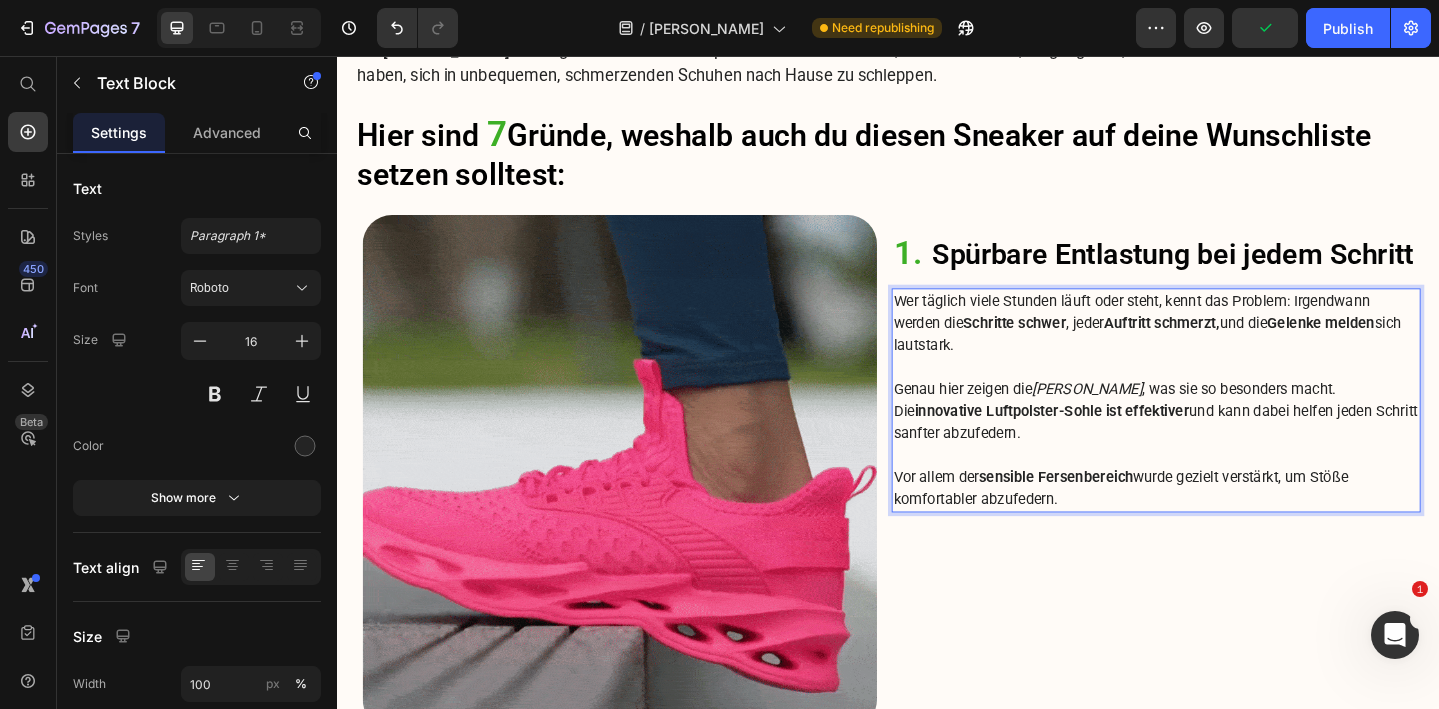 click on "innovative Luftpolster-Sohle ist effektiver" at bounding box center [1115, 442] 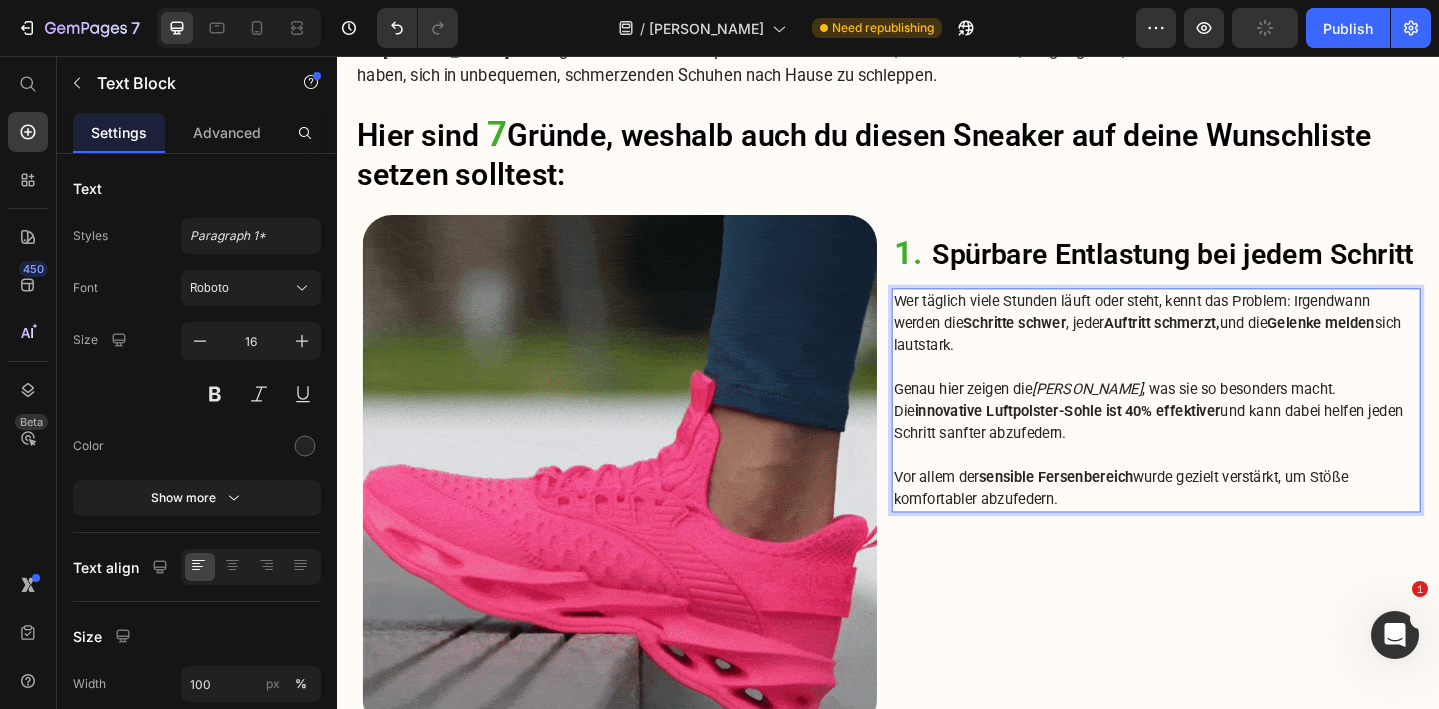 click on "Genau hier zeigen die  [PERSON_NAME] , was sie so besonders macht. Die  innovative Luftpolster-Sohle ist 40% effektiver  und kann dabei helfen jeden Schritt sanfter abzufedern." at bounding box center [1229, 443] 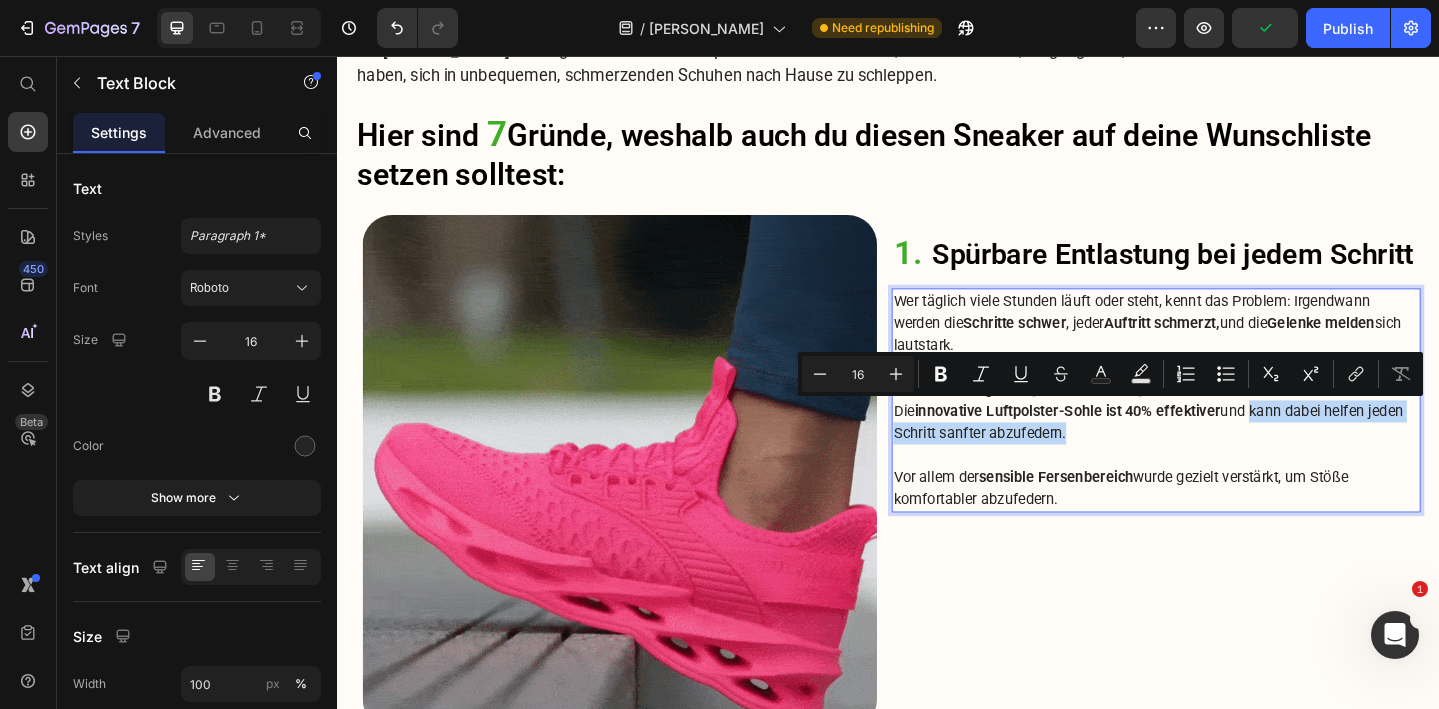 drag, startPoint x: 1309, startPoint y: 444, endPoint x: 1315, endPoint y: 465, distance: 21.84033 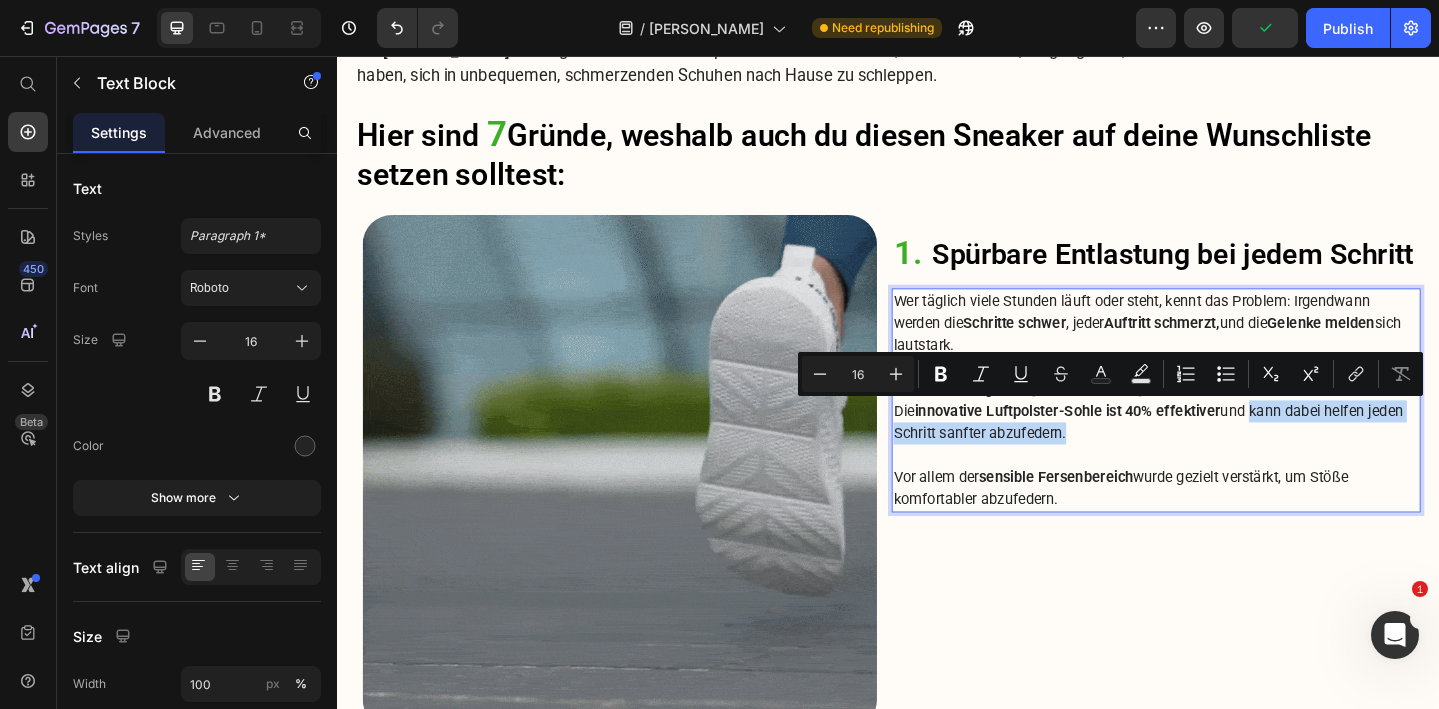 click on "Genau hier zeigen die  [PERSON_NAME] , was sie so besonders macht. Die  innovative Luftpolster-Sohle ist 40% effektiver  und kann dabei helfen jeden Schritt sanfter abzufedern." at bounding box center [1229, 443] 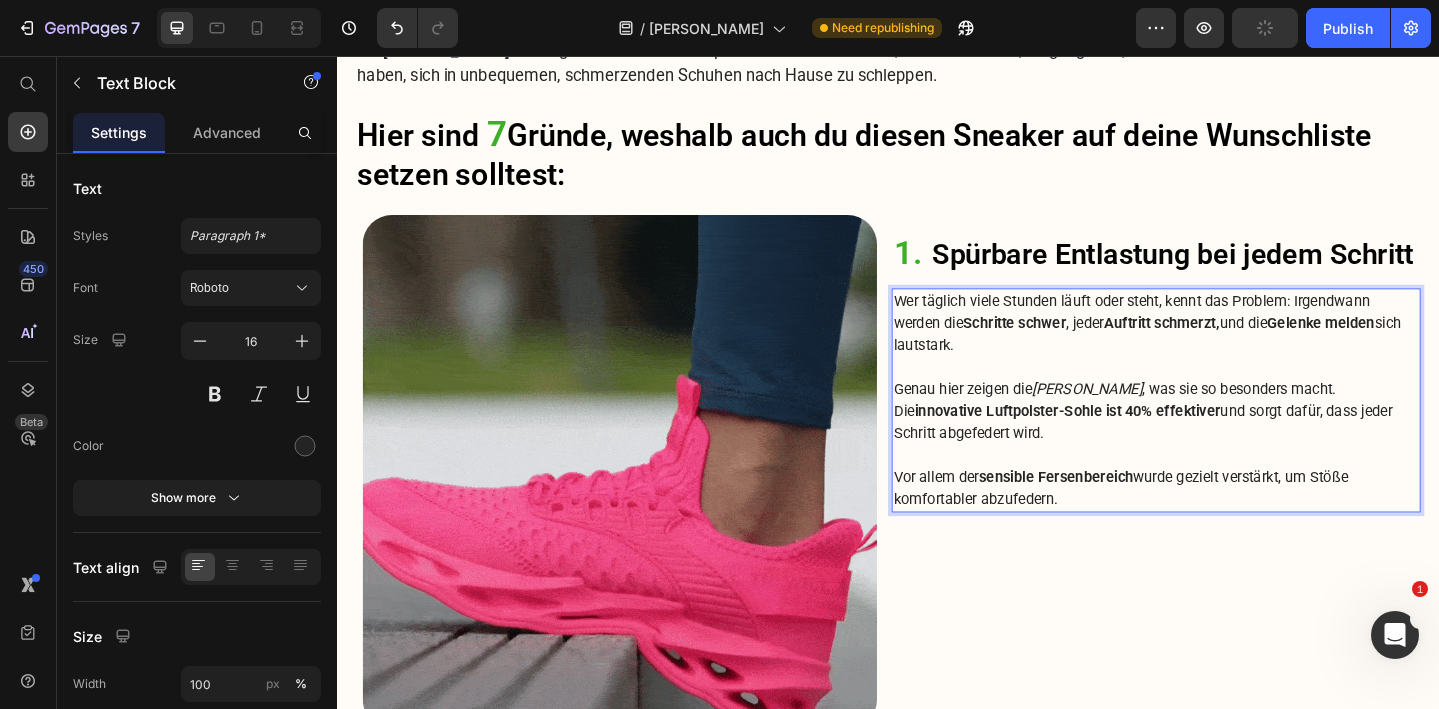 click on "Genau hier zeigen die  [PERSON_NAME] , was sie so besonders macht. Die  innovative Luftpolster-Sohle ist 40% effektiver  und sorgt dafür, dass jeder Schritt abgefedert wird." at bounding box center [1229, 443] 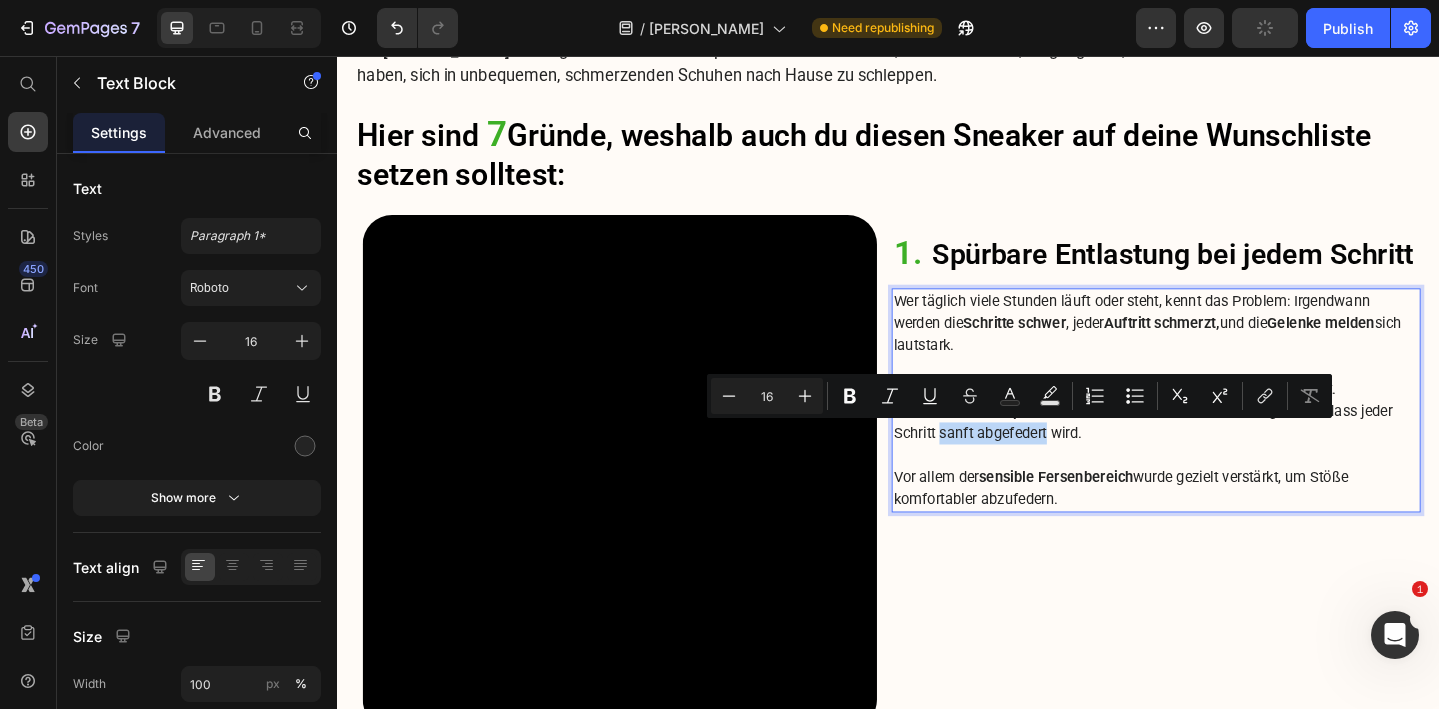 drag, startPoint x: 995, startPoint y: 466, endPoint x: 1110, endPoint y: 467, distance: 115.00435 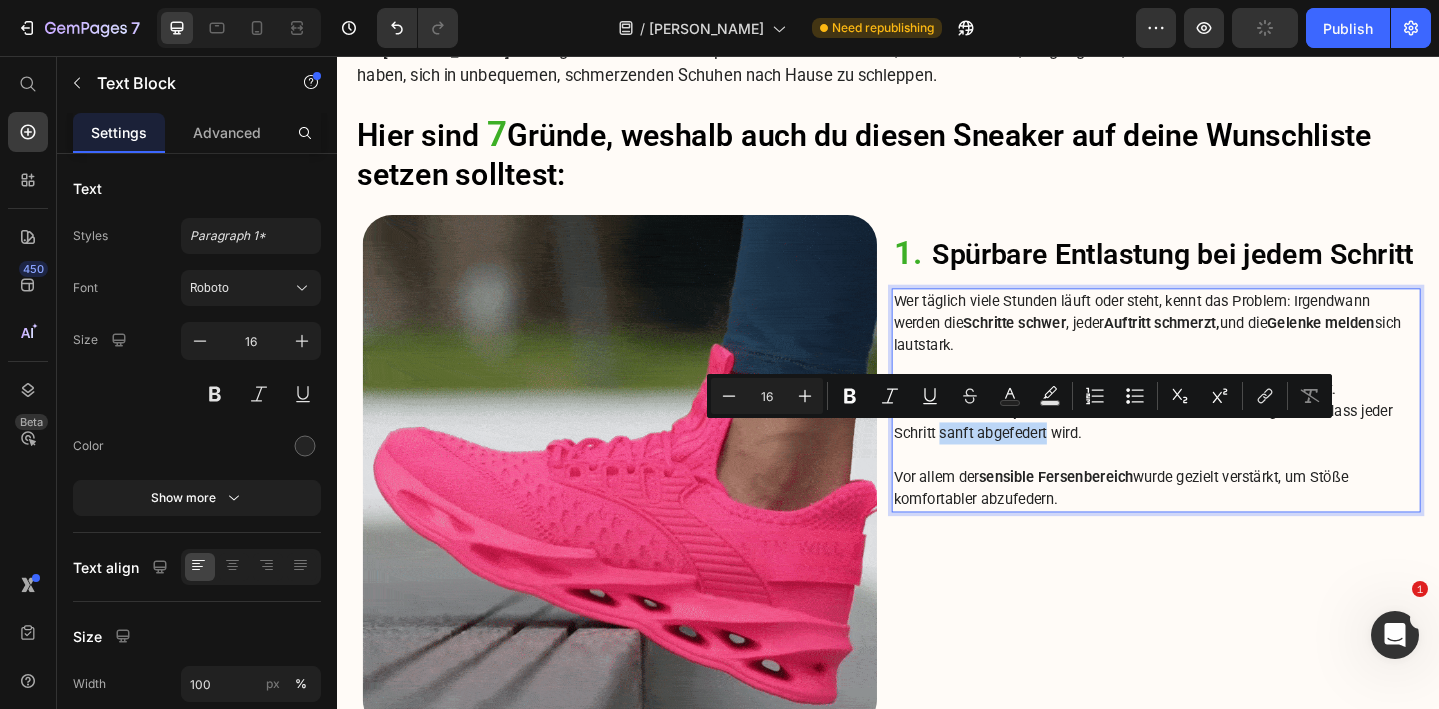 click on "Genau hier zeigen die  [PERSON_NAME] , was sie so besonders macht. Die  innovative Luftpolster-Sohle ist 40% effektiver  und sorgt dafür, dass jeder Schritt sanft abgefedert wird." at bounding box center (1229, 443) 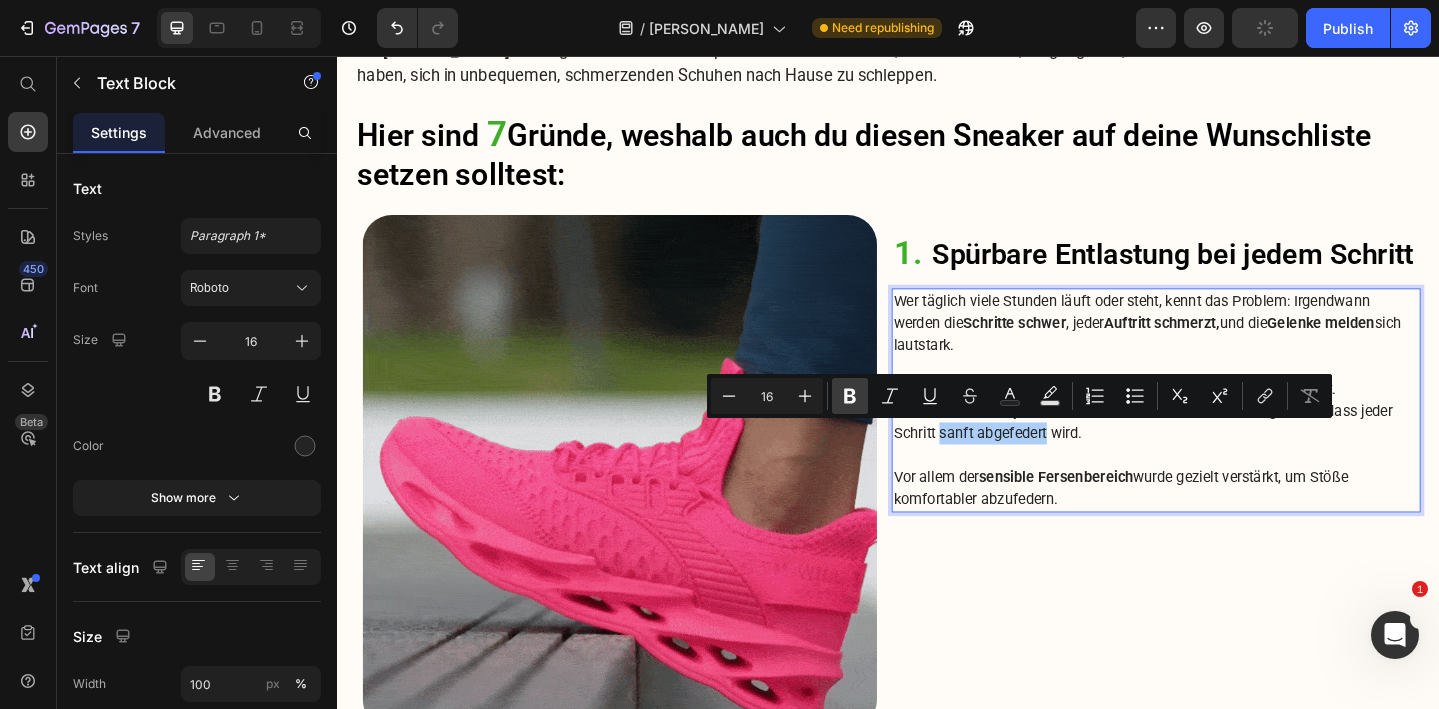 click 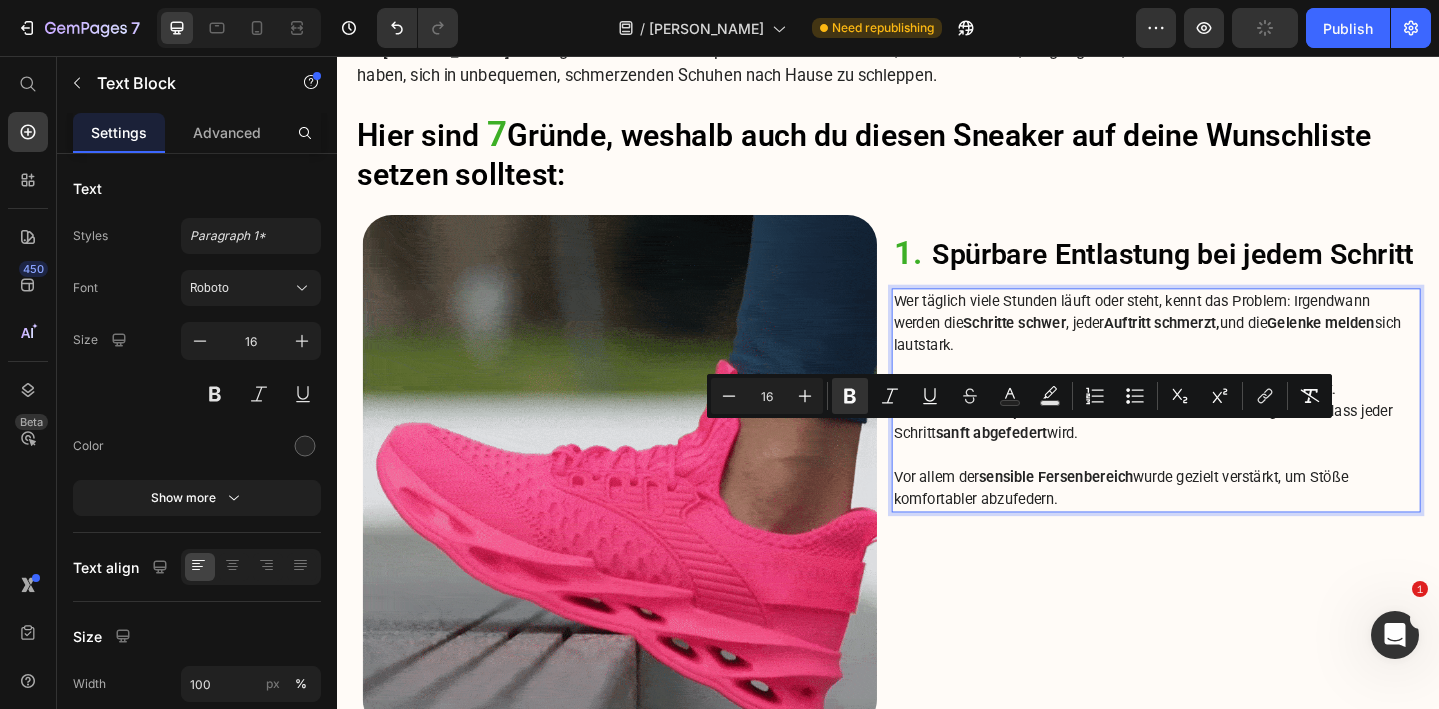 click on "Vor allem der  sensible Fersenbereich  wurde gezielt verstärkt, um Stöße komfortabler abzufedern." at bounding box center [1229, 527] 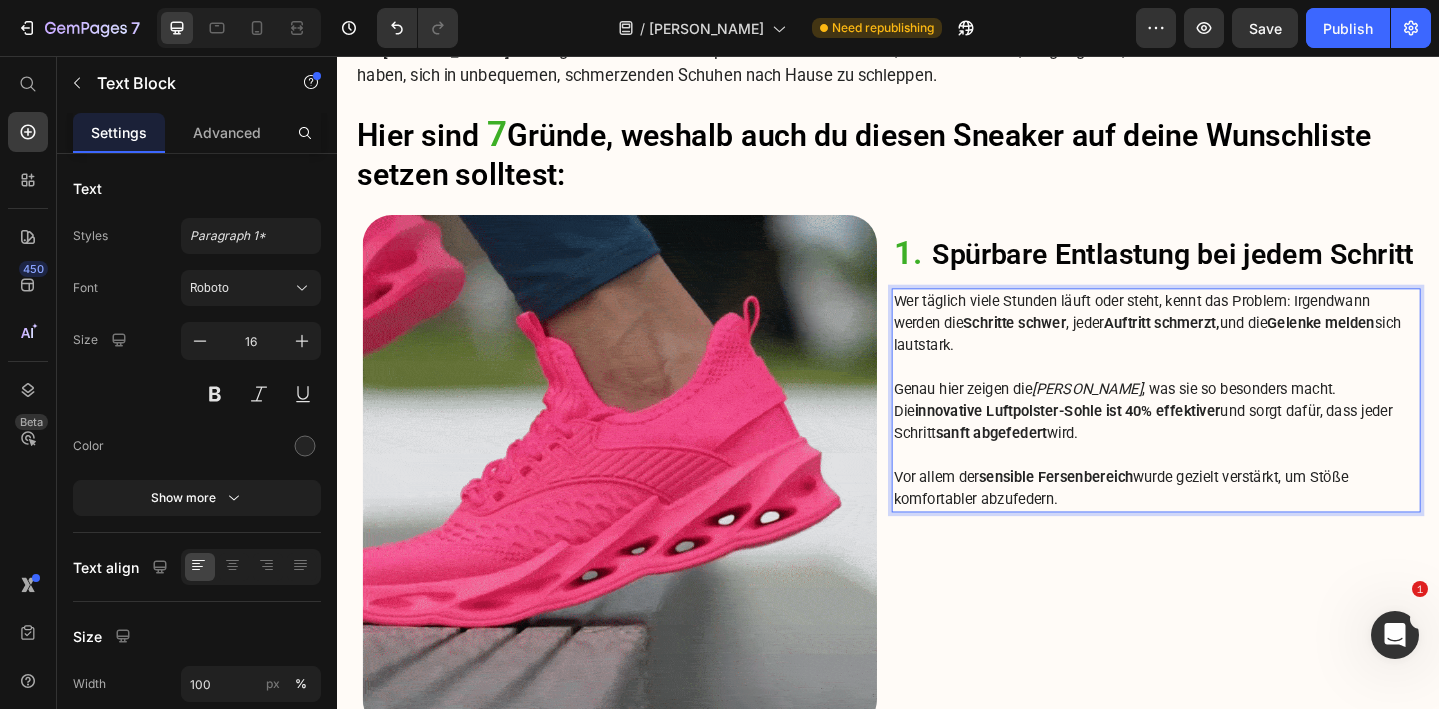 click on "Vor allem der  sensible Fersenbereich  wurde gezielt verstärkt, um Stöße komfortabler abzufedern." at bounding box center (1229, 527) 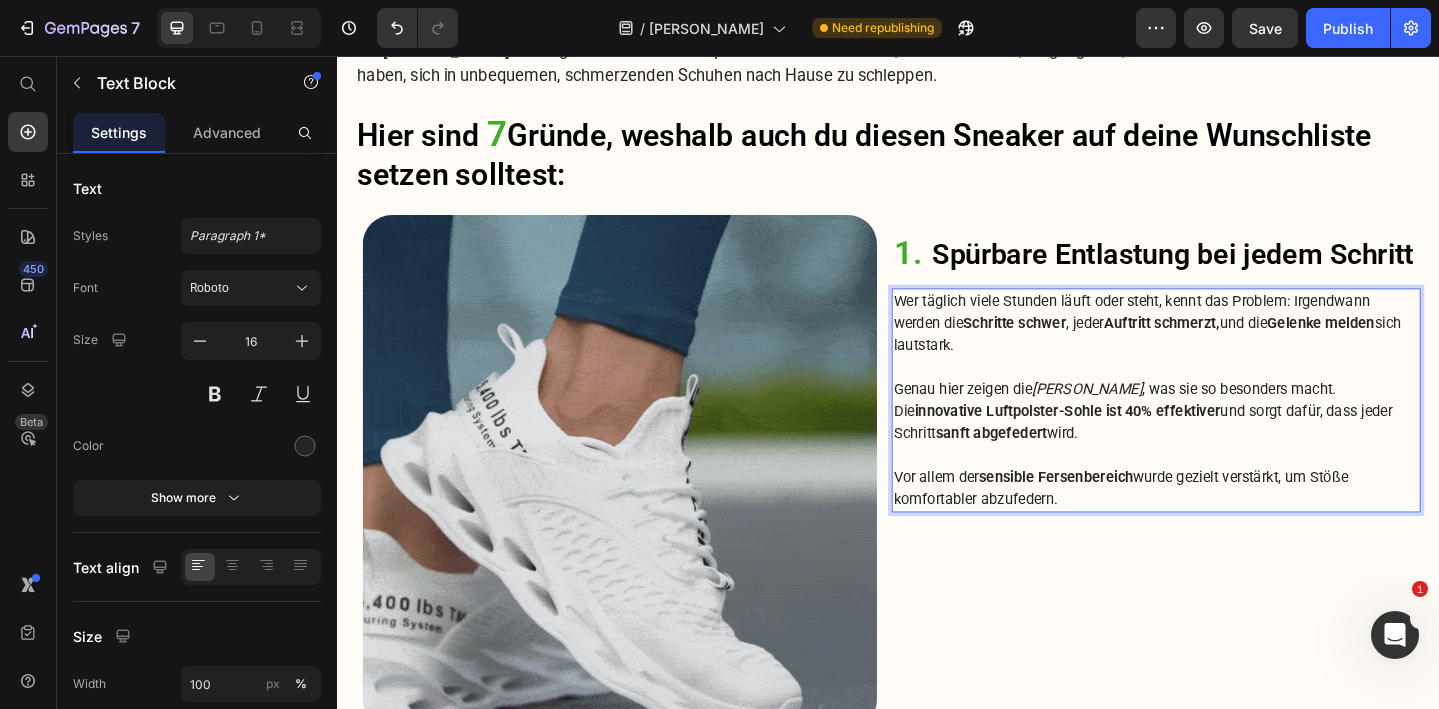 drag, startPoint x: 1148, startPoint y: 540, endPoint x: 1125, endPoint y: 546, distance: 23.769728 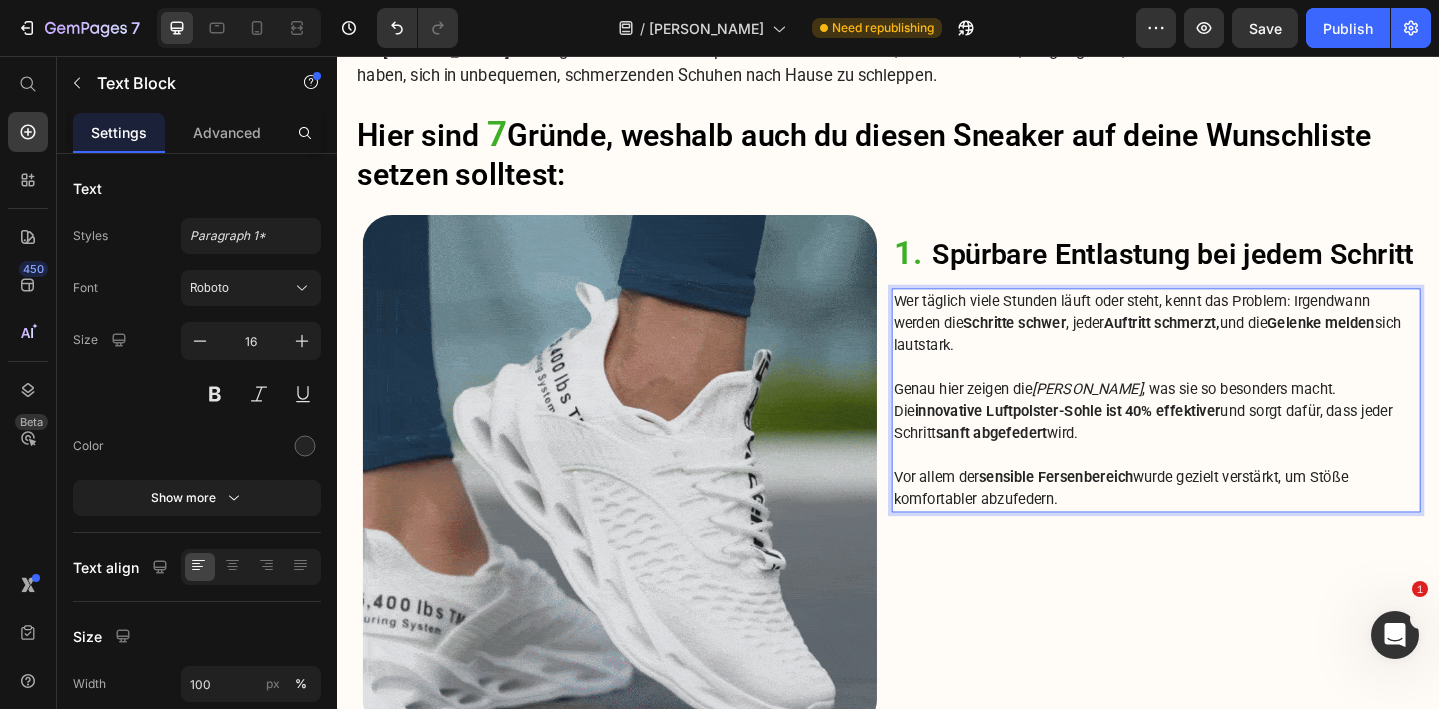 click on "Vor allem der  sensible Fersenbereich  wurde gezielt verstärkt, um Stöße komfortabler abzufedern." at bounding box center (1229, 527) 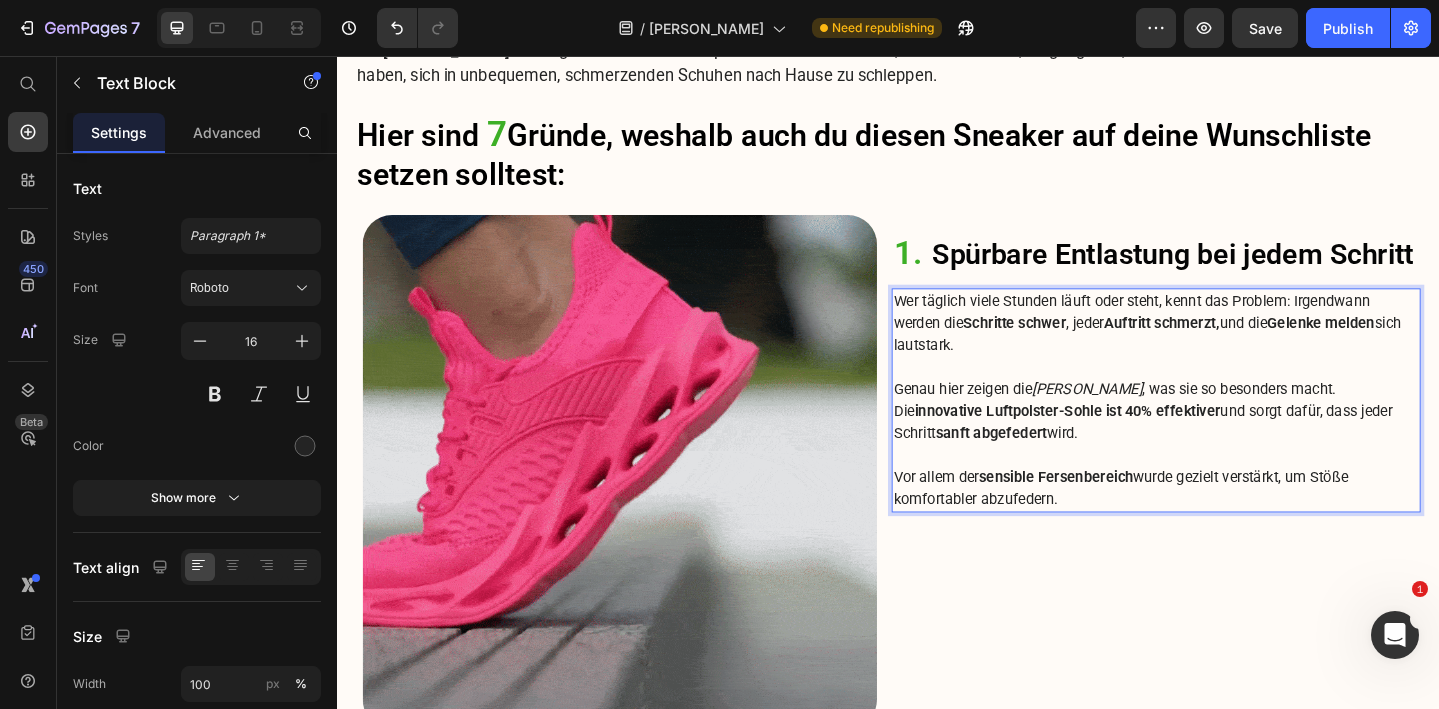 drag, startPoint x: 1132, startPoint y: 539, endPoint x: 944, endPoint y: 541, distance: 188.01064 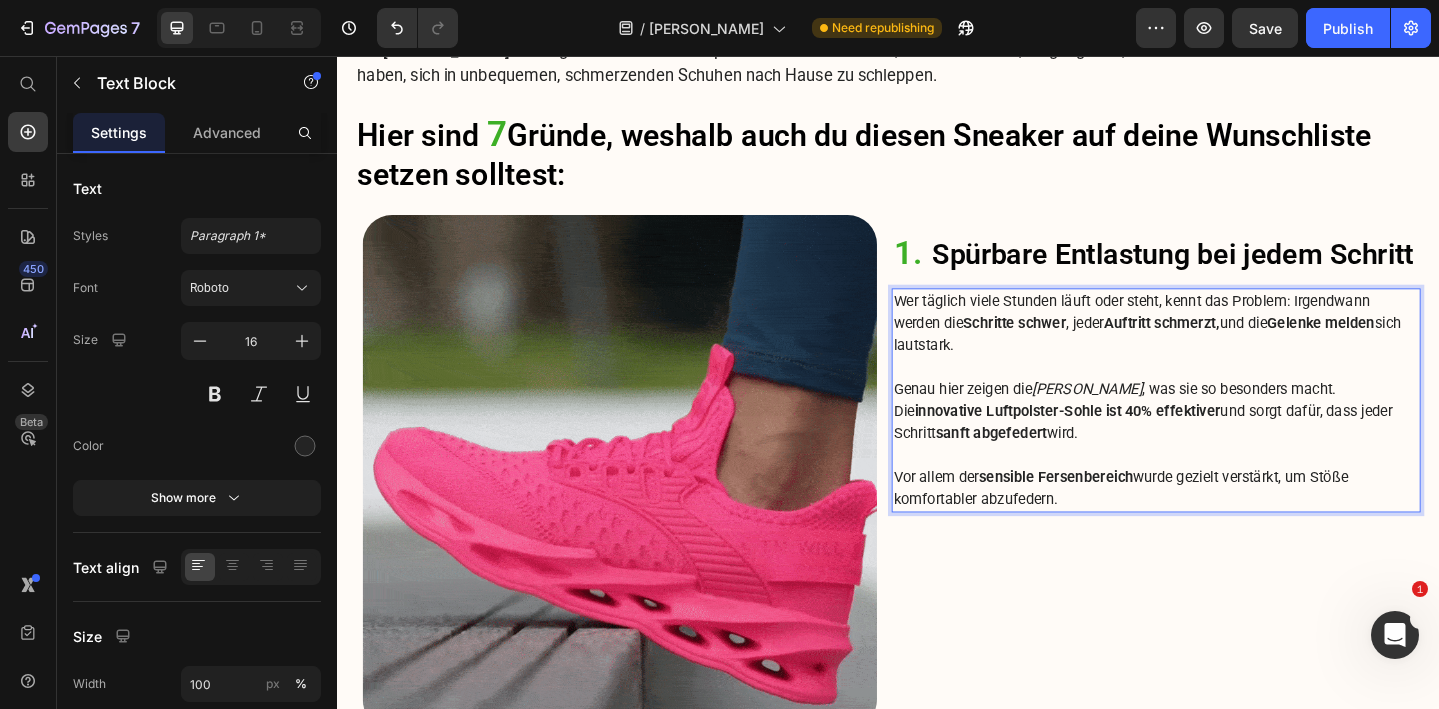 click on "Vor allem der  sensible Fersenbereich  wurde gezielt verstärkt, um Stöße komfortabler abzufedern." at bounding box center [1229, 527] 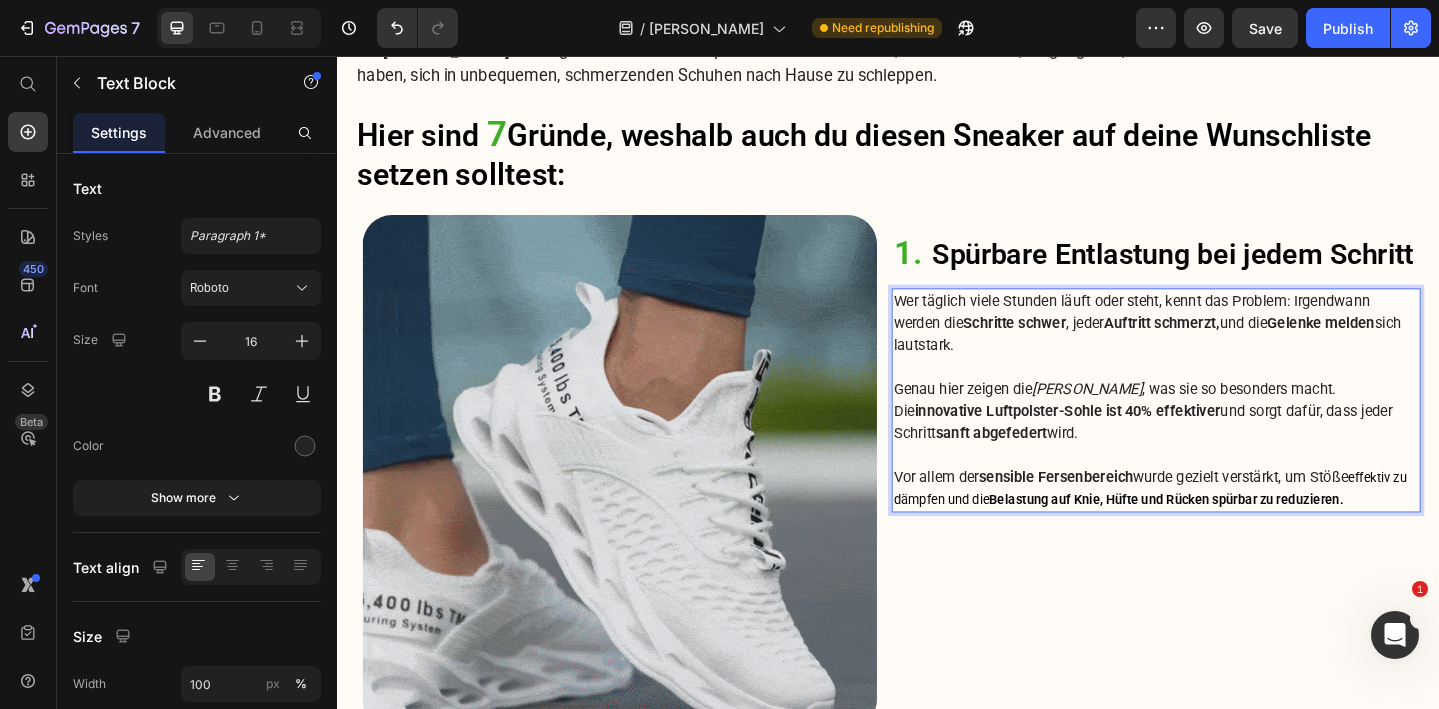 click on "Vor allem der  sensible Fersenbereich  wurde gezielt verstärkt, um Stöße  effektiv zu dämpfen und die  Belastung auf Knie, Hüfte und Rücken spürbar zu reduzieren." at bounding box center (1229, 527) 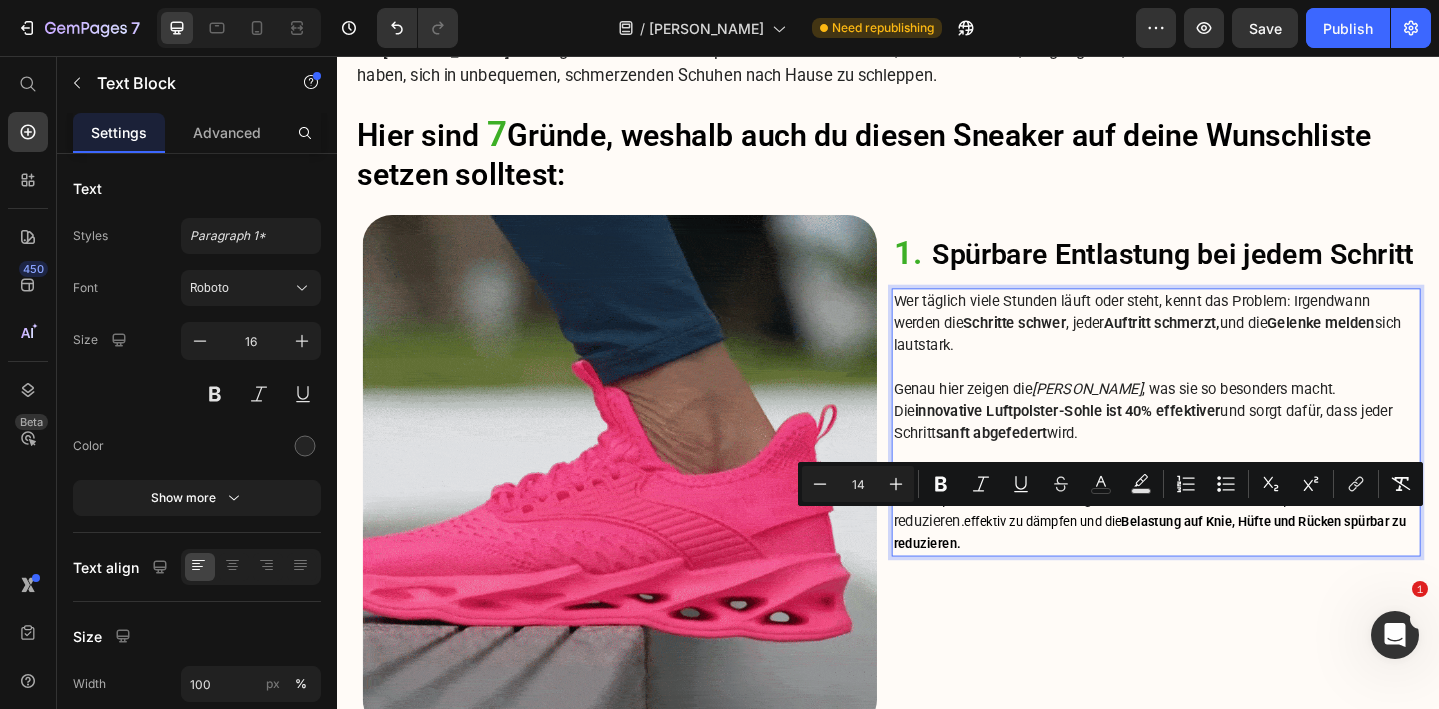 drag, startPoint x: 1026, startPoint y: 593, endPoint x: 1027, endPoint y: 567, distance: 26.019224 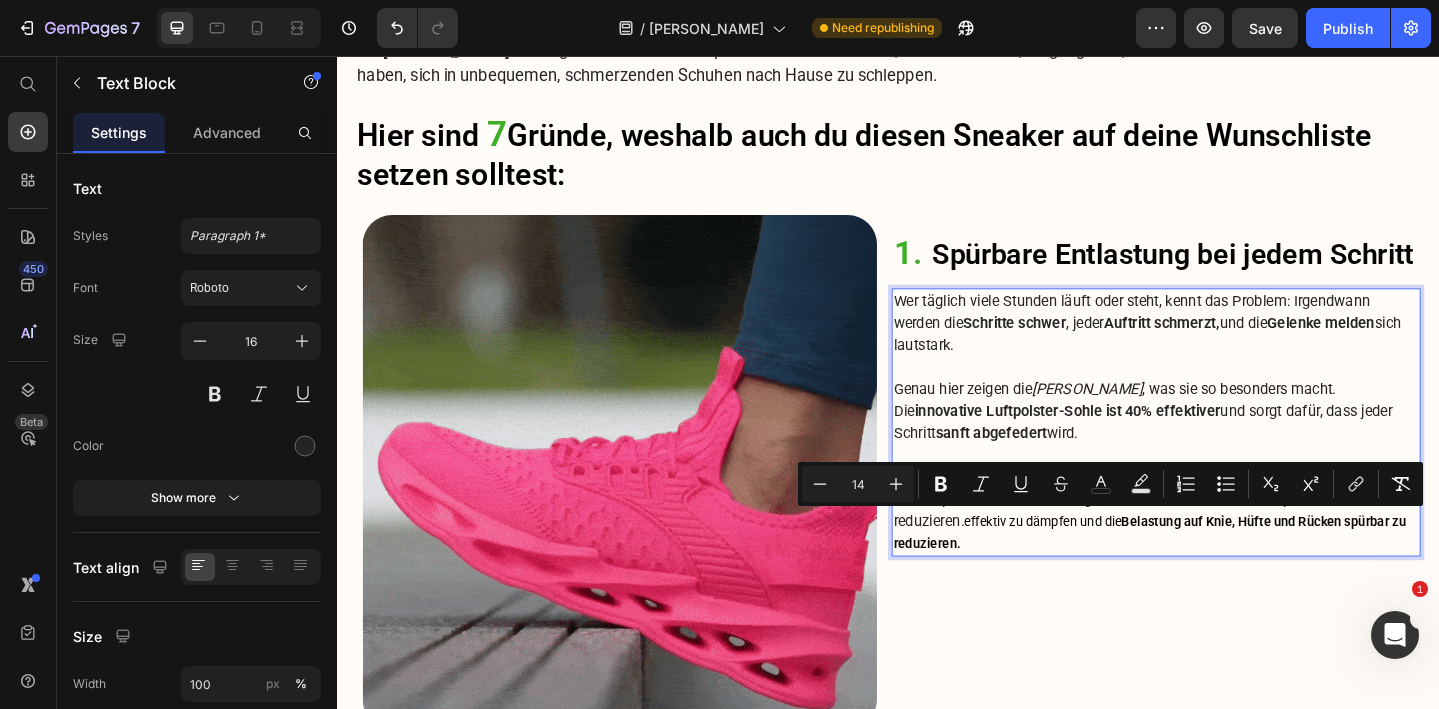 click on "Vor allem der  sensible Fersenbereich  wurde gezielt verstärkt, um Stöße effektiv zu dämpfen und die Belastung auf Knie, Hüfte und Rücken spürbar zu reduzieren.   effektiv zu dämpfen und die  Belastung auf Knie, Hüfte und Rücken spürbar zu reduzieren." at bounding box center (1229, 551) 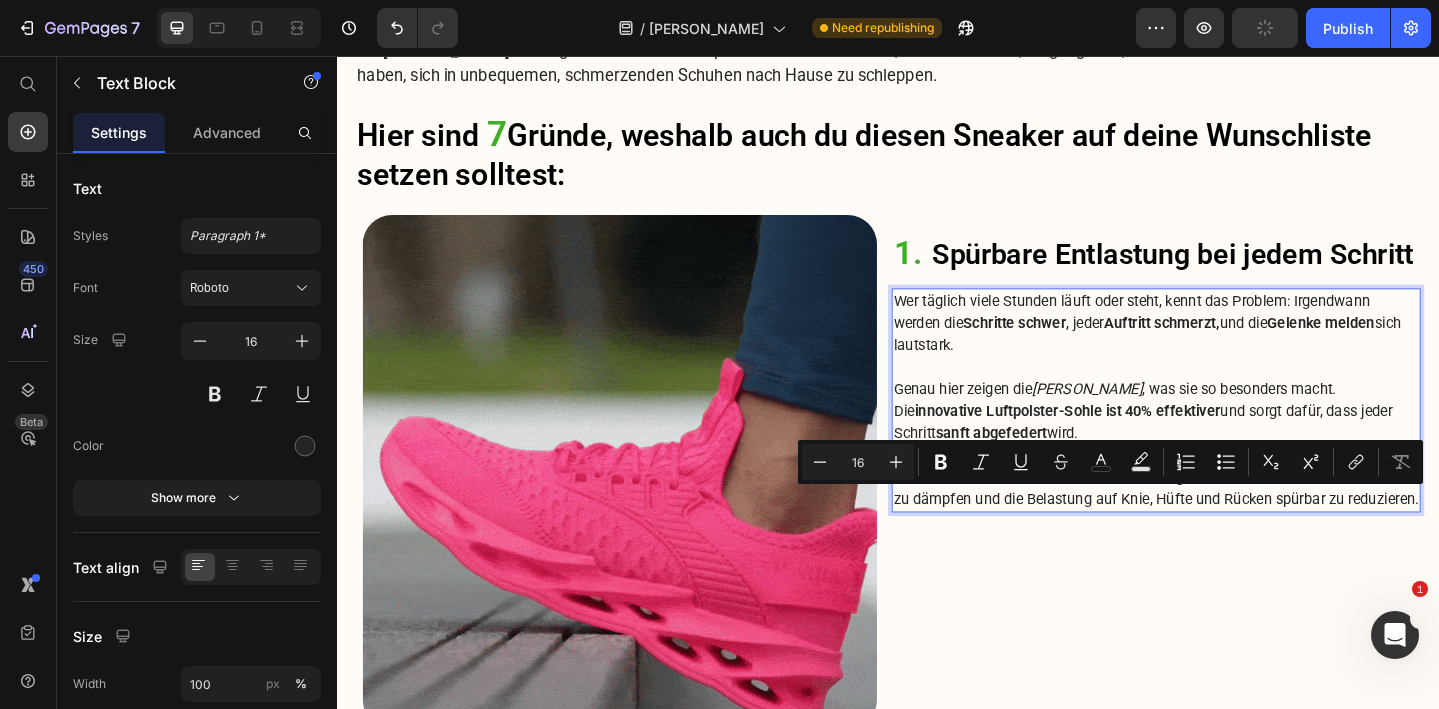 drag, startPoint x: 1088, startPoint y: 537, endPoint x: 1394, endPoint y: 556, distance: 306.5893 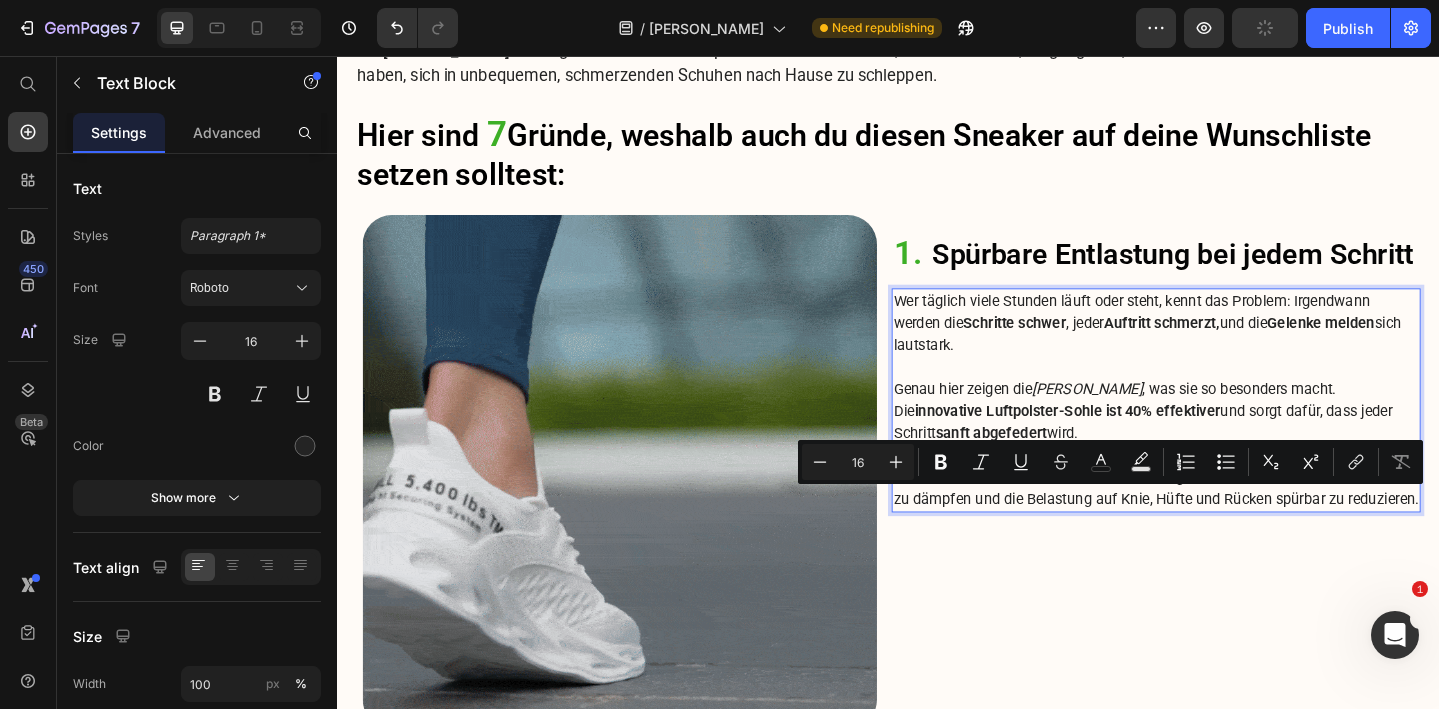 click on "Vor allem der  sensible Fersenbereich  wurde gezielt verstärkt, um Stöße effektiv zu dämpfen und die Belastung auf Knie, Hüfte und Rücken spürbar zu reduzieren." at bounding box center (1229, 527) 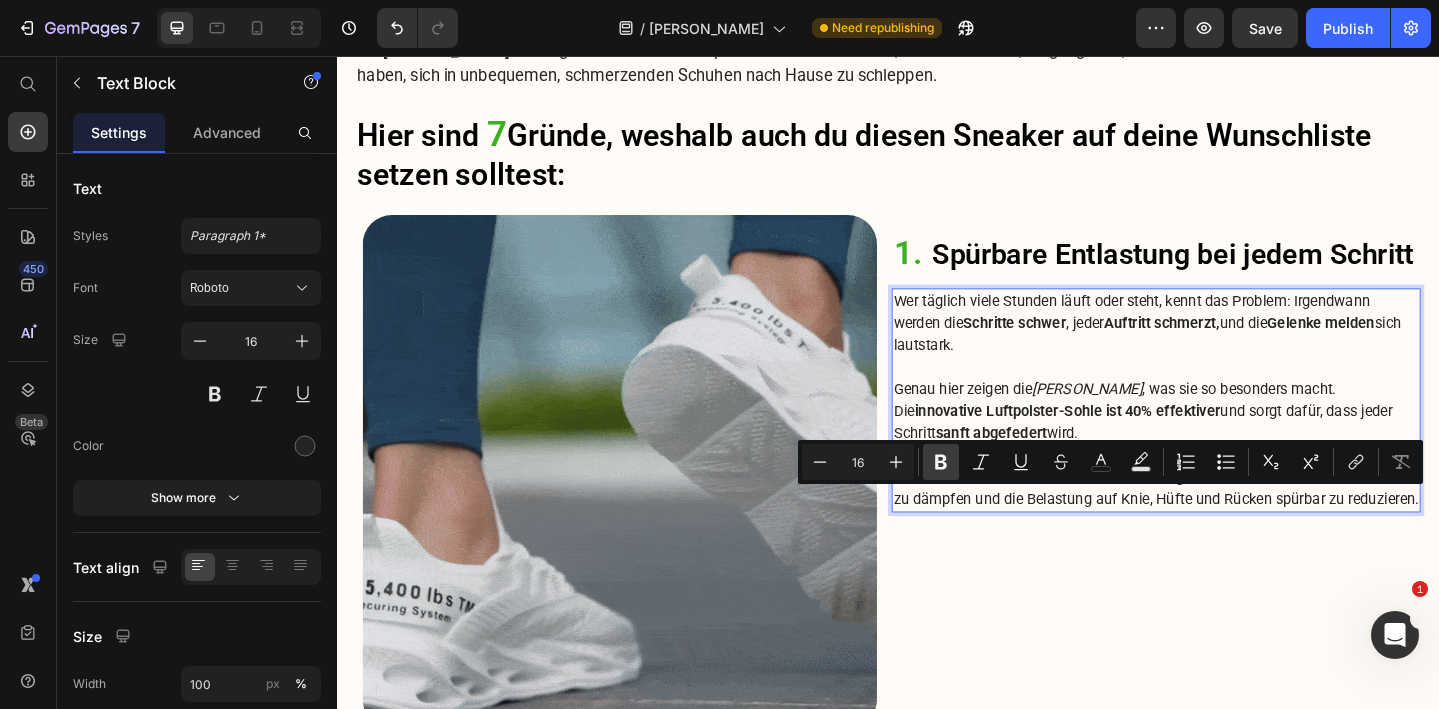 click 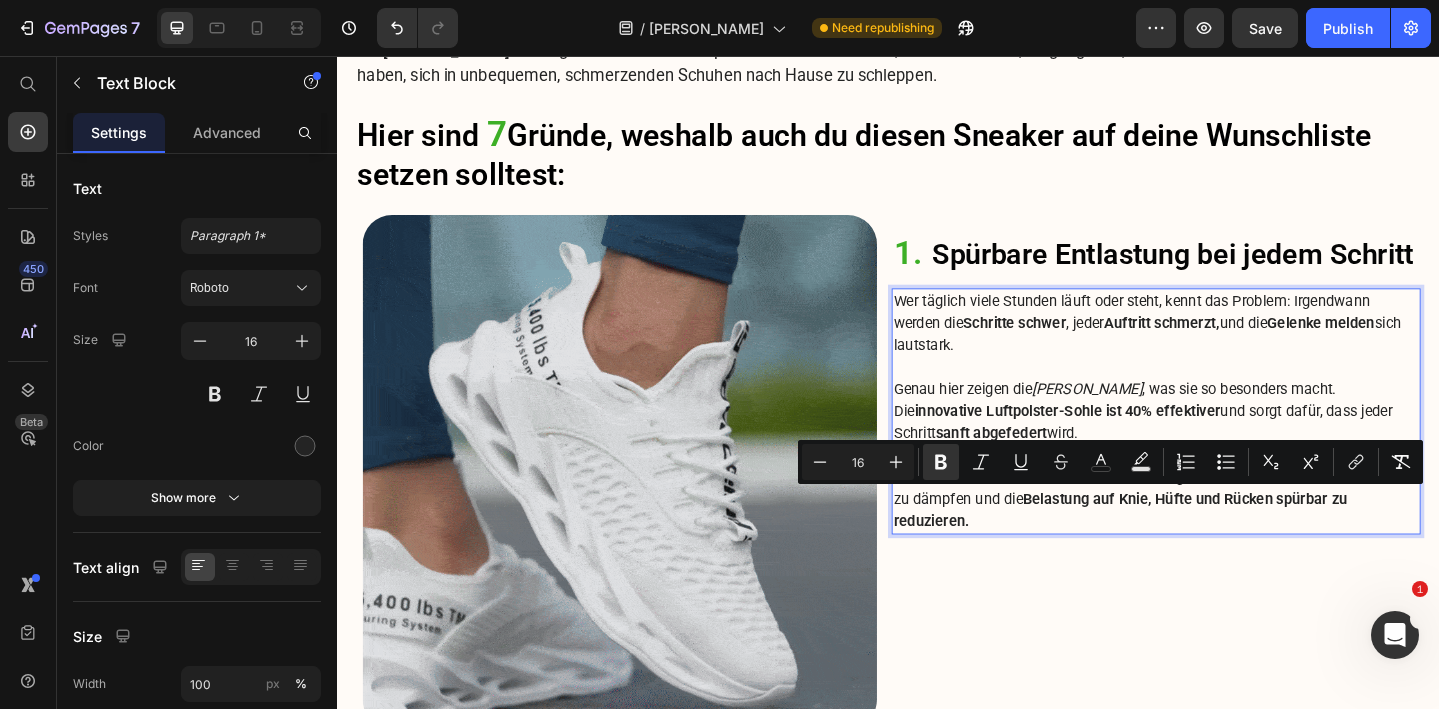 click on "Belastung auf Knie, Hüfte und Rücken spürbar zu reduzieren." at bounding box center (1190, 550) 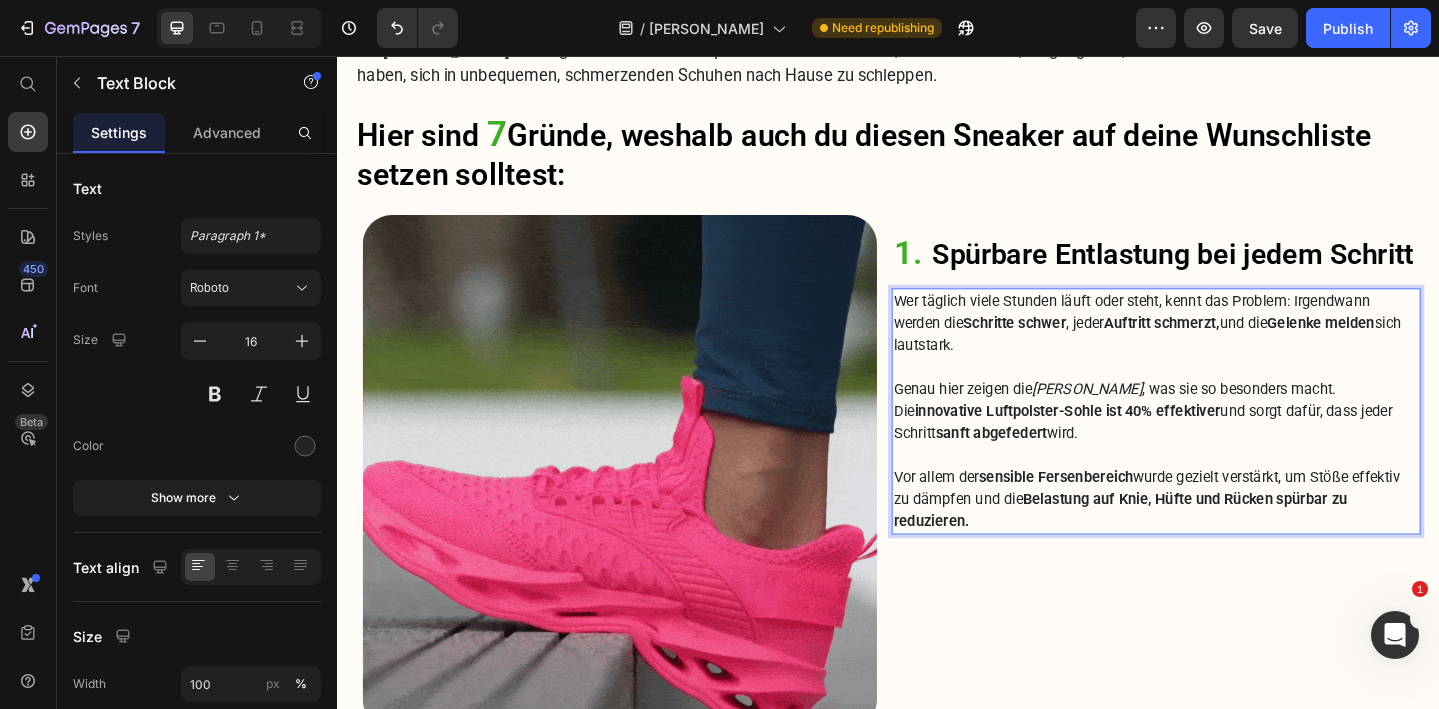 click on "Belastung auf Knie, Hüfte und Rücken spürbar zu reduzieren." at bounding box center [1190, 550] 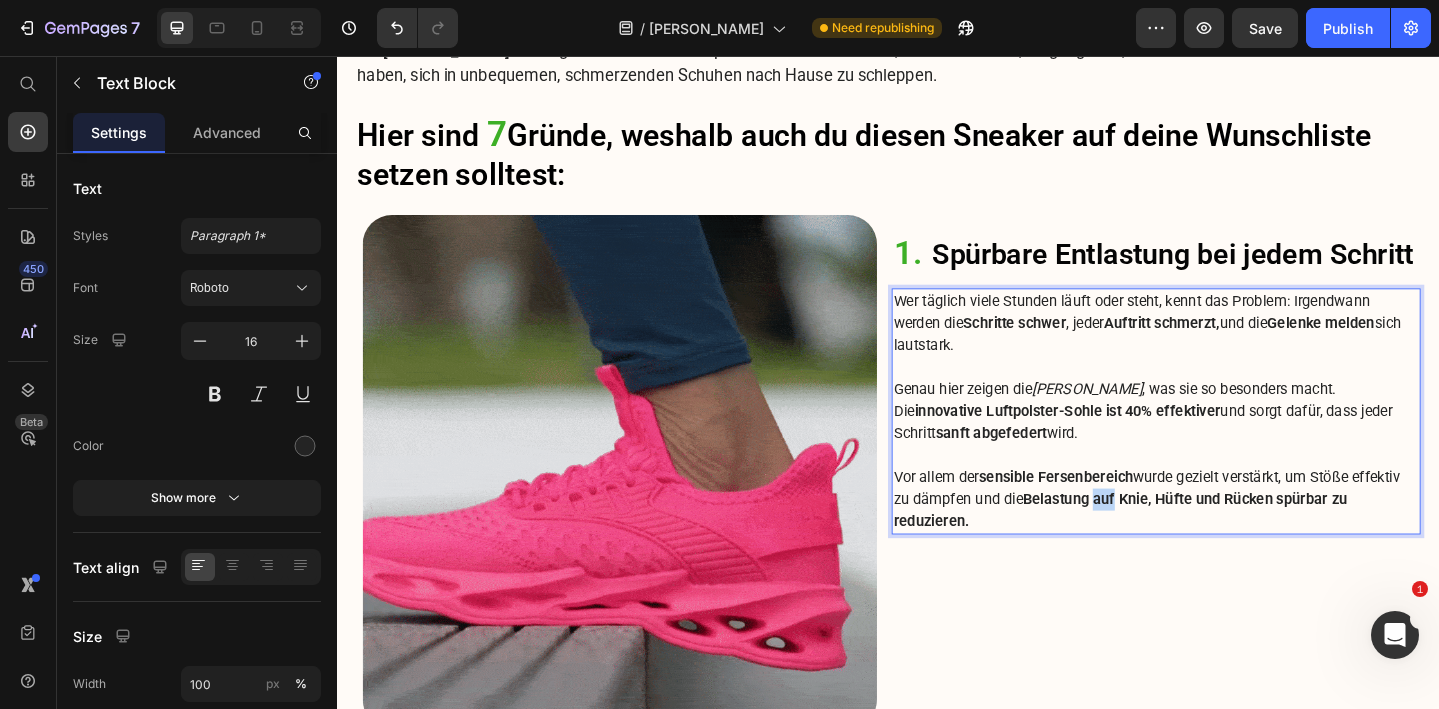 click on "Belastung auf Knie, Hüfte und Rücken spürbar zu reduzieren." at bounding box center (1190, 550) 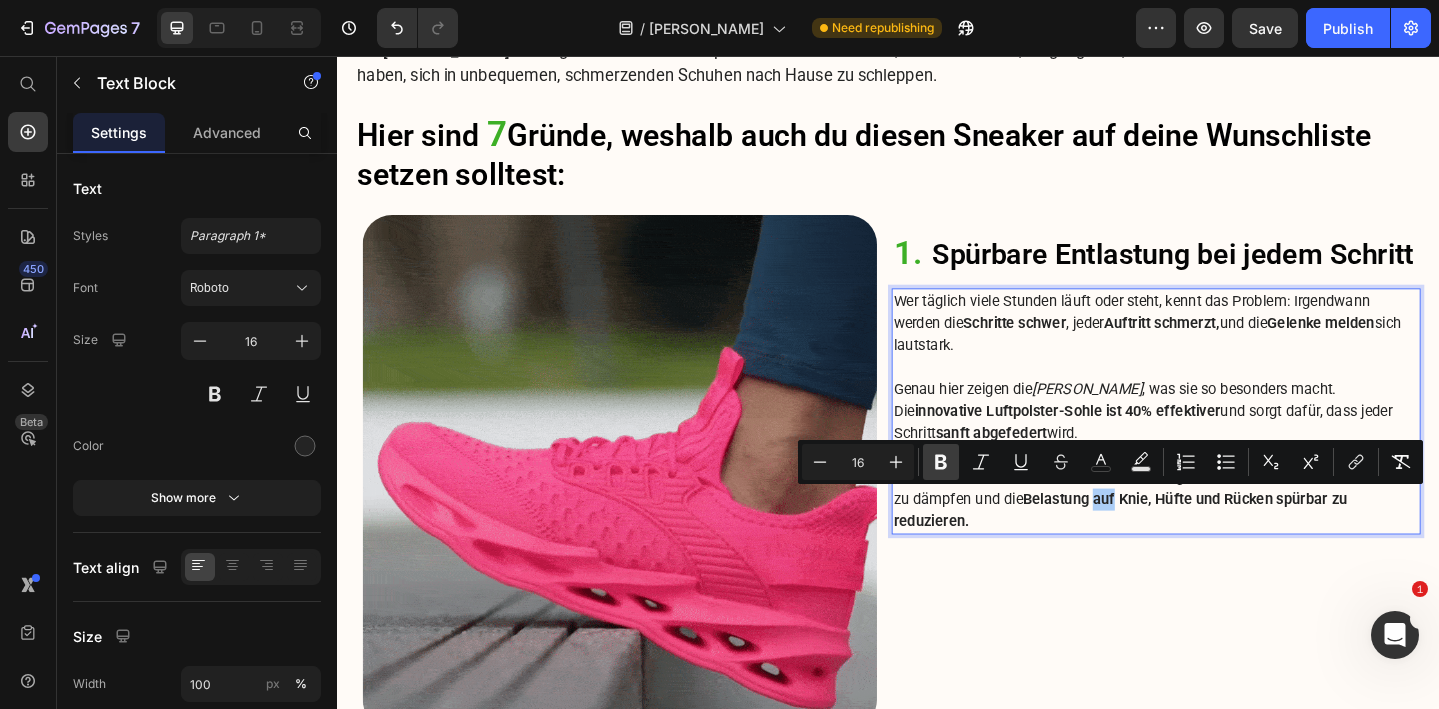click 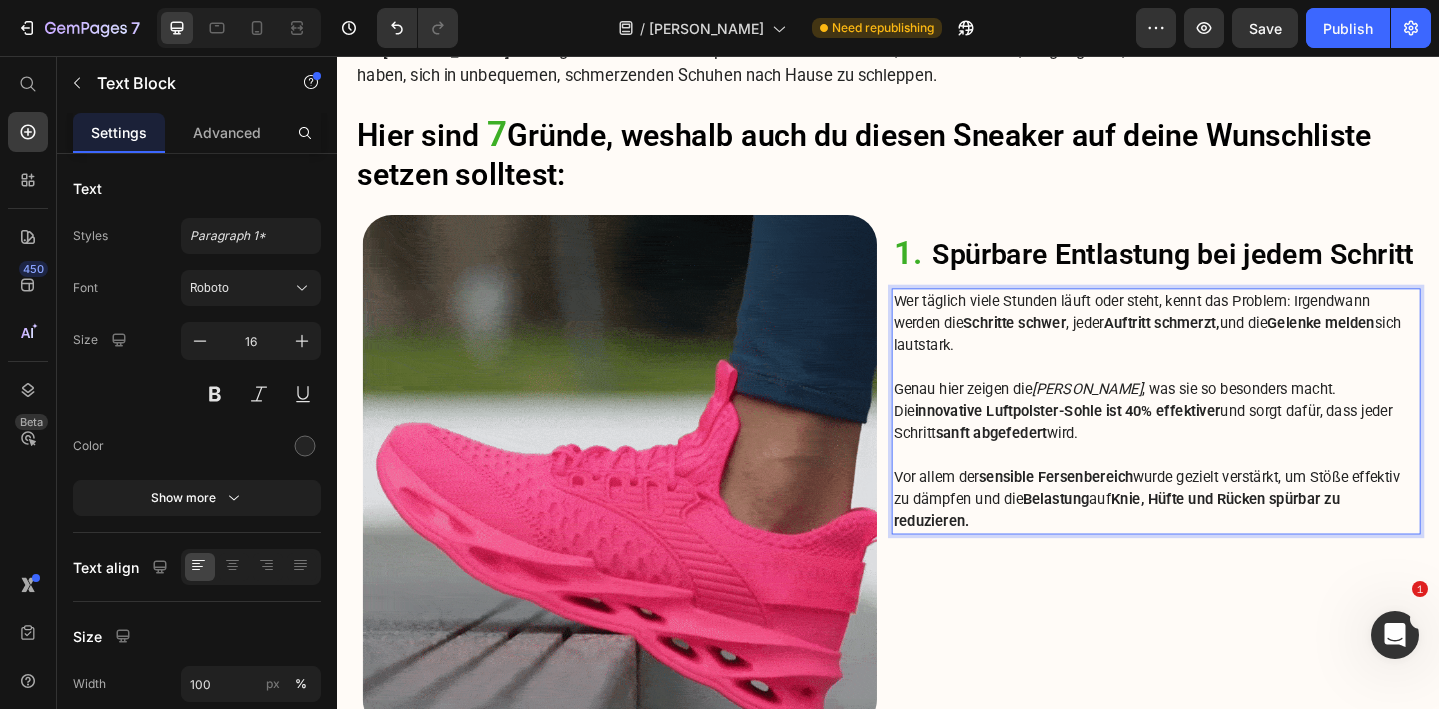 click on "Knie, Hüfte und Rücken spürbar zu reduzieren." at bounding box center (1186, 550) 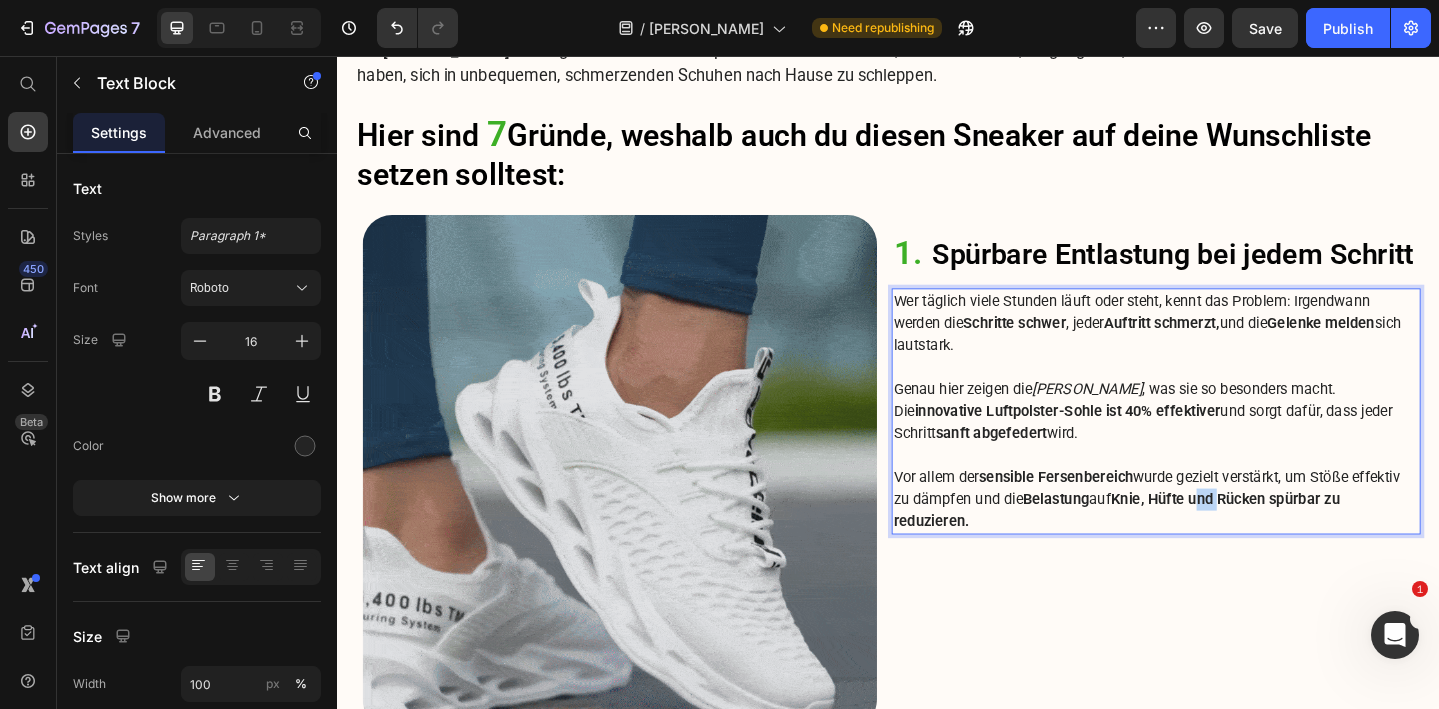 click on "Knie, Hüfte und Rücken spürbar zu reduzieren." at bounding box center (1186, 550) 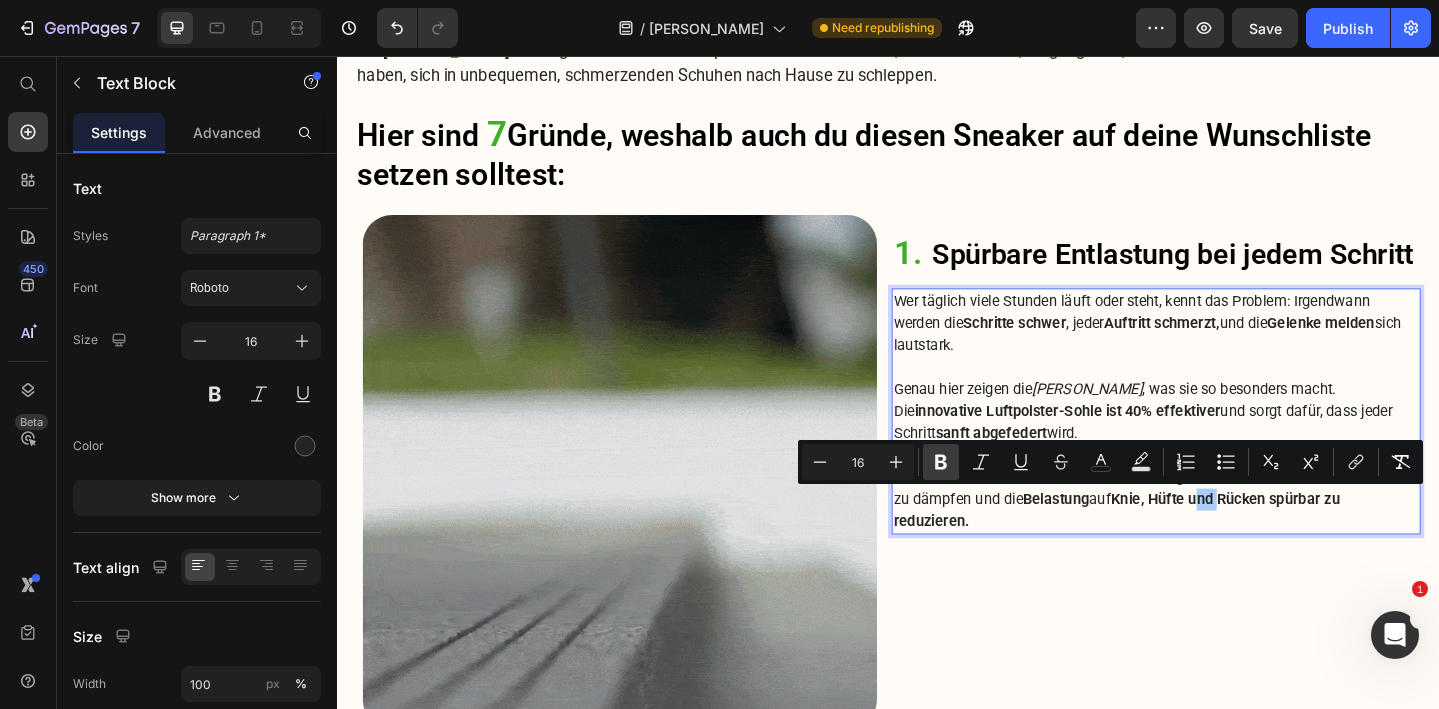 click 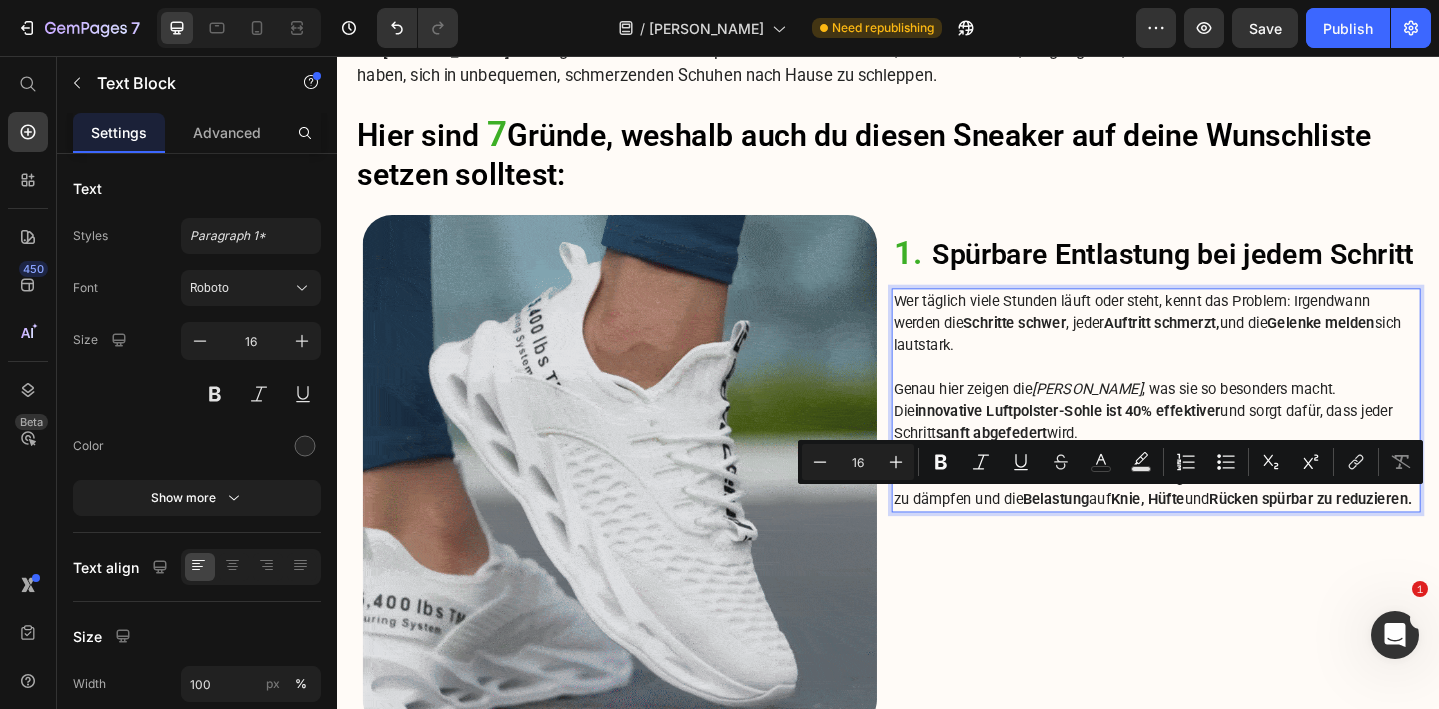 click on "Rücken spürbar zu reduzieren." at bounding box center (1397, 538) 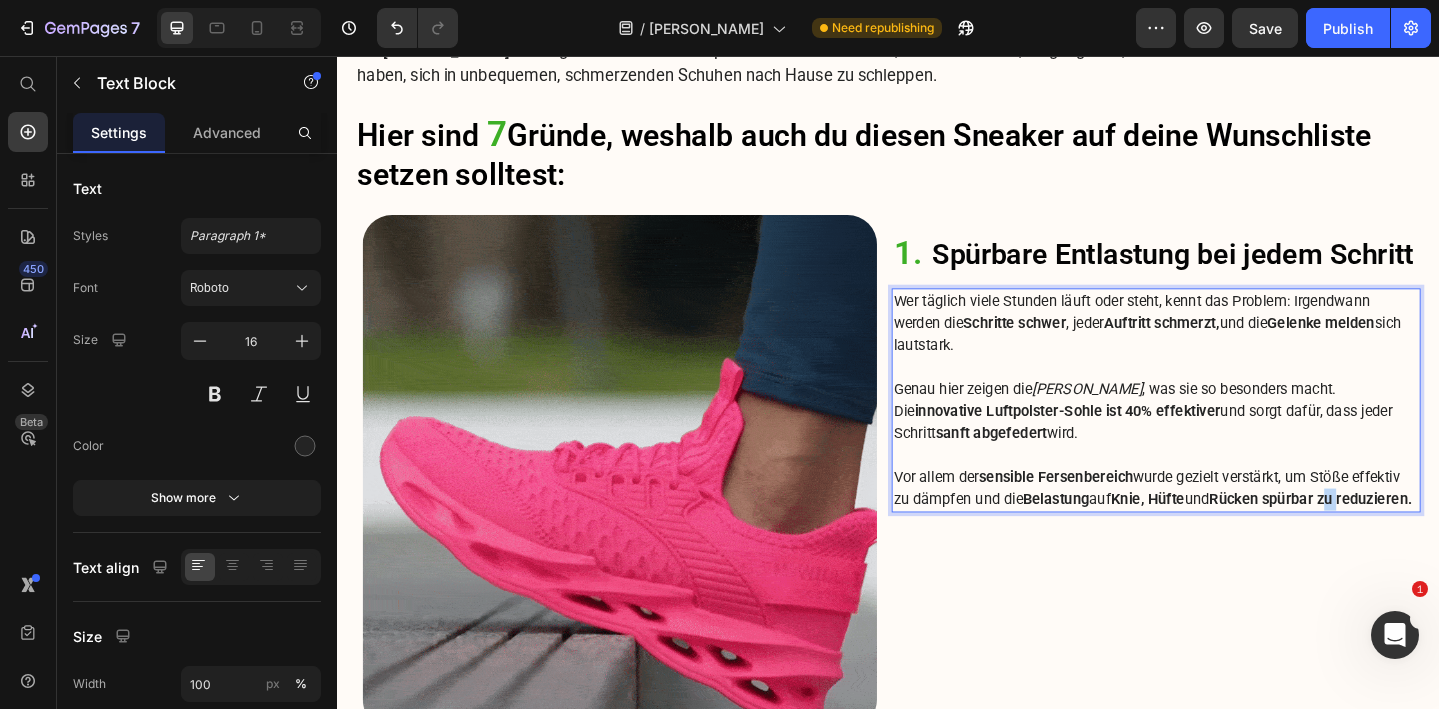 click on "Rücken spürbar zu reduzieren." at bounding box center [1397, 538] 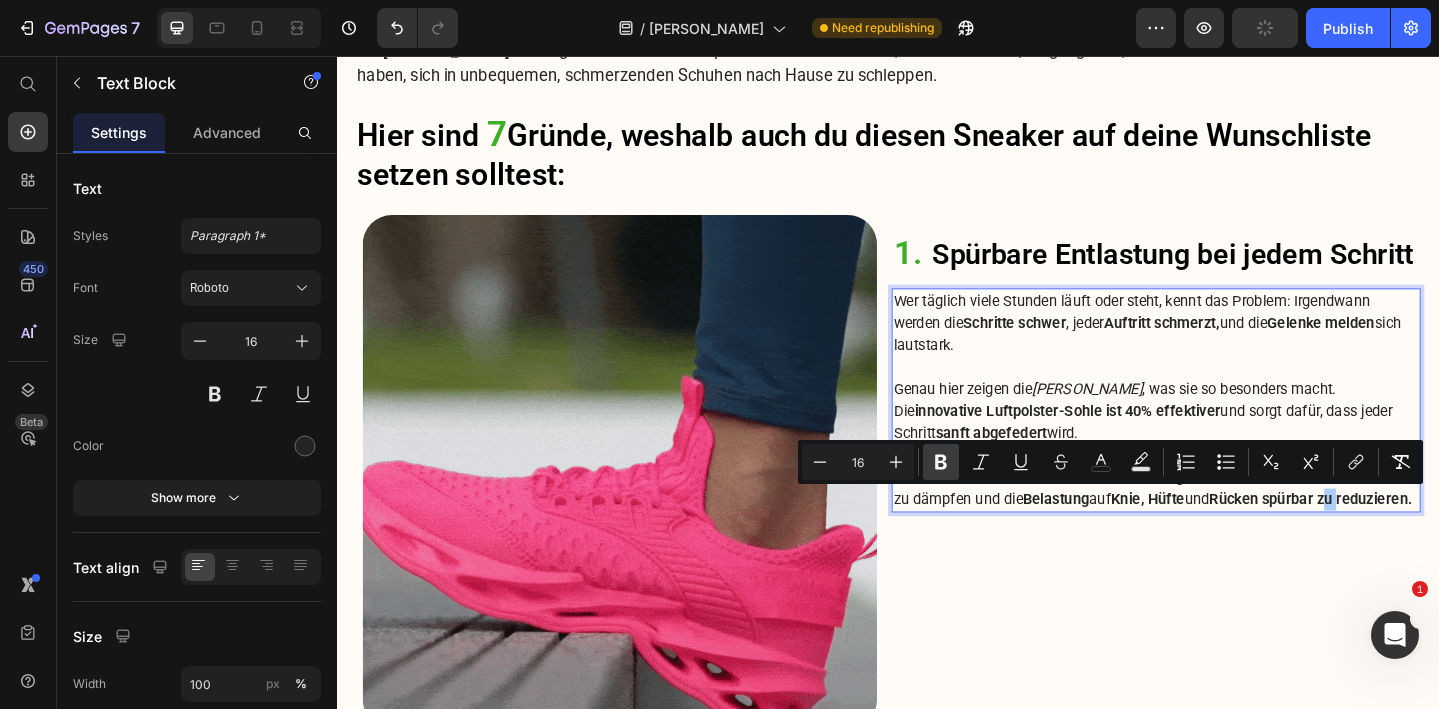 click 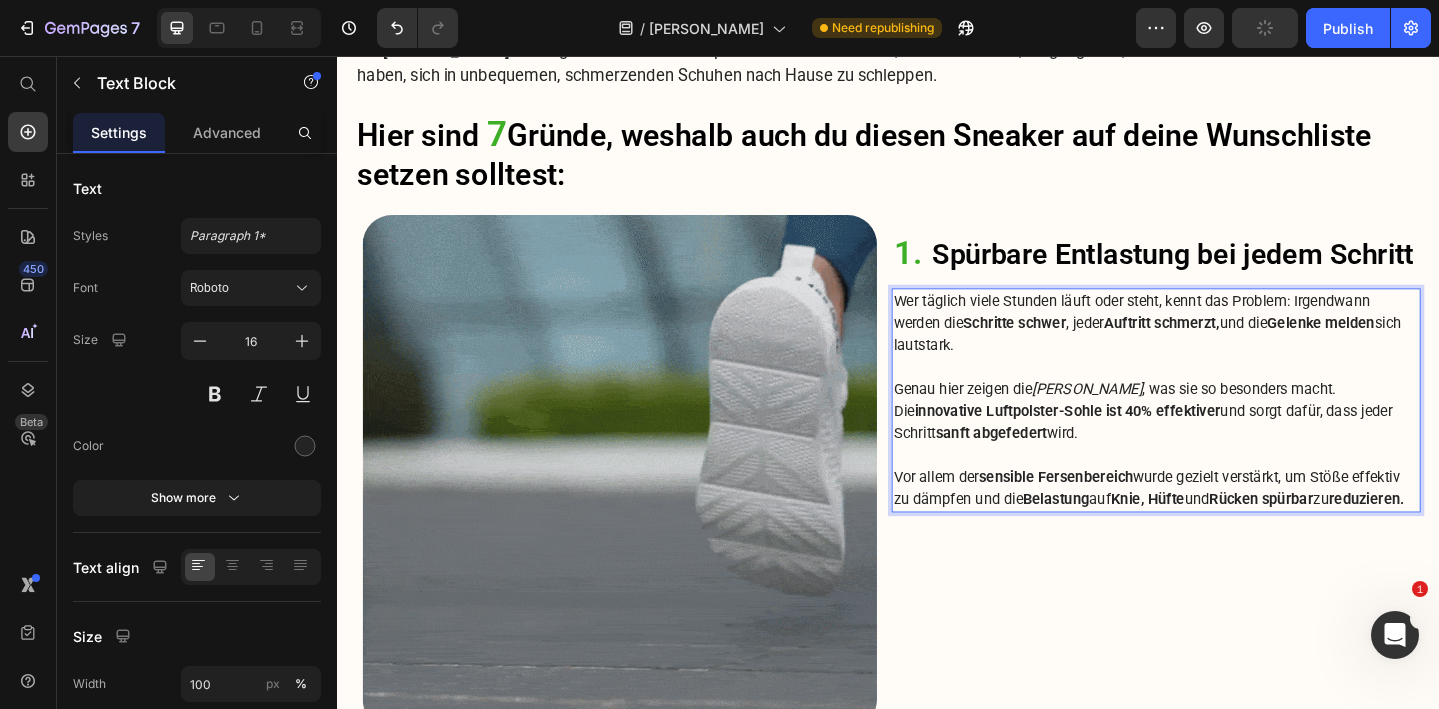 click on "Vor allem der  sensible Fersenbereich  wurde gezielt verstärkt, um Stöße effektiv zu dämpfen und die  Belastung  auf  Knie, Hüfte  und  Rücken spürbar  zu  reduzieren." at bounding box center (1229, 527) 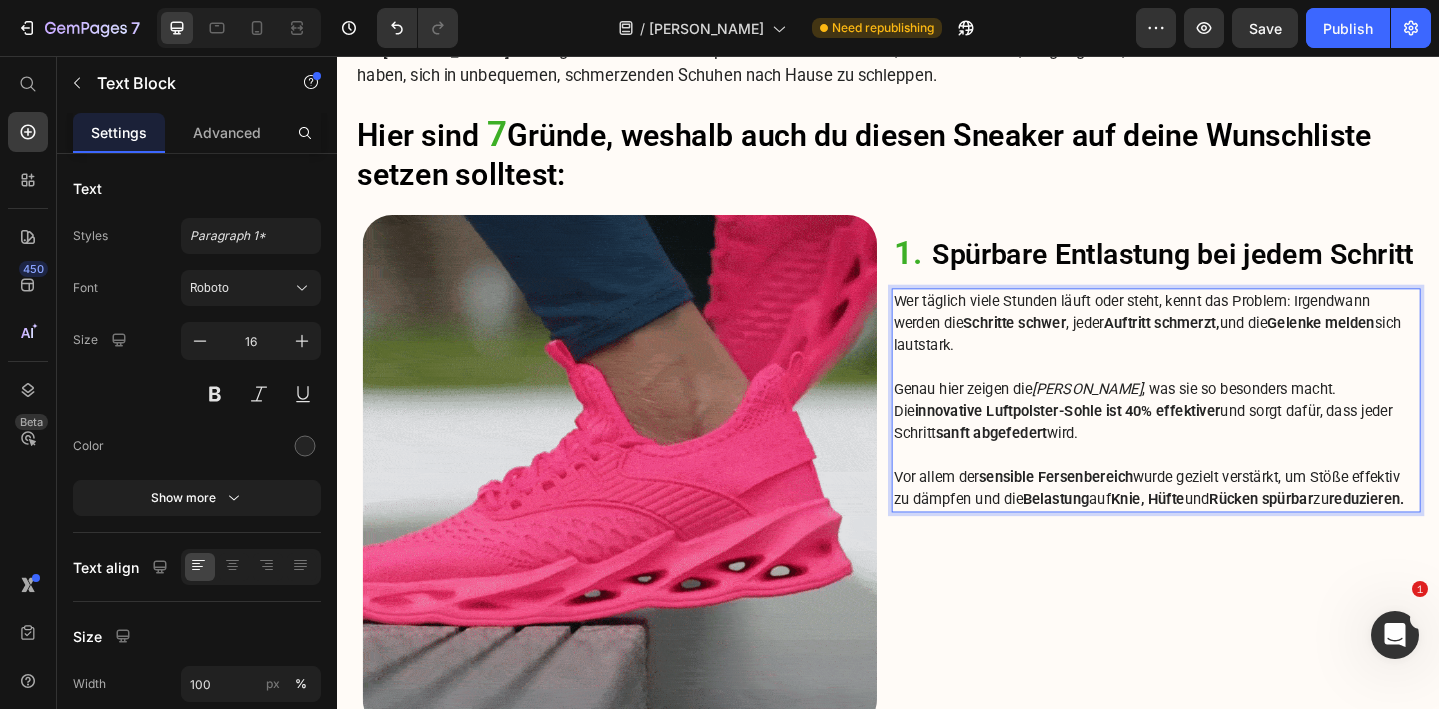 click on "Vor allem der  sensible Fersenbereich  wurde gezielt verstärkt, um Stöße effektiv zu dämpfen und die  Belastung  auf  Knie, Hüfte  und  Rücken spürbar  zu  reduzieren." at bounding box center [1229, 527] 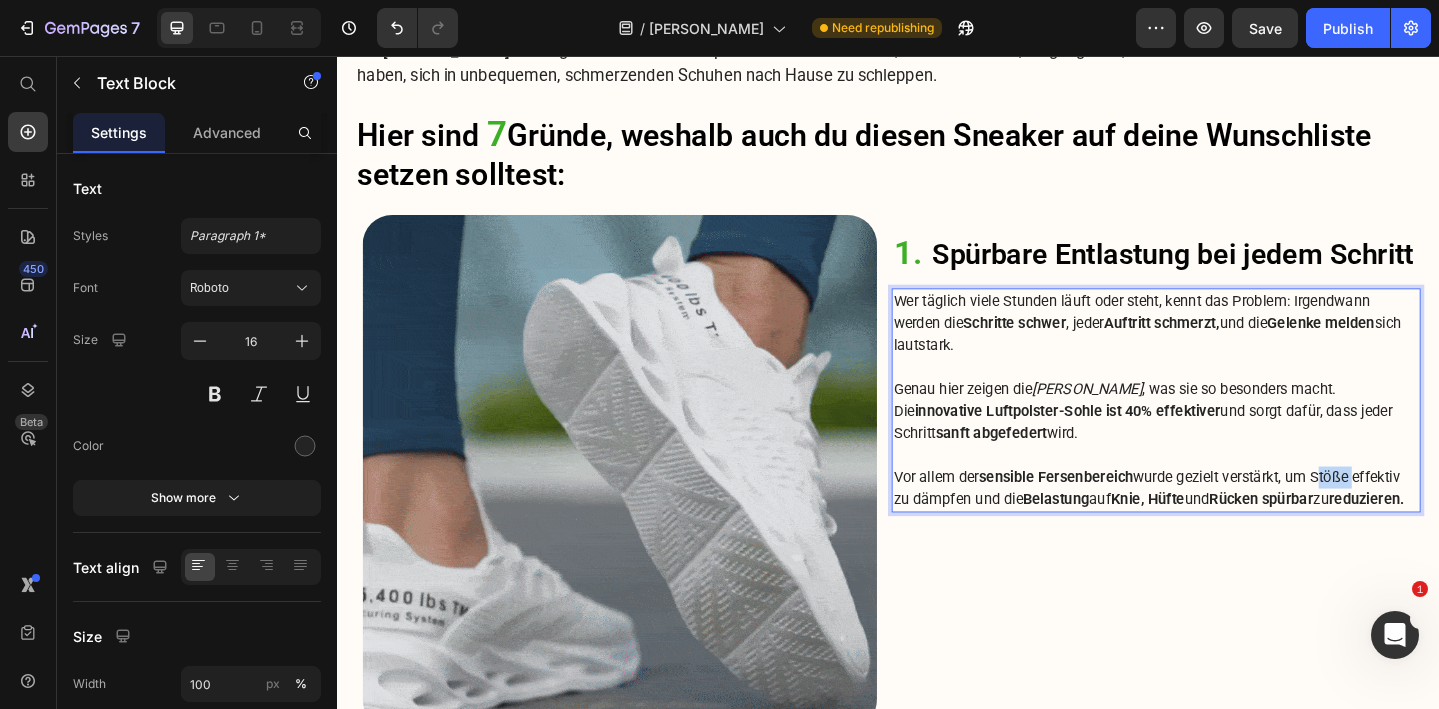 click on "Vor allem der  sensible Fersenbereich  wurde gezielt verstärkt, um Stöße effektiv zu dämpfen und die  Belastung  auf  Knie, Hüfte  und  Rücken spürbar  zu  reduzieren." at bounding box center [1229, 527] 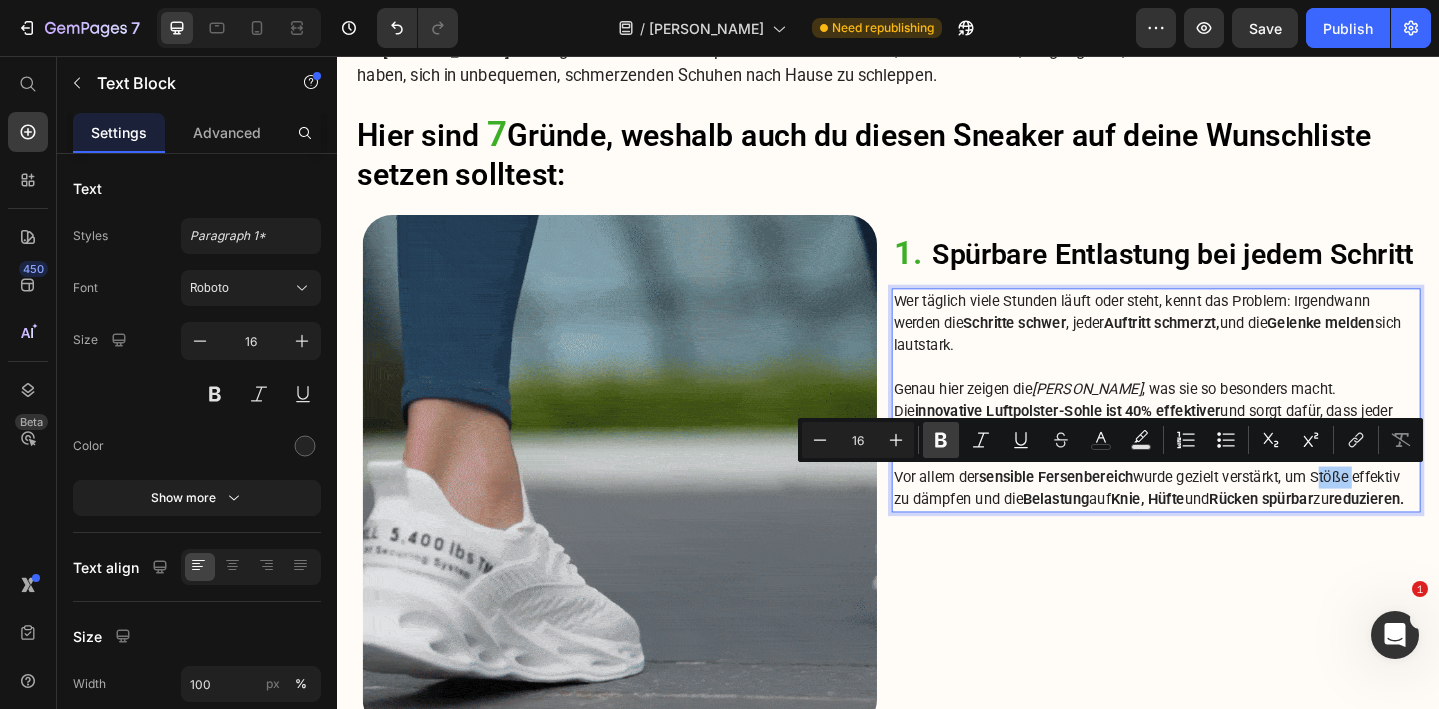 click 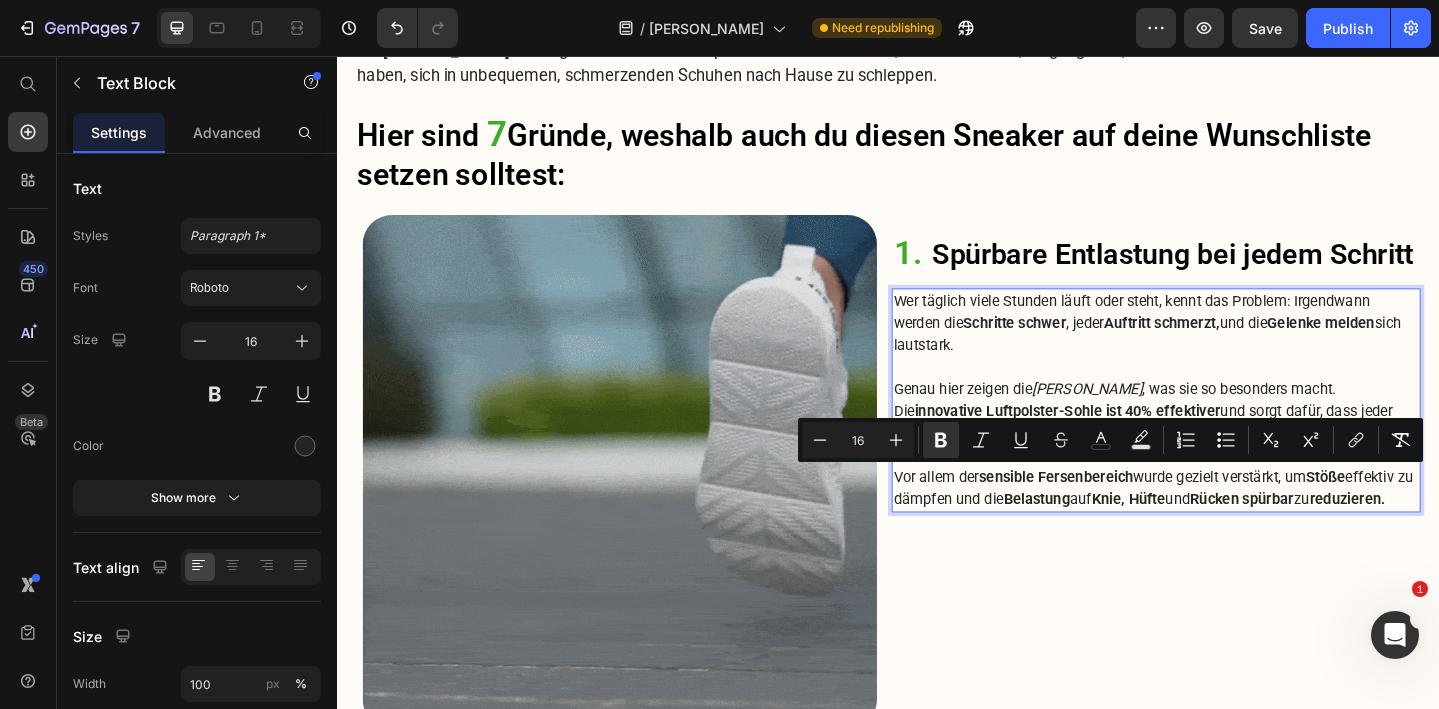 click on "Vor allem der  sensible Fersenbereich  wurde gezielt verstärkt, um  Stöße  effektiv zu dämpfen und die  Belastung  auf  Knie, Hüfte  und  Rücken spürbar  zu  reduzieren." at bounding box center (1229, 527) 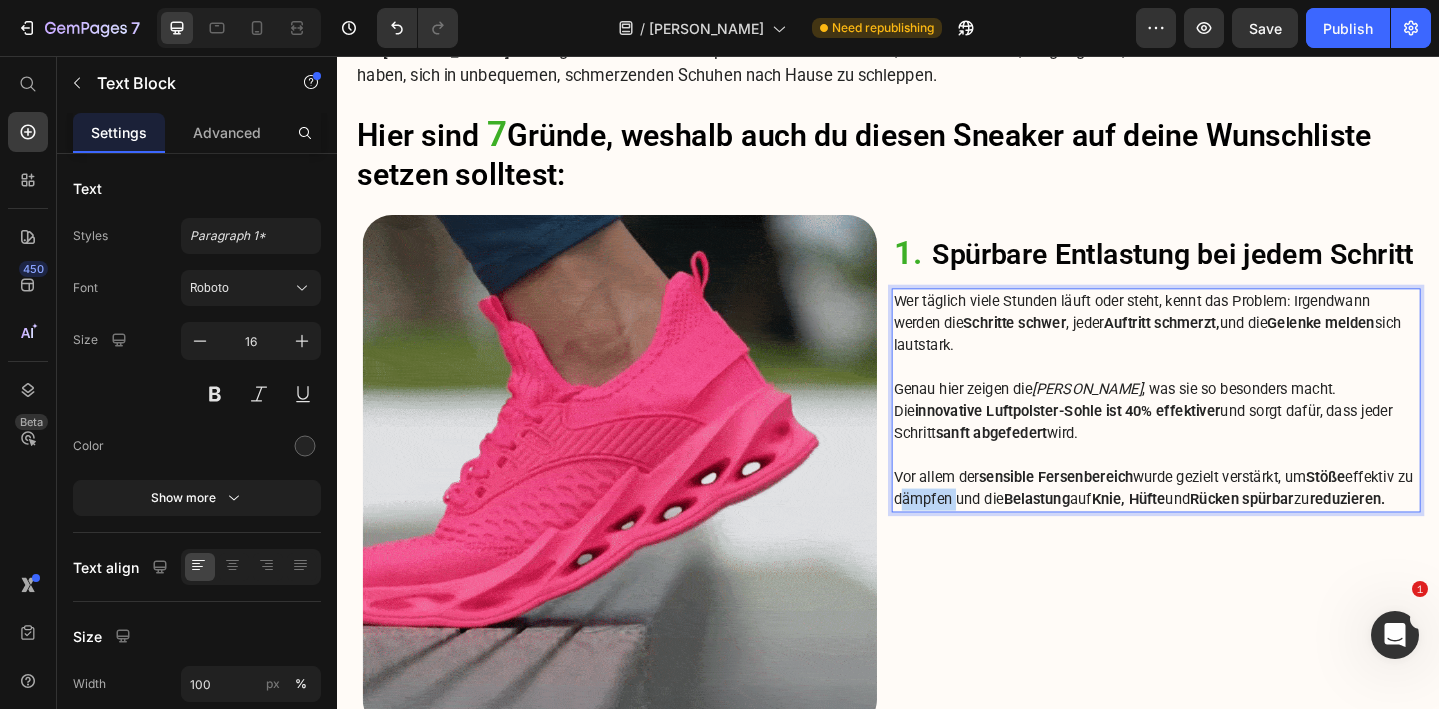 click on "Vor allem der  sensible Fersenbereich  wurde gezielt verstärkt, um  Stöße  effektiv zu dämpfen und die  Belastung  auf  Knie, Hüfte  und  Rücken spürbar  zu  reduzieren." at bounding box center (1229, 527) 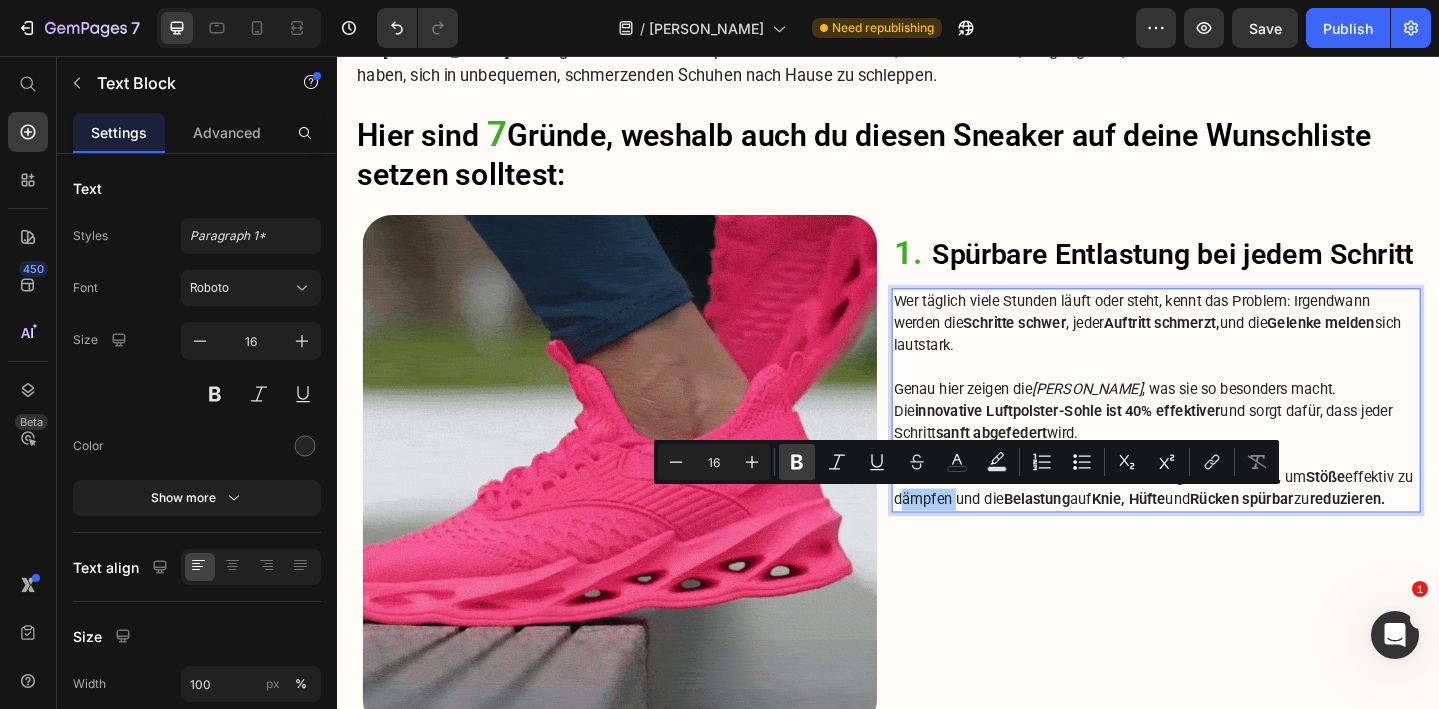 click 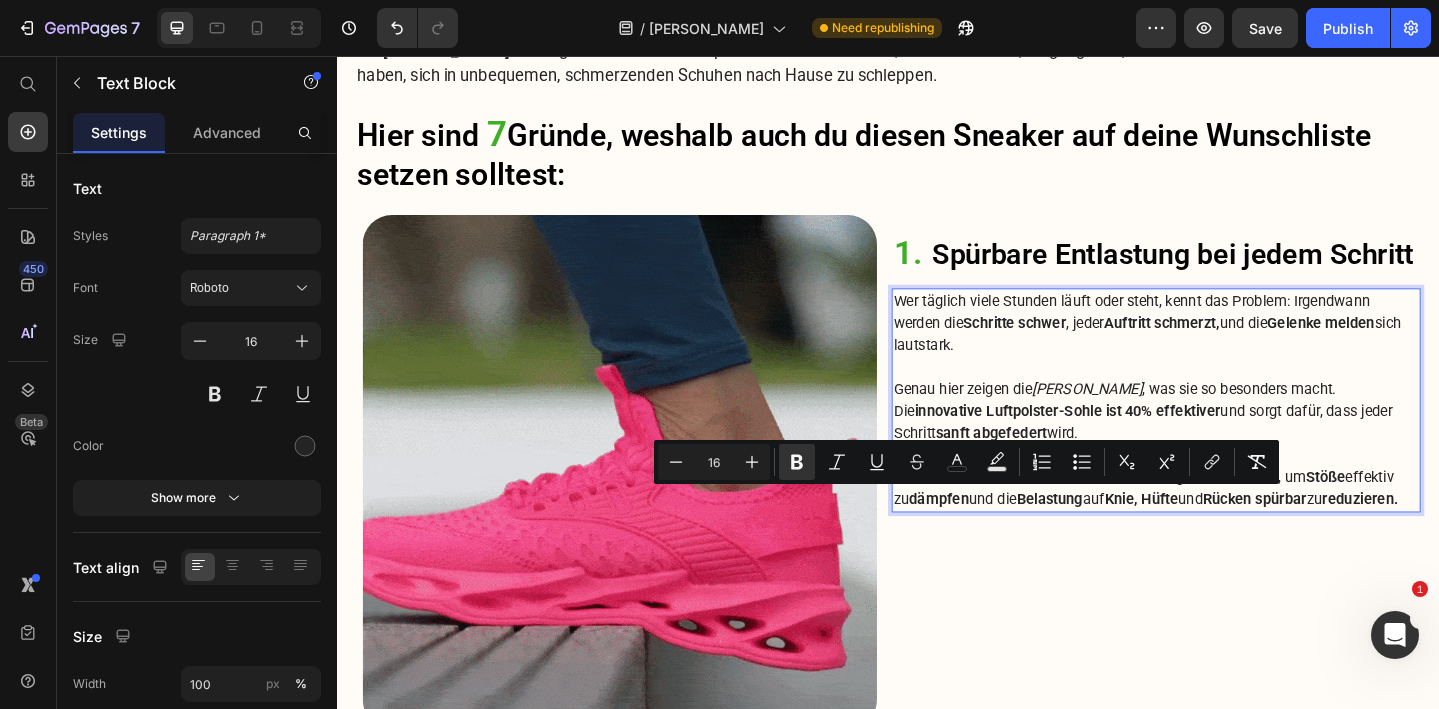 click on "Vor allem der  sensible Fersenbereich  wurde gezielt verstärkt, um  Stöße  effektiv zu  dämpfen  und die  Belastung  auf  Knie, Hüfte  und  Rücken spürbar  zu  reduzieren." at bounding box center (1229, 527) 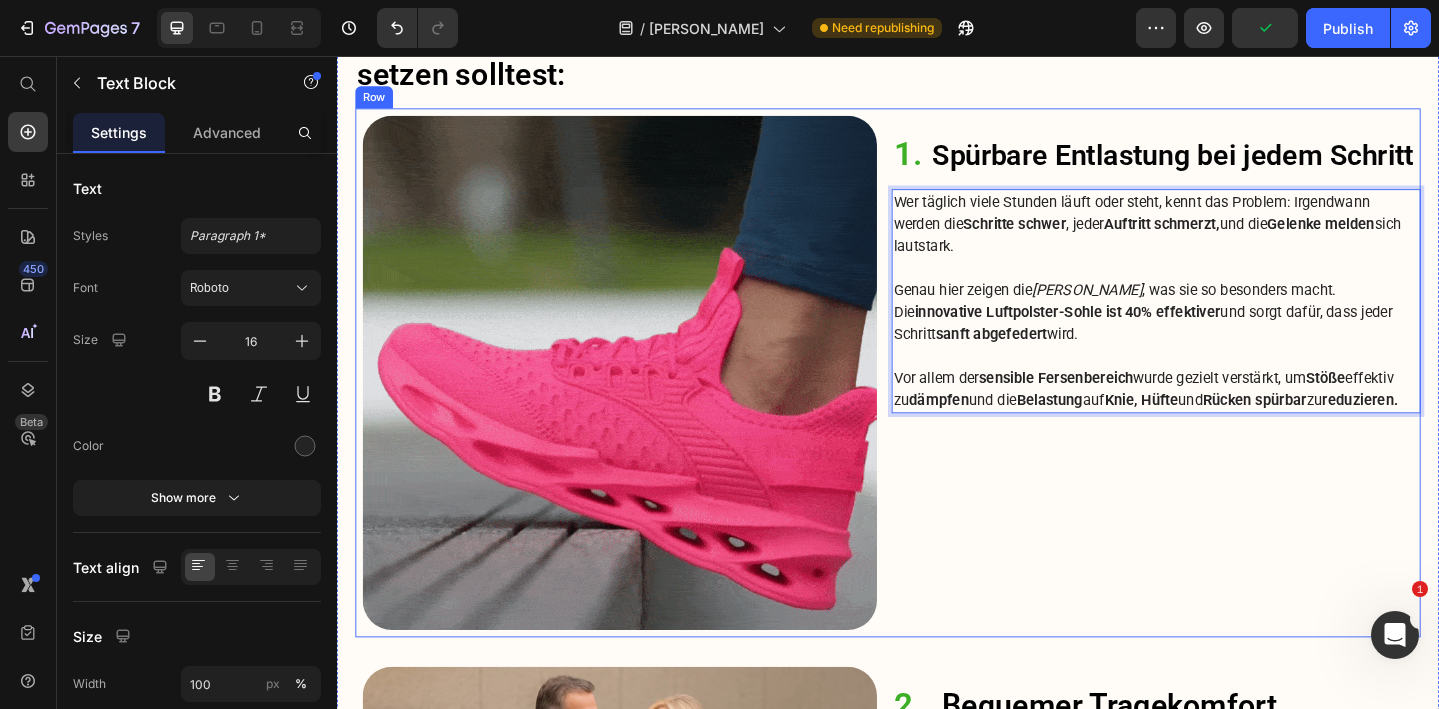 scroll, scrollTop: 1964, scrollLeft: 0, axis: vertical 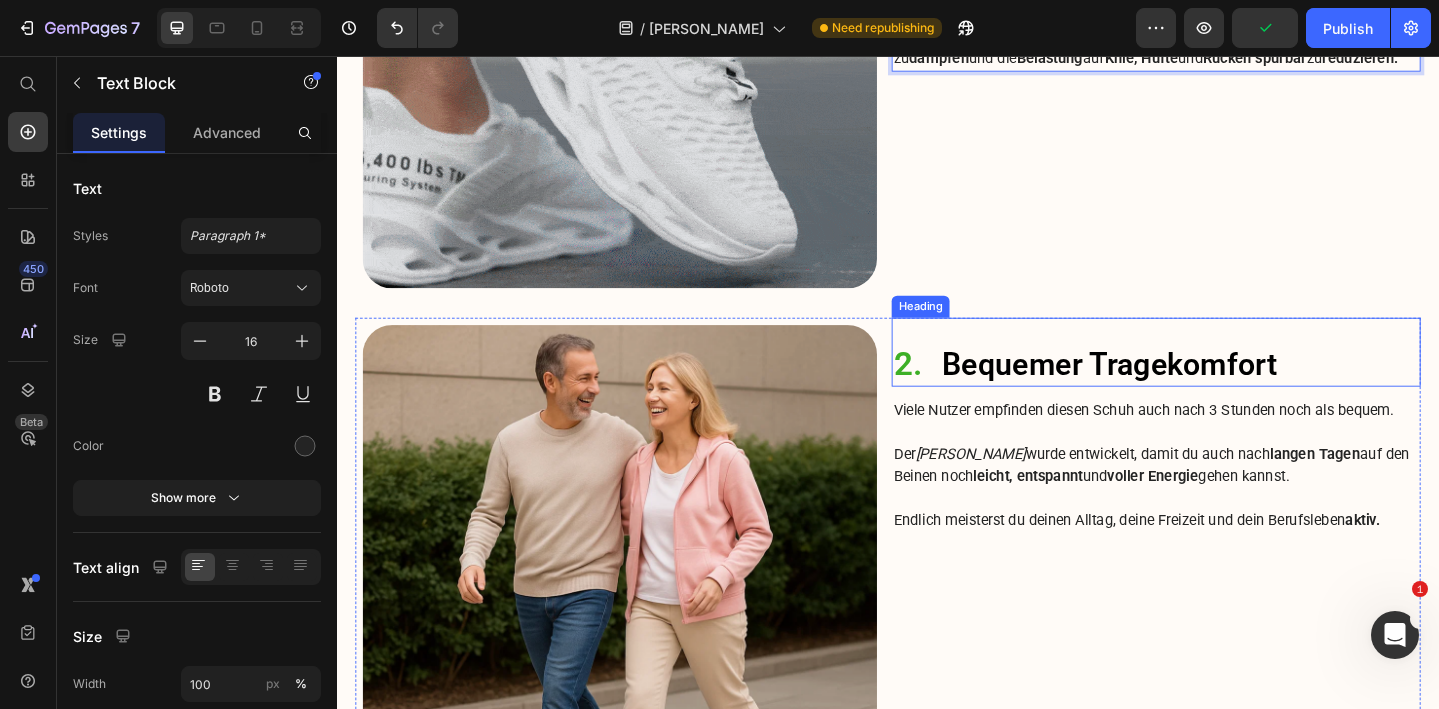 click on "2.    Bequemer Tragekomfort" at bounding box center [1229, 390] 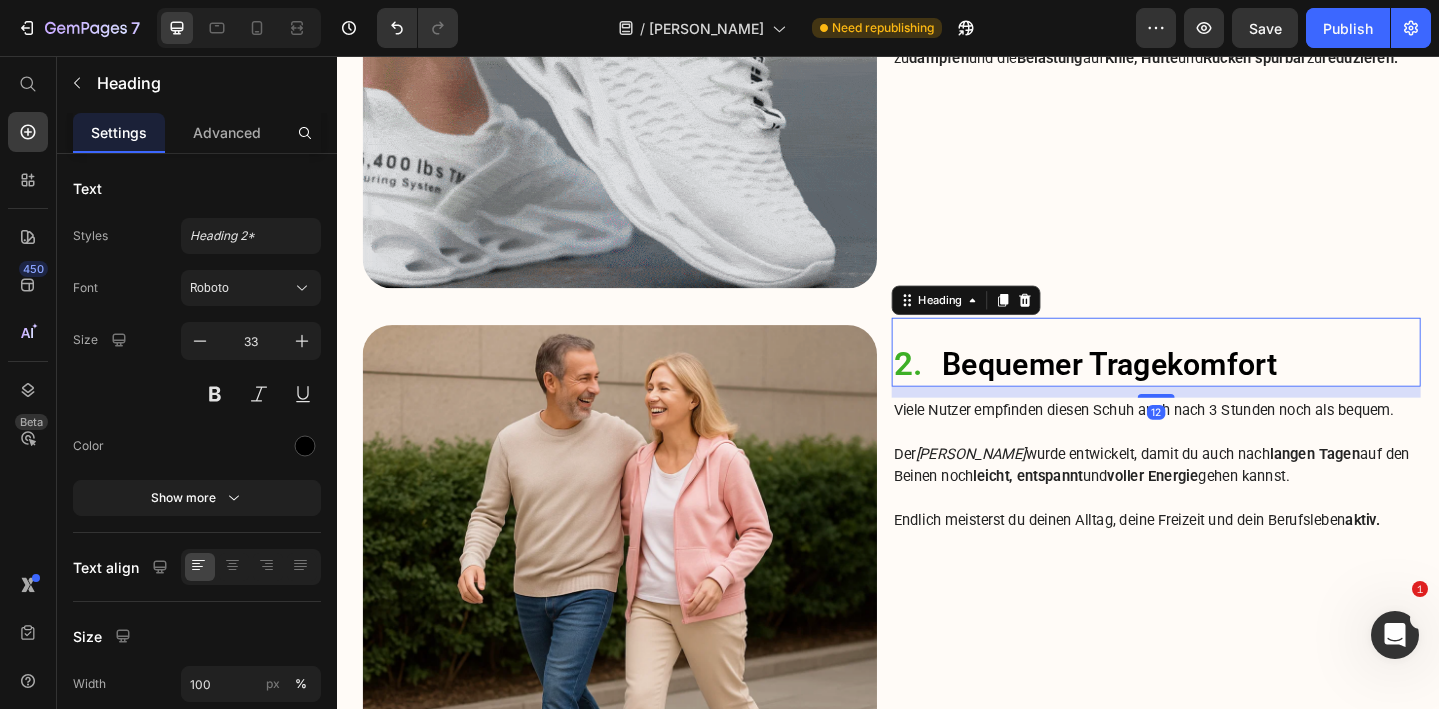 click on "2.    Bequemer Tragekomfort" at bounding box center (1229, 390) 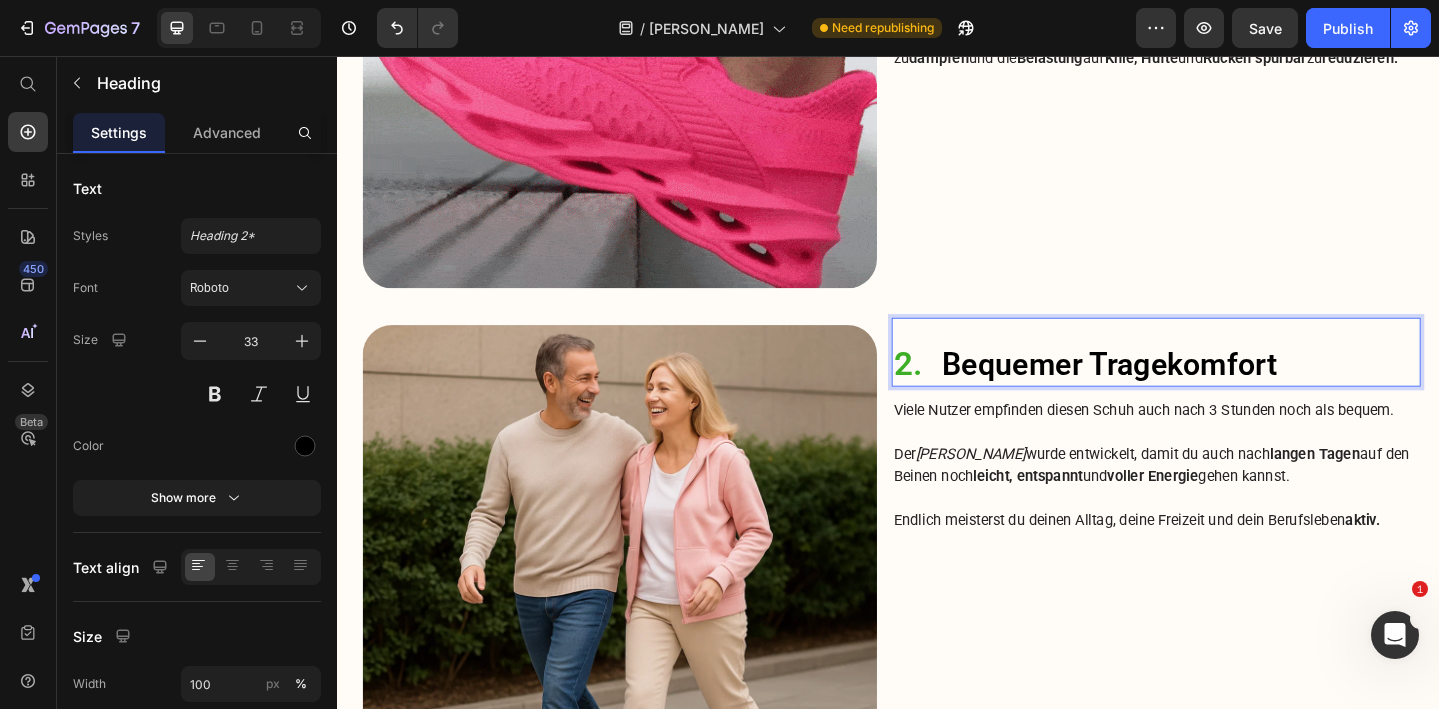 click on "2.    Bequemer Tragekomfort" at bounding box center [1229, 390] 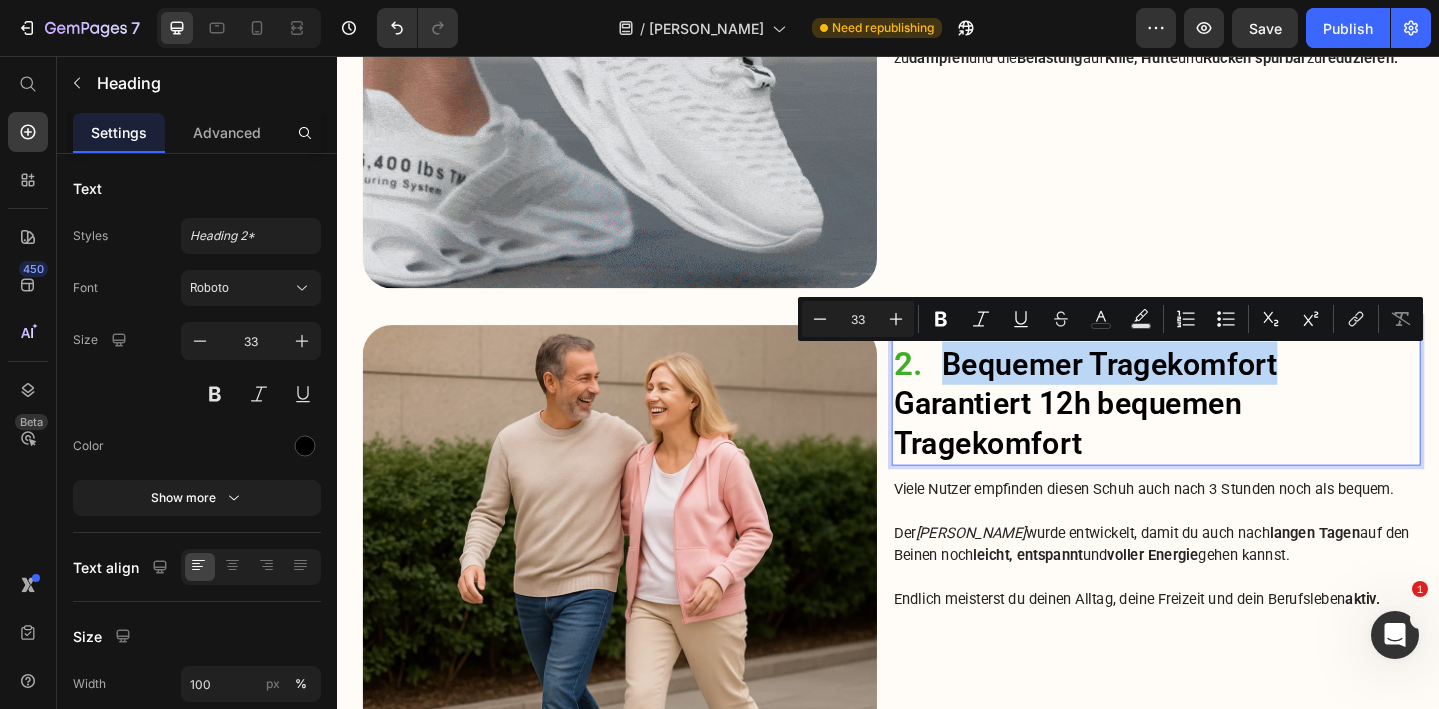 drag, startPoint x: 1000, startPoint y: 389, endPoint x: 1404, endPoint y: 388, distance: 404.00125 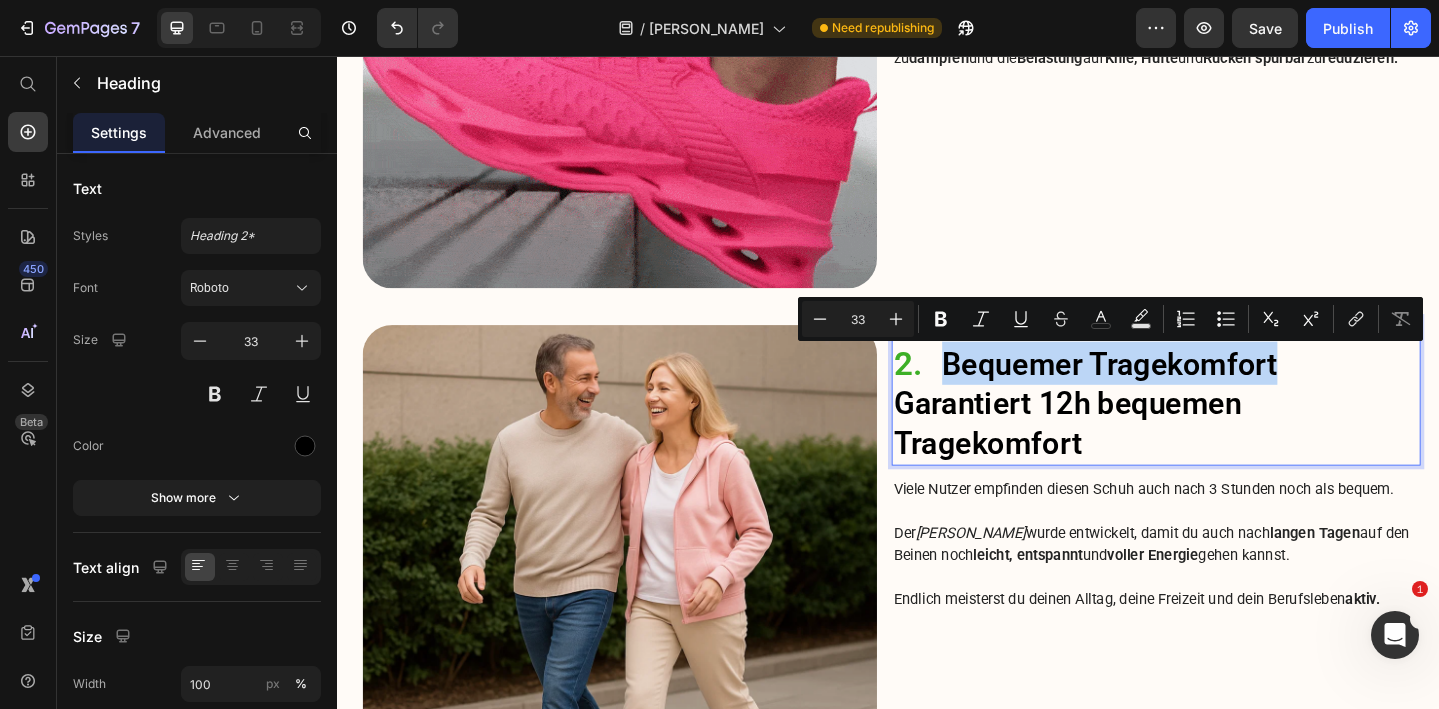click on "2.    Bequemer Tragekomfort Garantiert 12h bequemen Tragekomfort" at bounding box center (1229, 433) 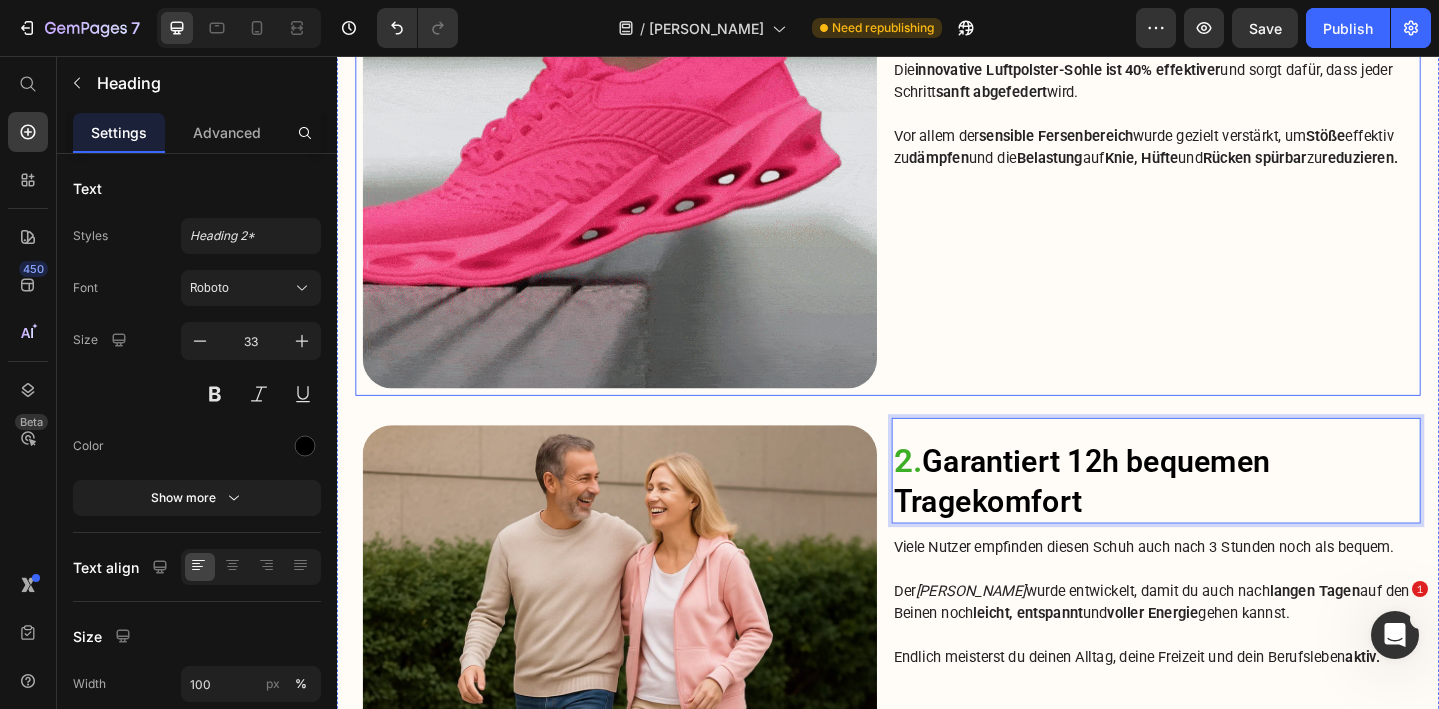 scroll, scrollTop: 2001, scrollLeft: 0, axis: vertical 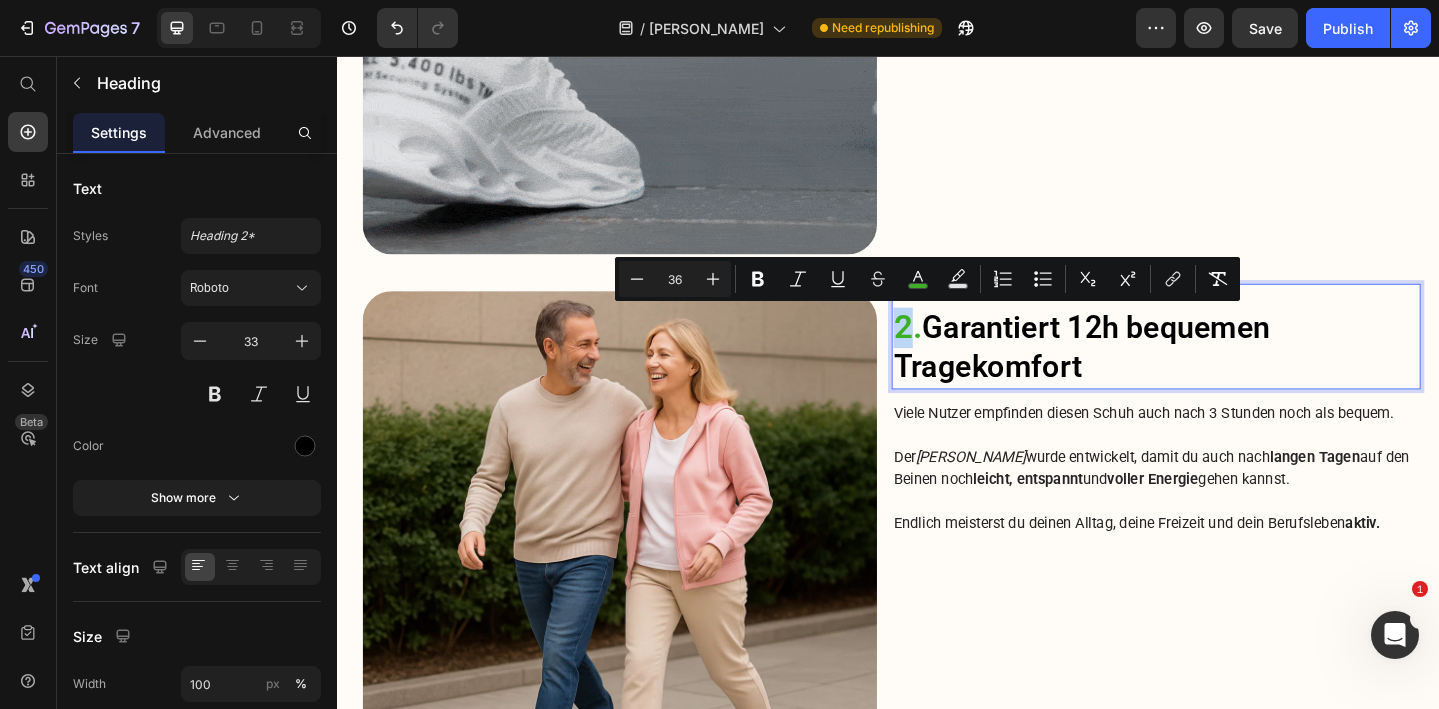 drag, startPoint x: 957, startPoint y: 357, endPoint x: 945, endPoint y: 358, distance: 12.0415945 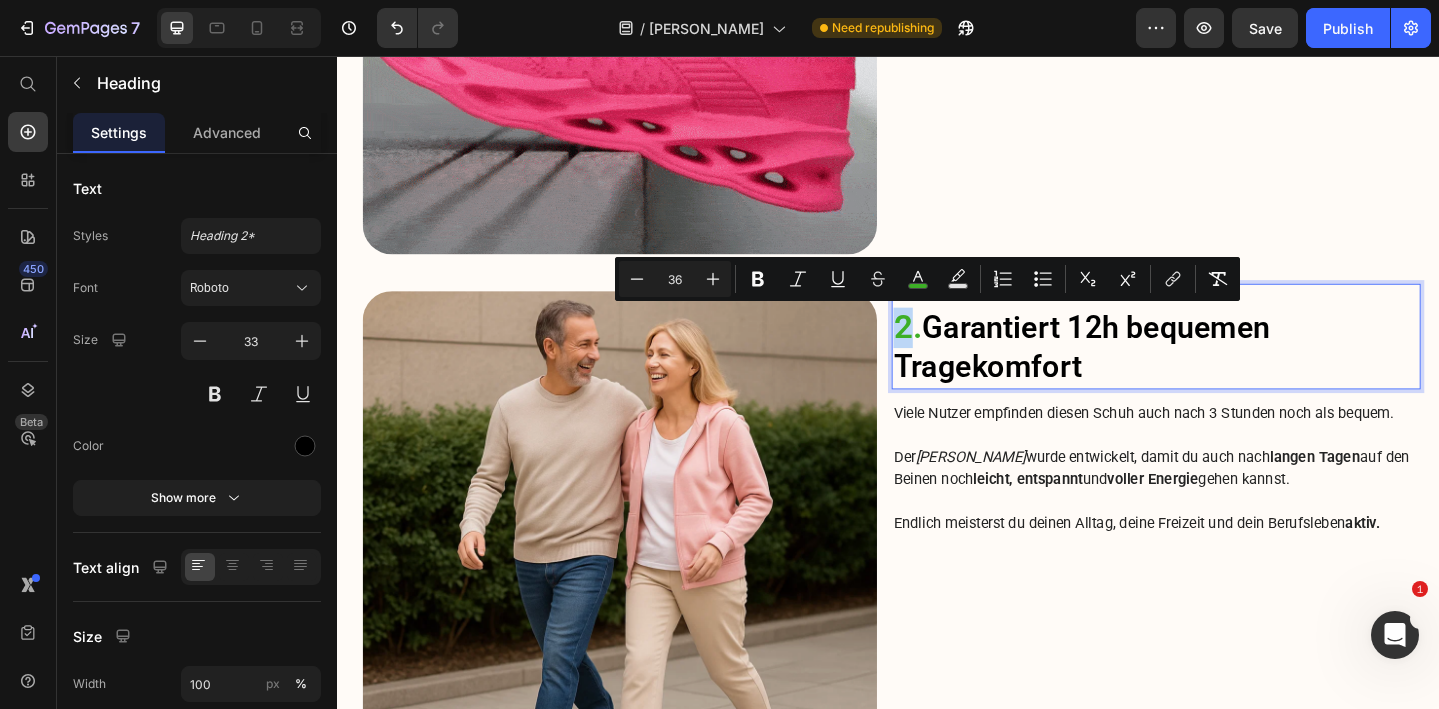 click on "2." at bounding box center [958, 351] 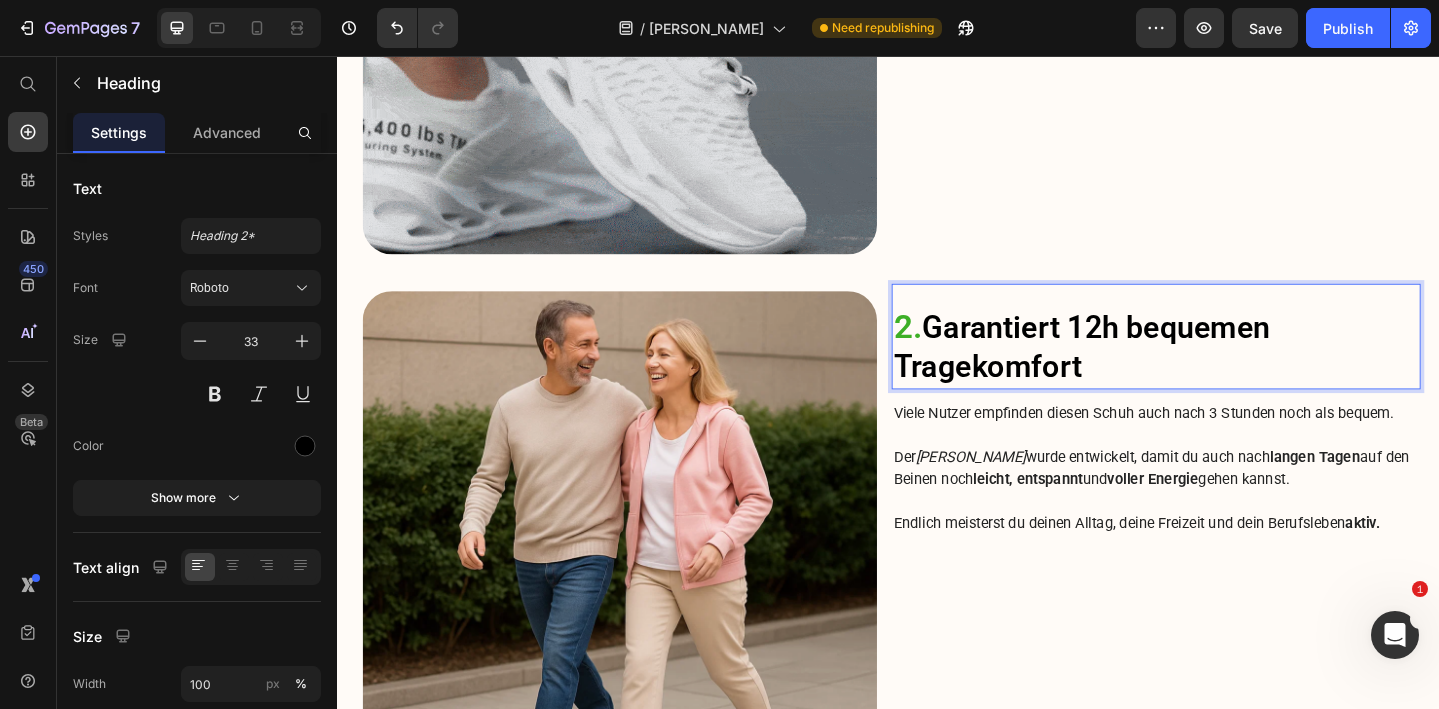 click on "2.  Garantiert 12h bequemen Tragekomfort" at bounding box center [1229, 373] 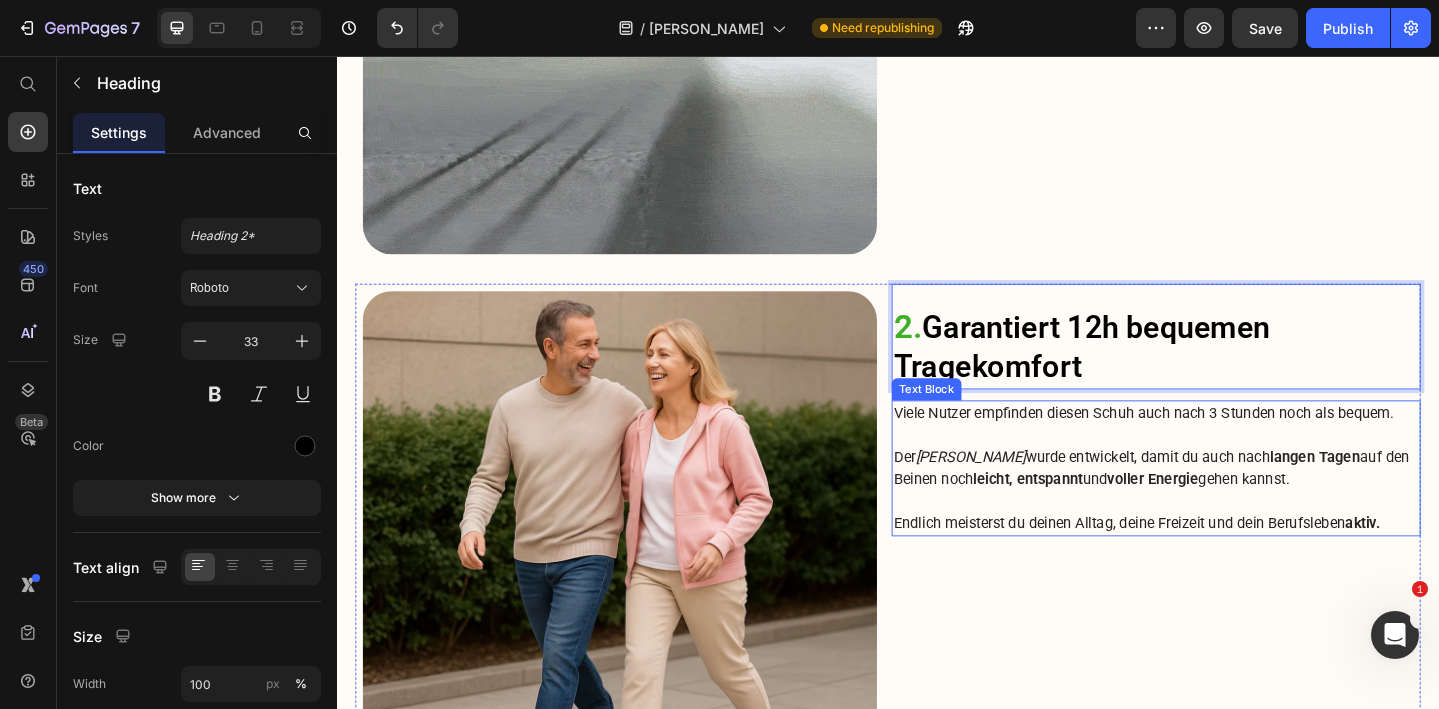 click on "Viele Nutzer empfinden diesen Schuh auch nach 3 Stunden noch als bequem." at bounding box center [1229, 445] 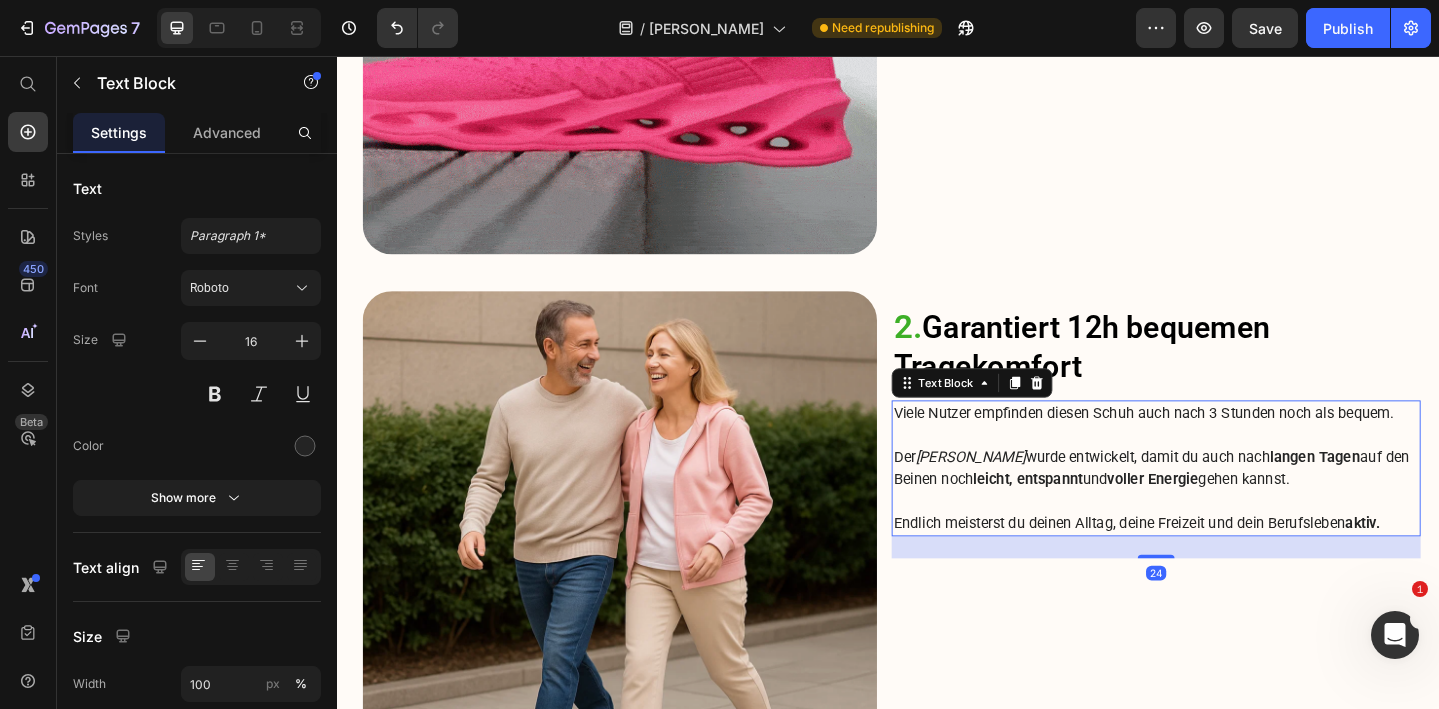 click on "Viele Nutzer empfinden diesen Schuh auch nach 3 Stunden noch als bequem." at bounding box center (1229, 445) 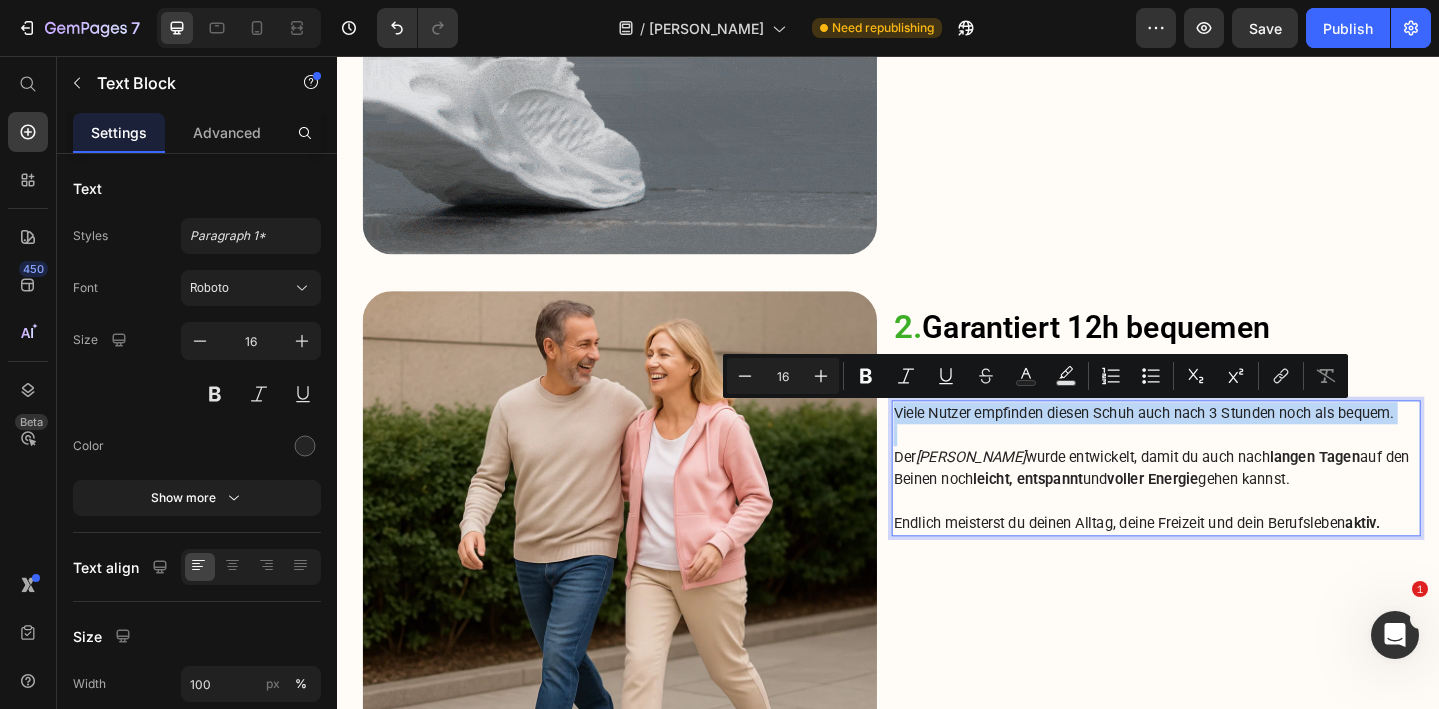 click on "Viele Nutzer empfinden diesen Schuh auch nach 3 Stunden noch als bequem." at bounding box center (1229, 445) 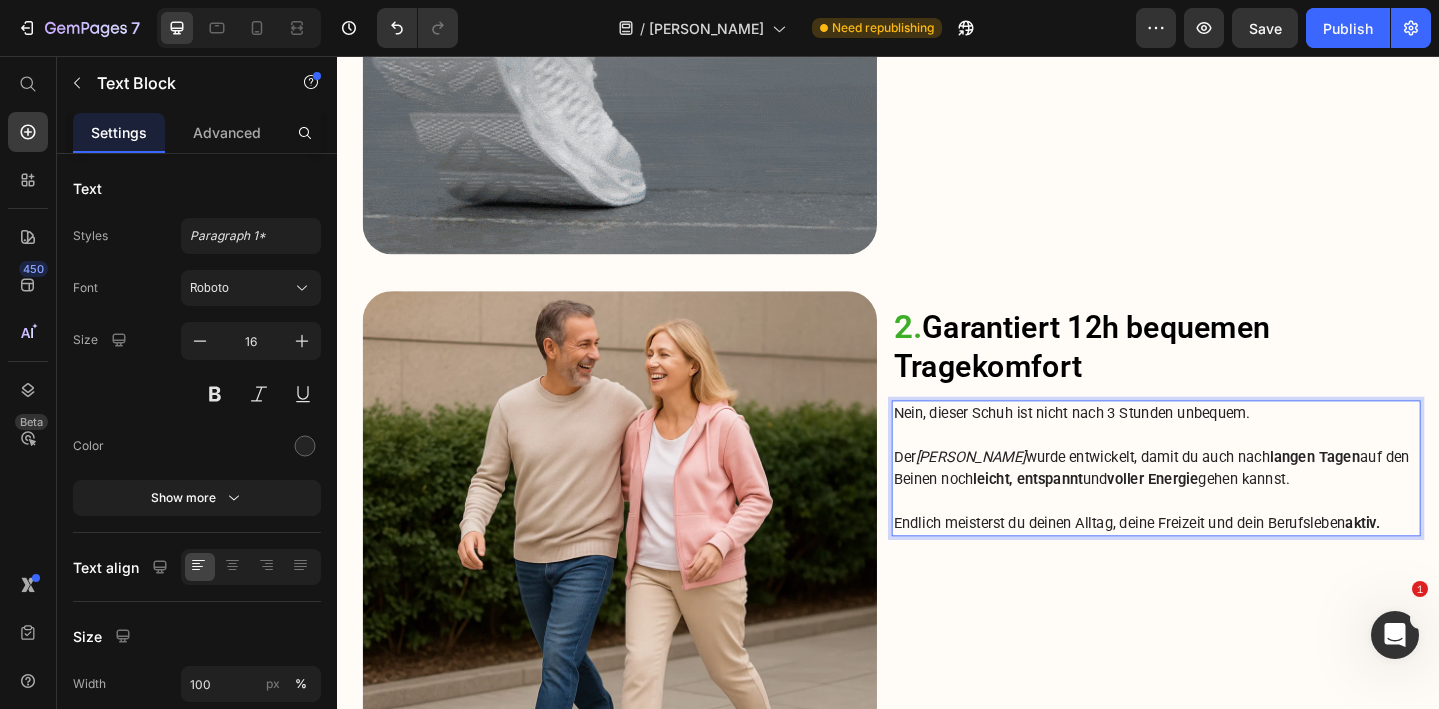 click on "Der  [PERSON_NAME]  wurde entwickelt, damit du auch nach  langen Tagen  auf den Beinen noch  leicht, entspannt  und  voller Energie  gehen kannst." at bounding box center [1229, 505] 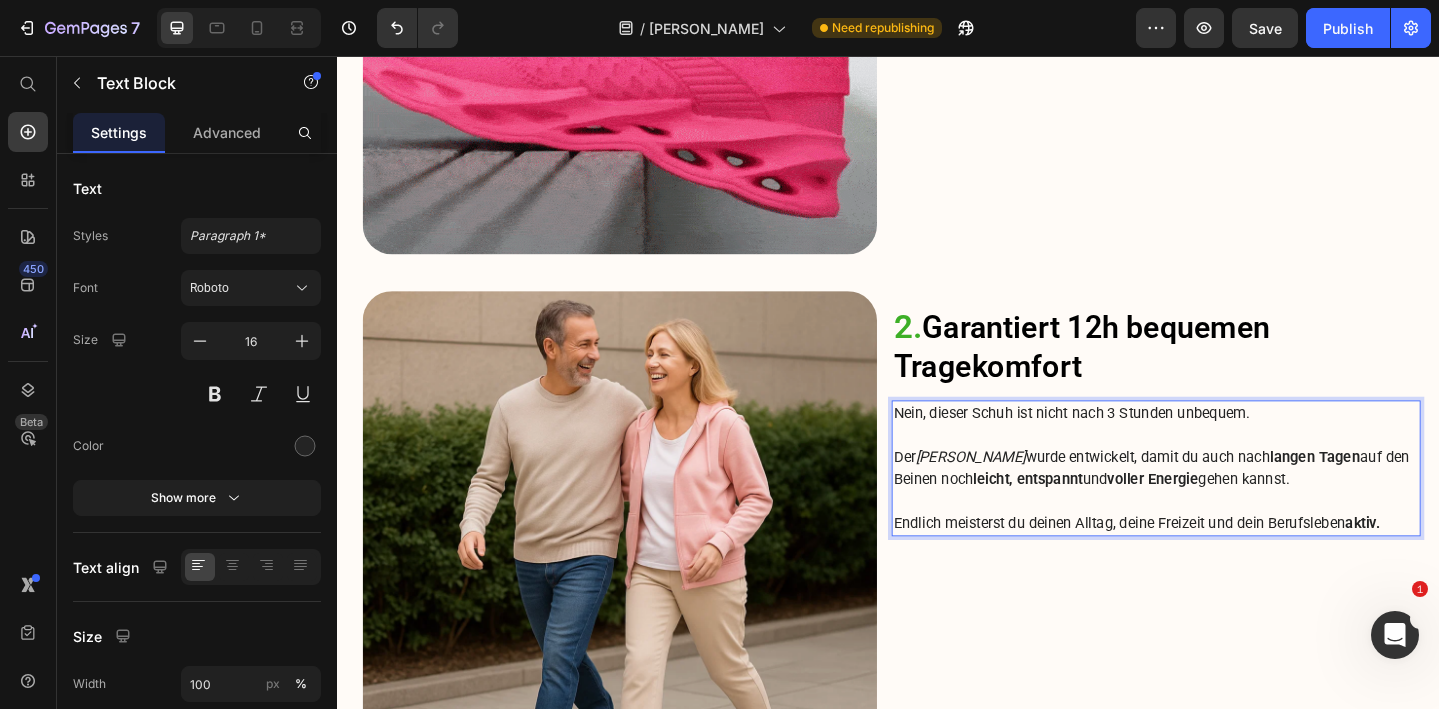 click on "Der  [PERSON_NAME]  wurde entwickelt, damit du auch nach  langen Tagen  auf den Beinen noch  leicht, entspannt  und  voller Energie  gehen kannst." at bounding box center (1229, 505) 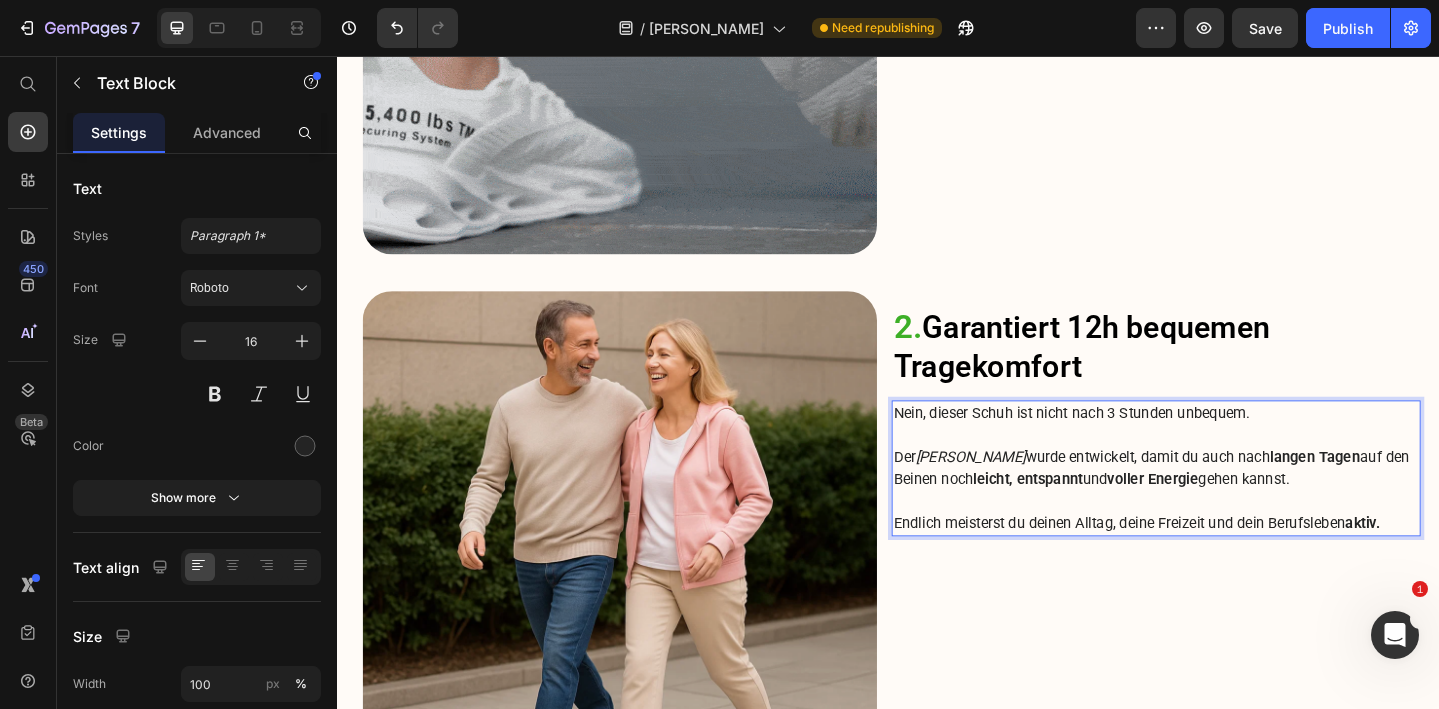 click on "langen Tagen" at bounding box center (1402, 492) 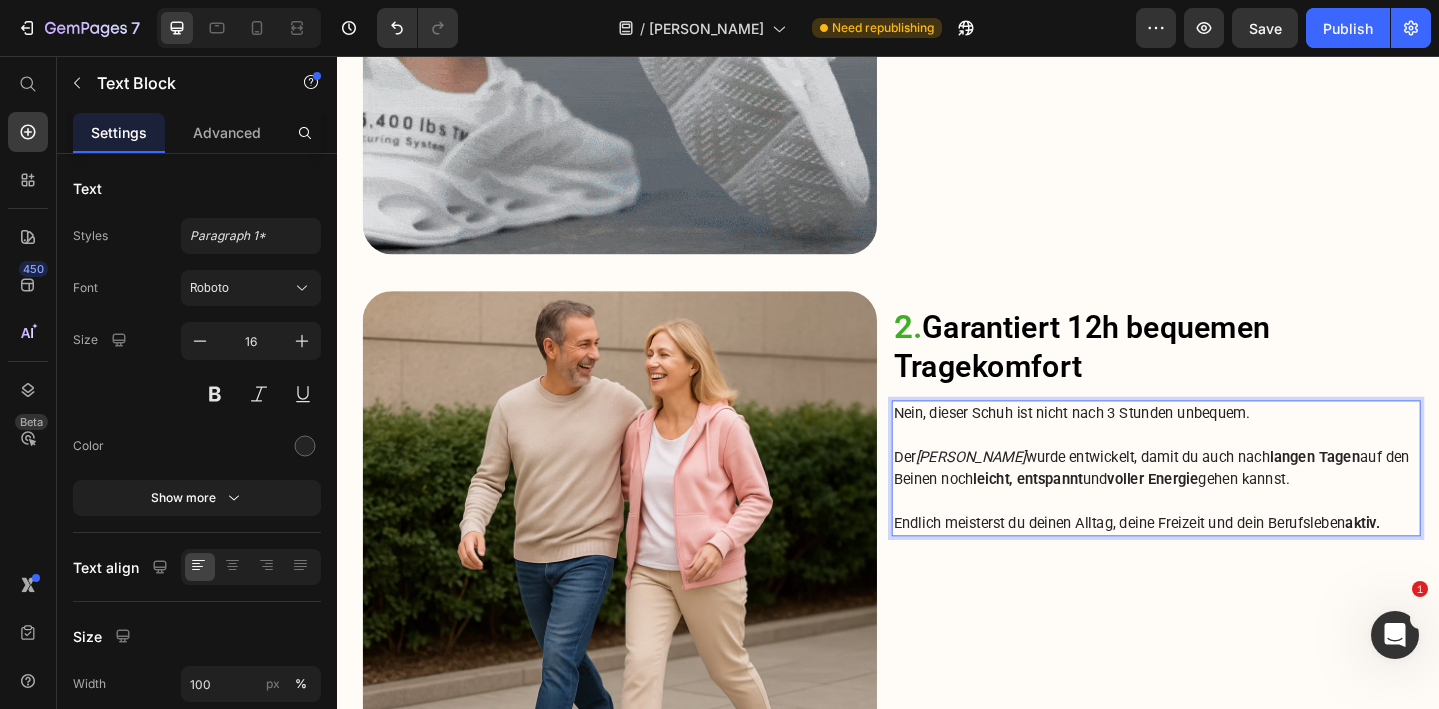 click on "Endlich meisterst du deinen Alltag, deine Freizeit und dein Berufsleben  aktiv." at bounding box center [1229, 565] 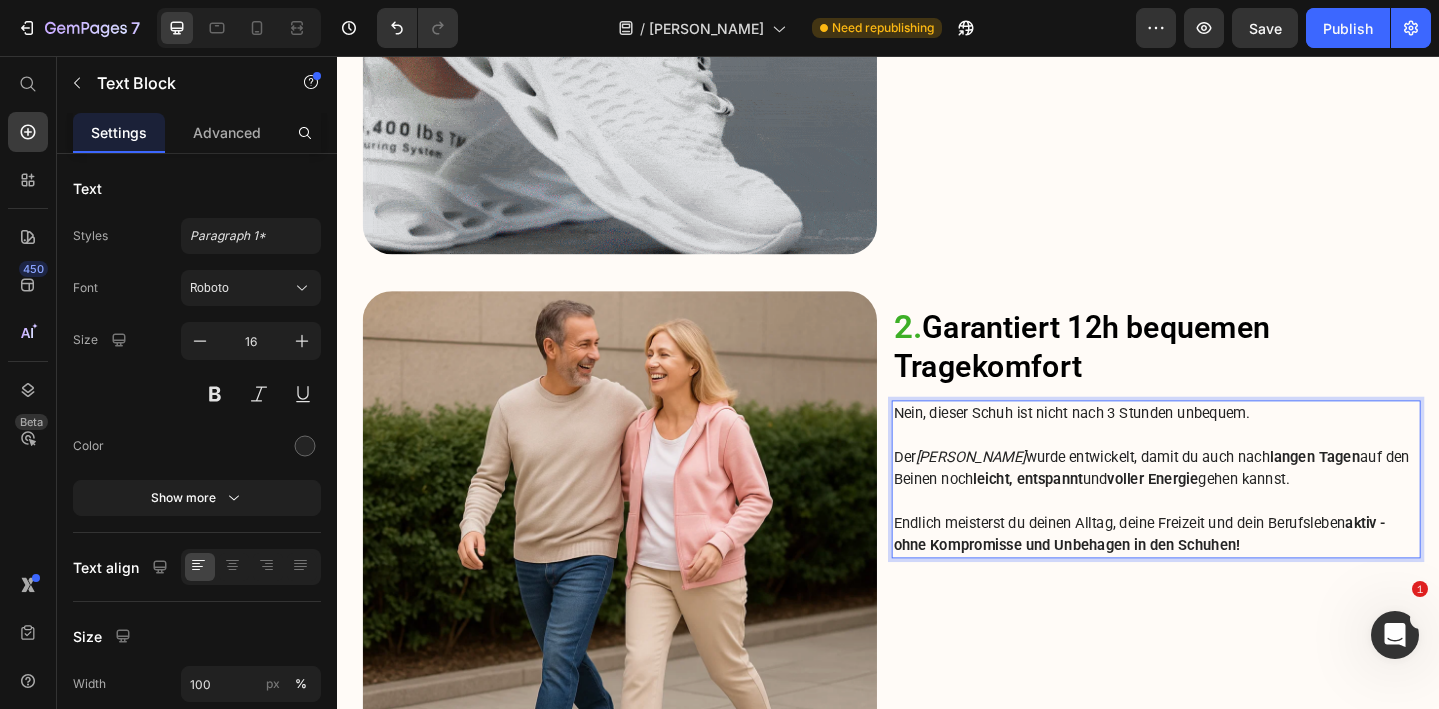 click on "aktiv - ohne Kompromisse und Unbehagen in den Schuhen!" at bounding box center (1211, 576) 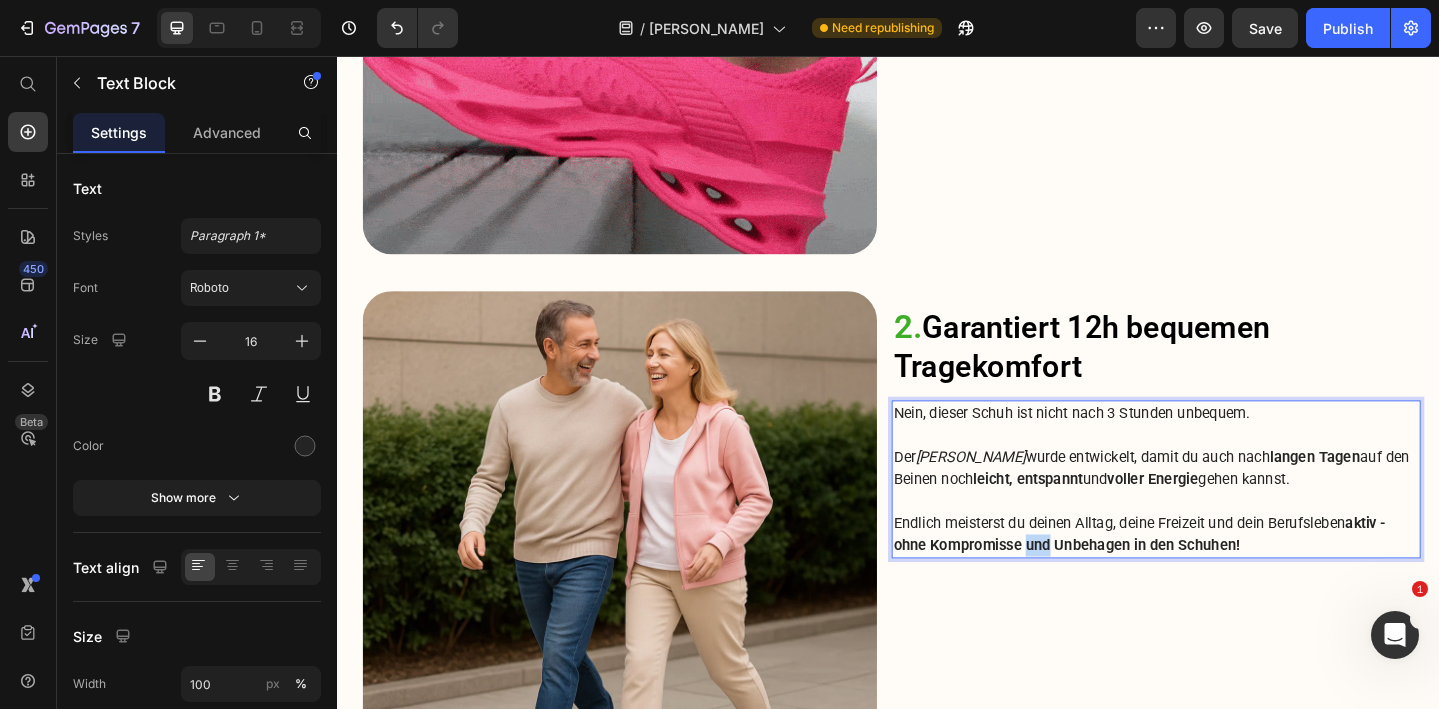 click on "aktiv - ohne Kompromisse und Unbehagen in den Schuhen!" at bounding box center (1211, 576) 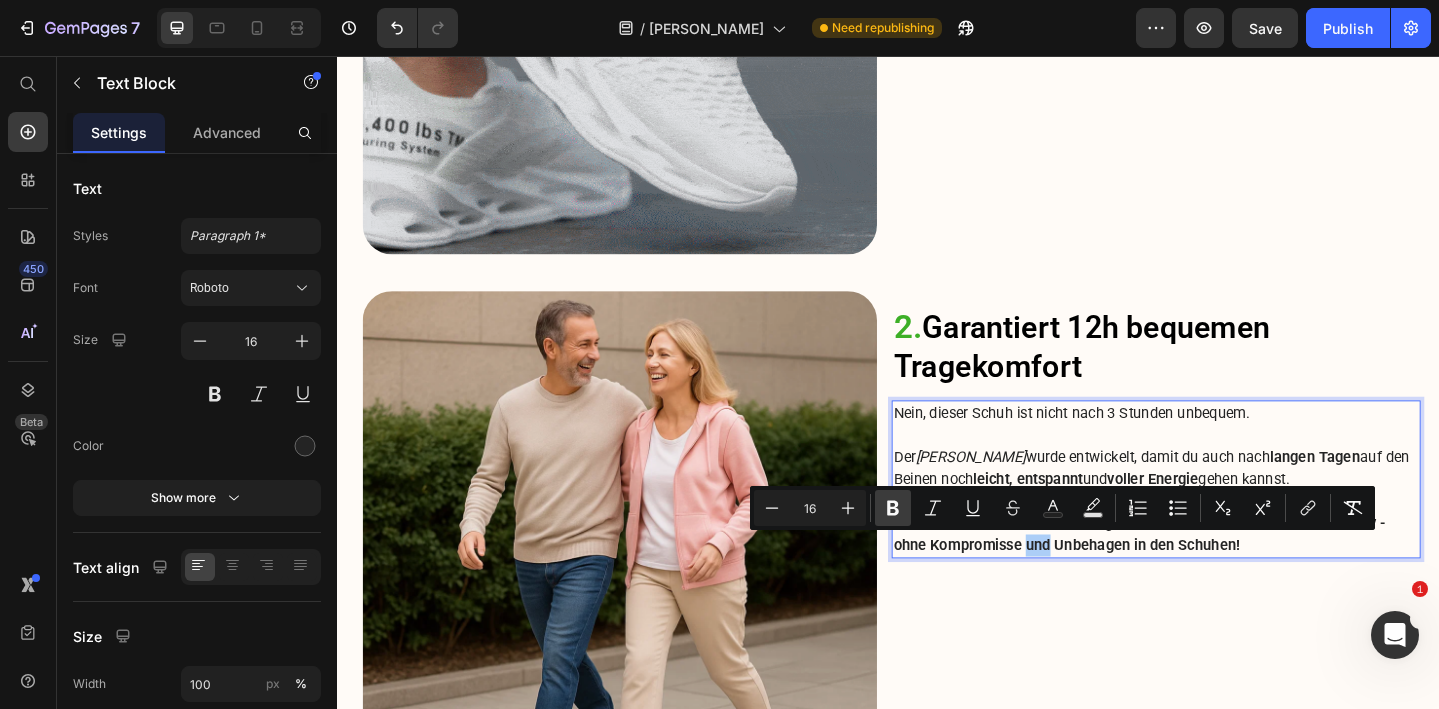 click 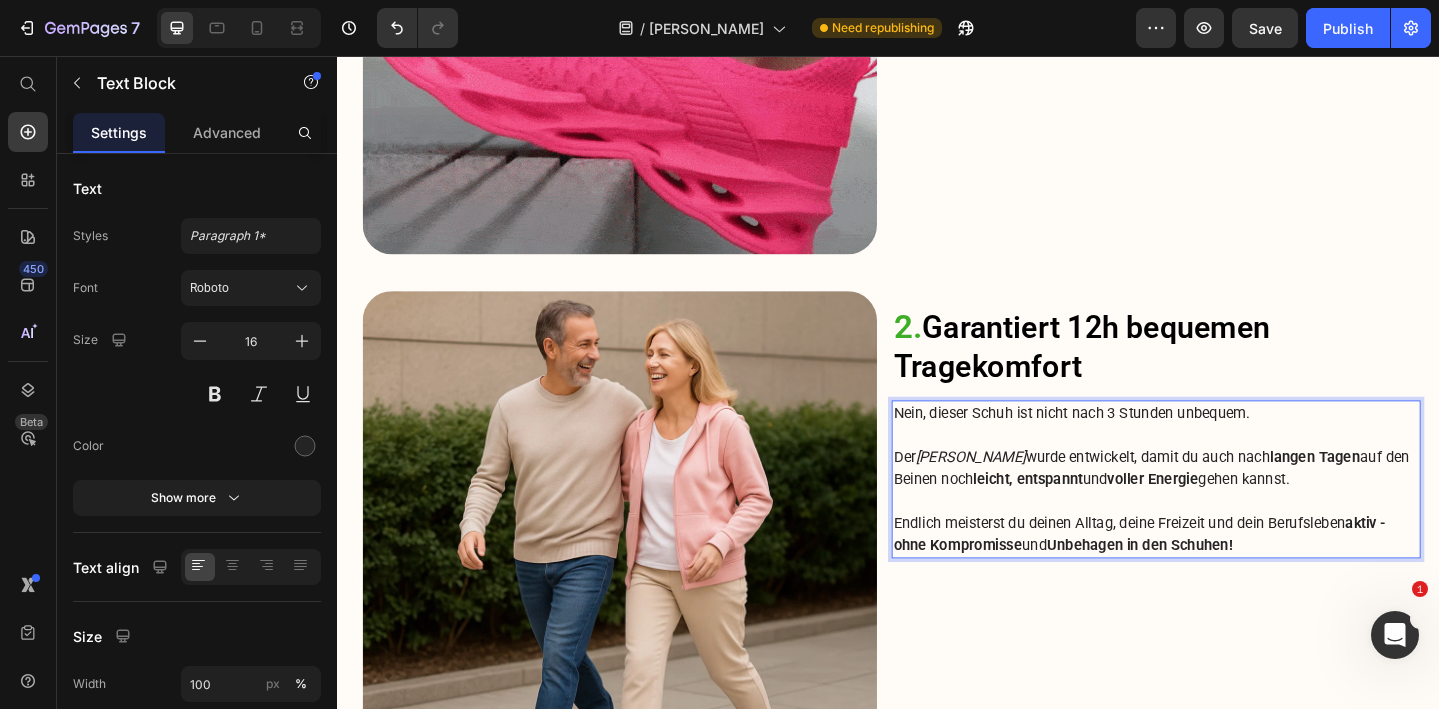 drag, startPoint x: 1201, startPoint y: 588, endPoint x: 1340, endPoint y: 587, distance: 139.0036 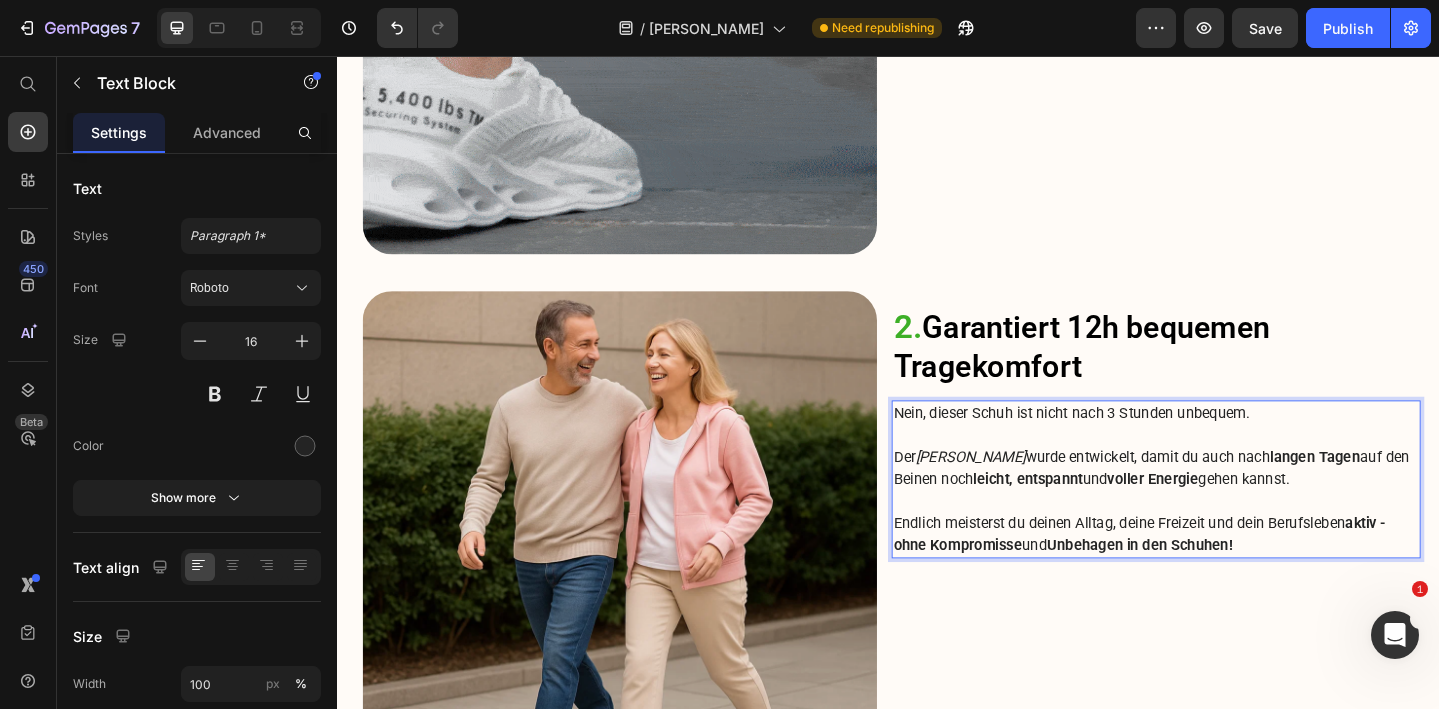 click on "Endlich meisterst du deinen Alltag, deine Freizeit und dein Berufsleben  aktiv - ohne Kompromisse  und  Unbehagen in den Schuhen!" at bounding box center [1229, 577] 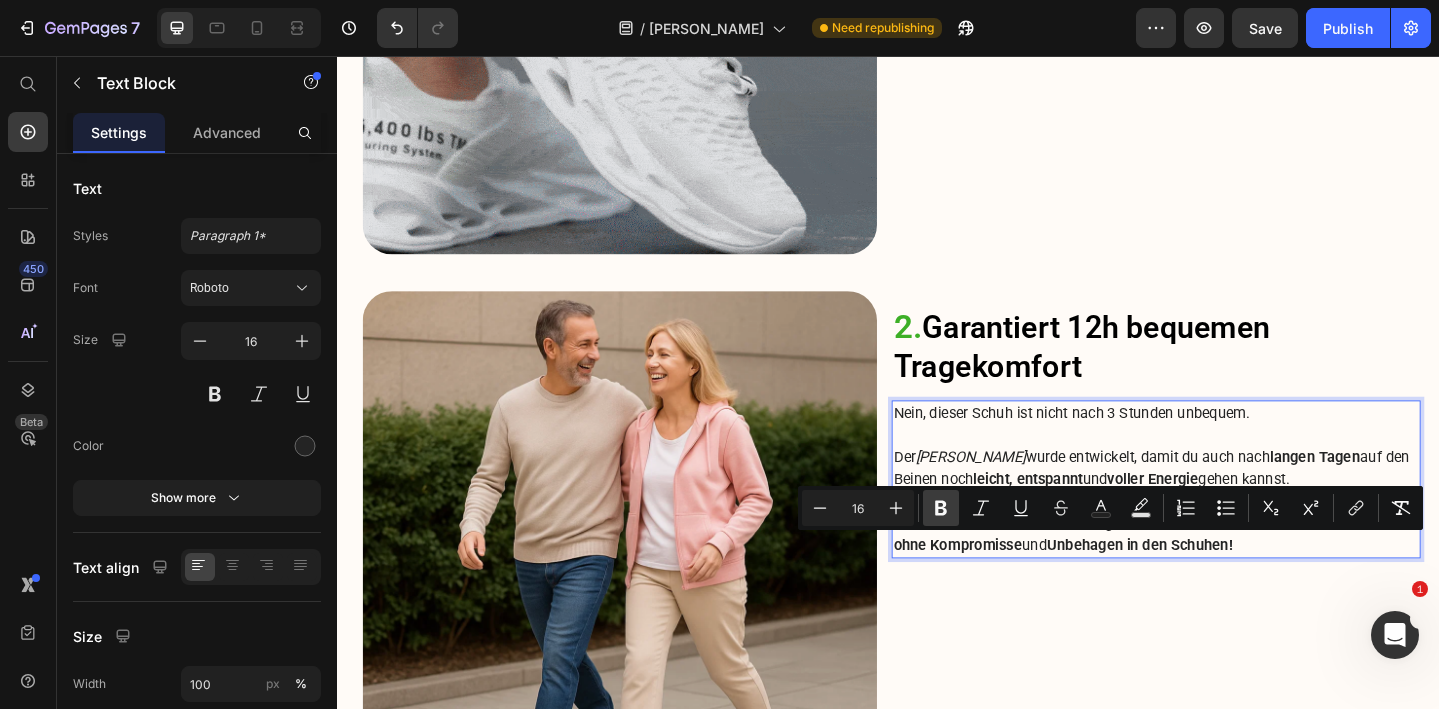 click 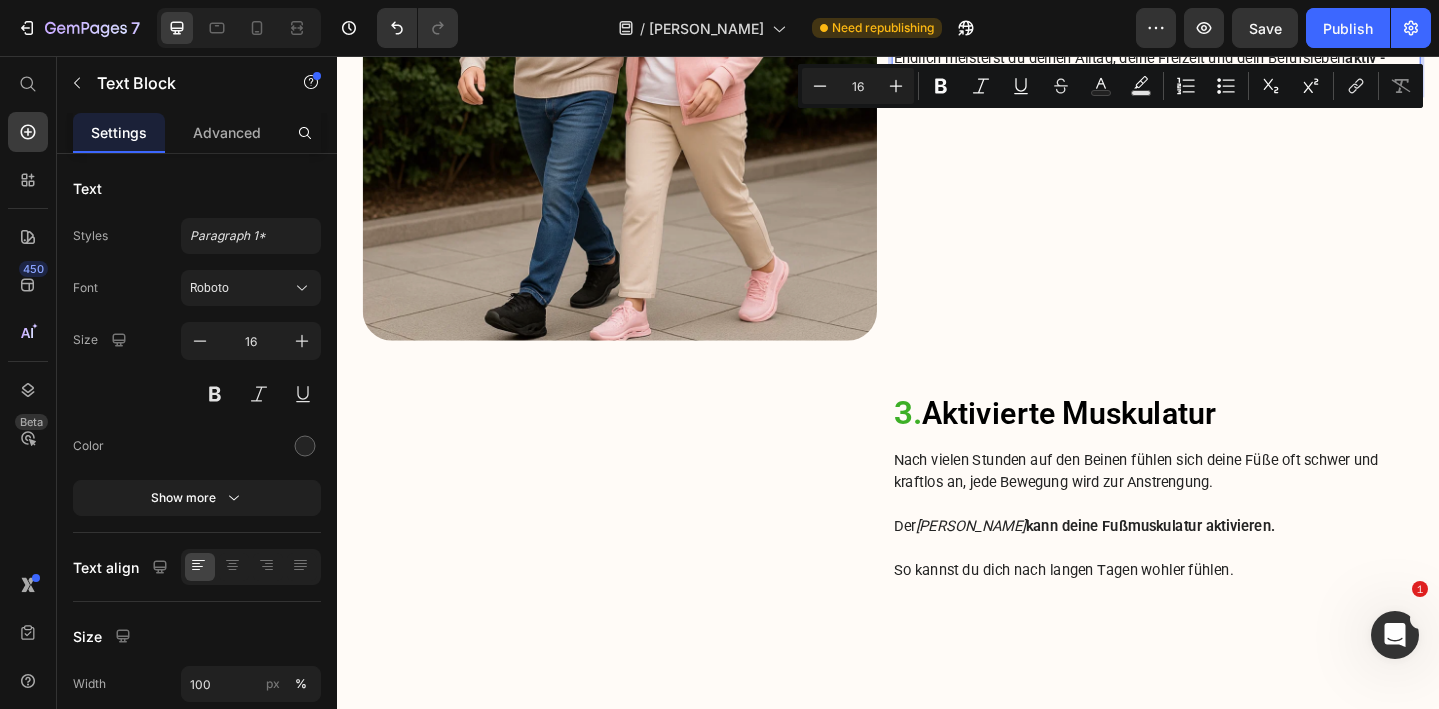 scroll, scrollTop: 2562, scrollLeft: 0, axis: vertical 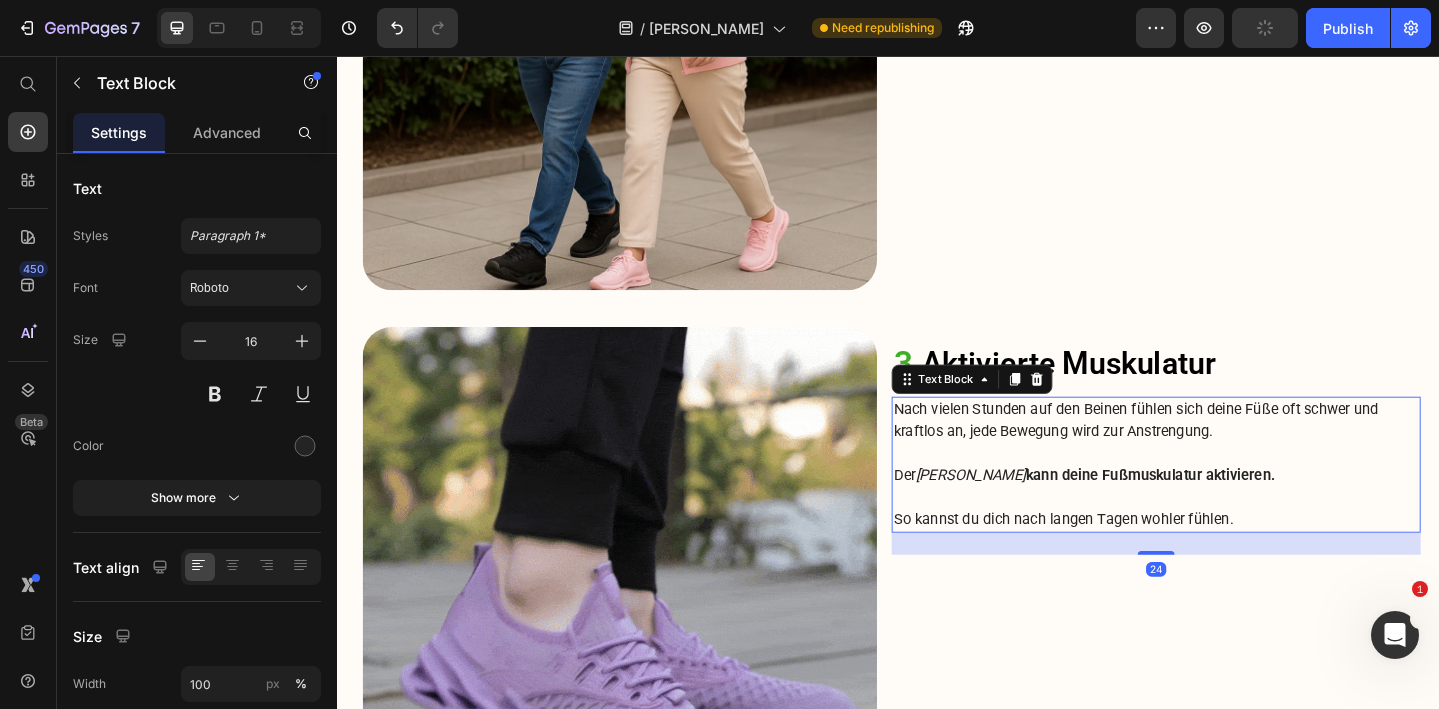 click at bounding box center (1229, 537) 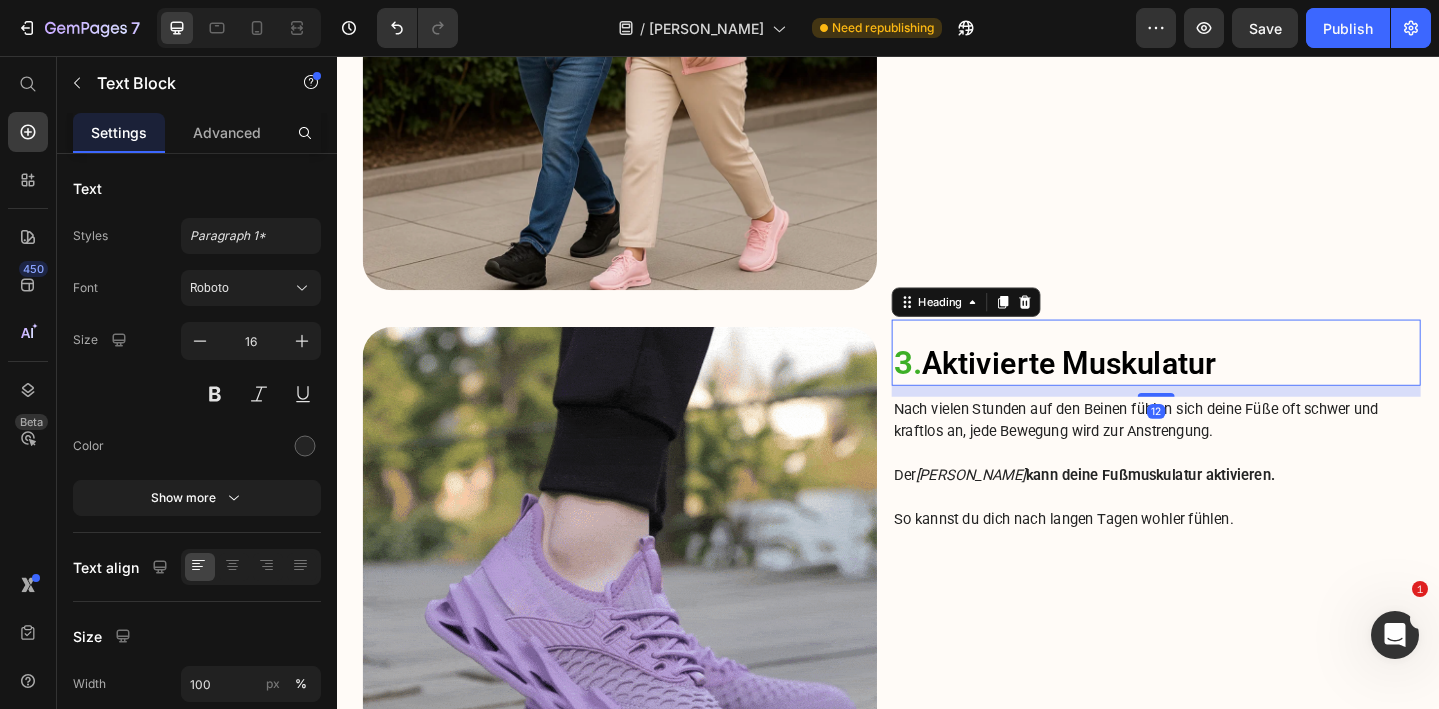 click on "3.  Aktivierte Muskulatur" at bounding box center (1229, 391) 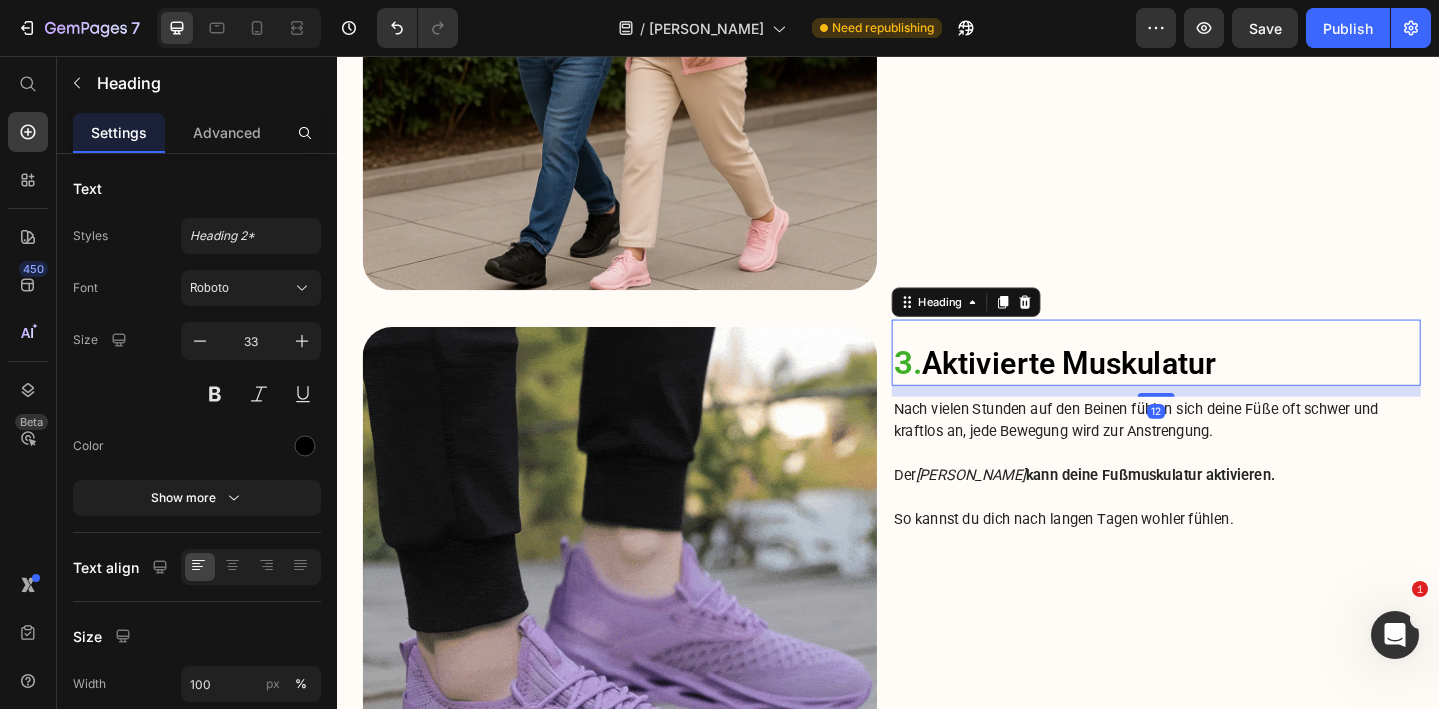 click on "3.  Aktivierte Muskulatur" at bounding box center [1229, 391] 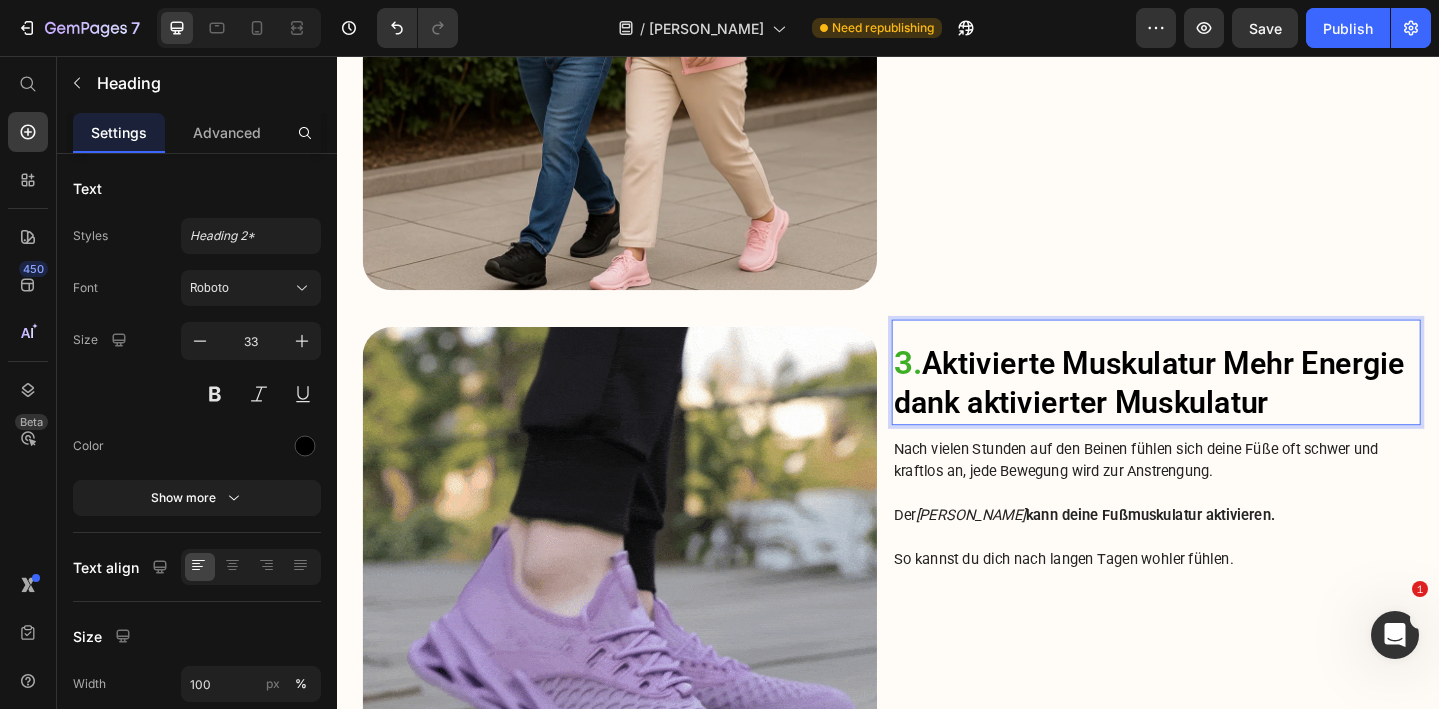 click on "3.  Aktivierte Muskulatur Mehr Energie dank aktivierter Muskulatur" at bounding box center (1229, 412) 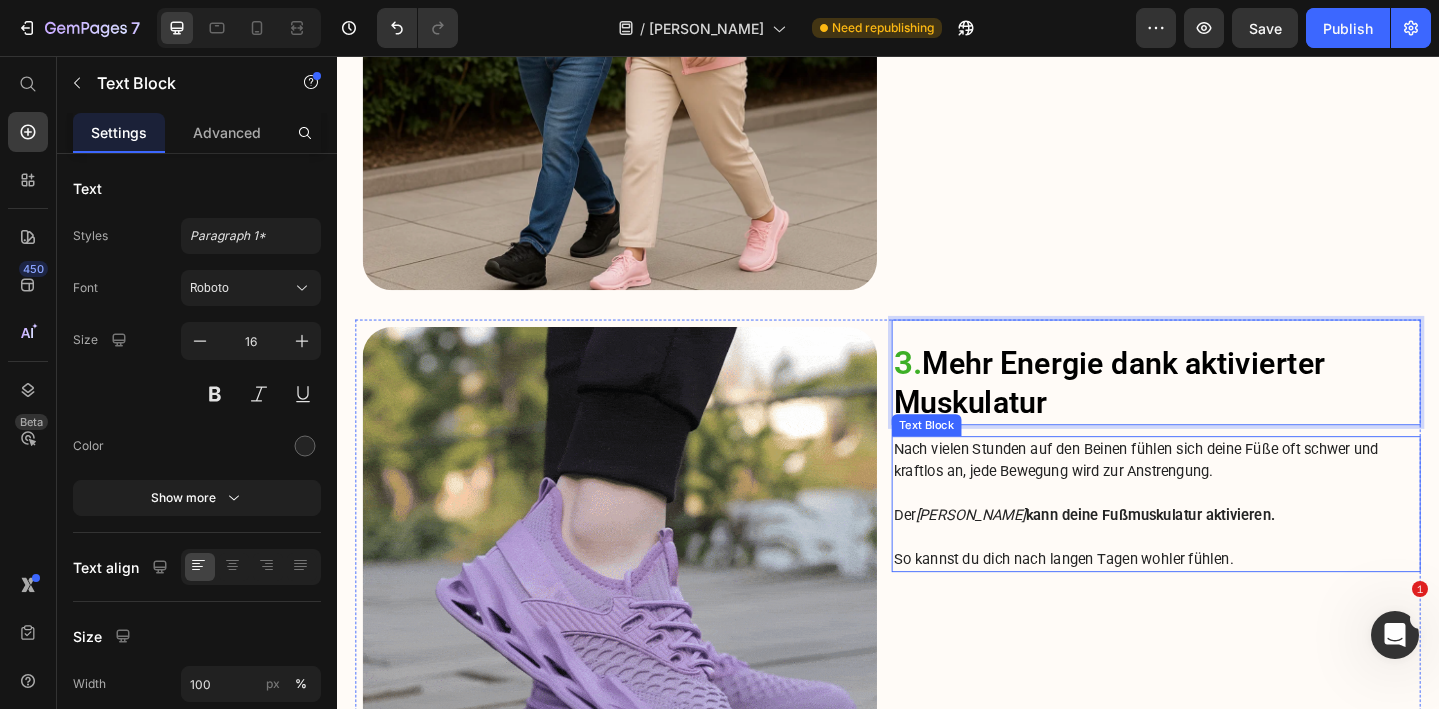 click at bounding box center [1229, 532] 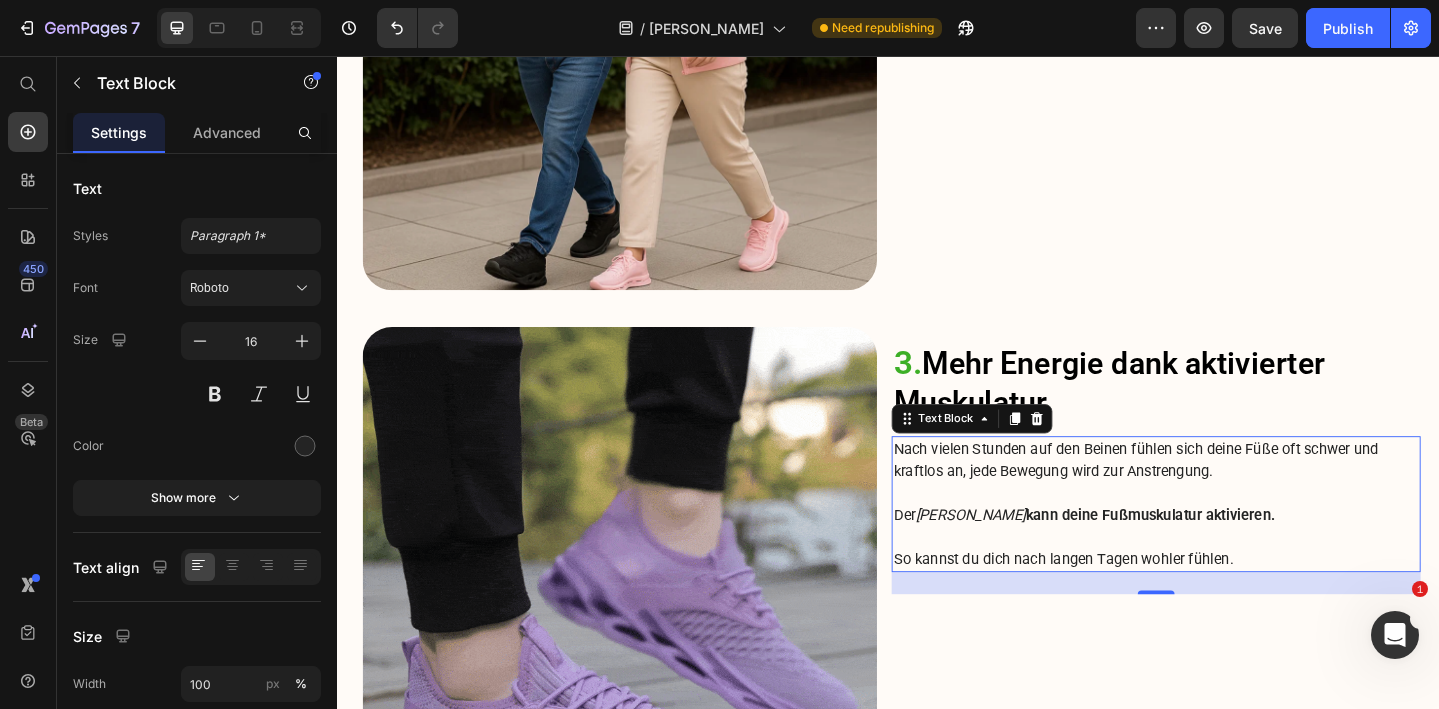 click on "kann deine Fußmuskulatur aktivieren." at bounding box center (1223, 555) 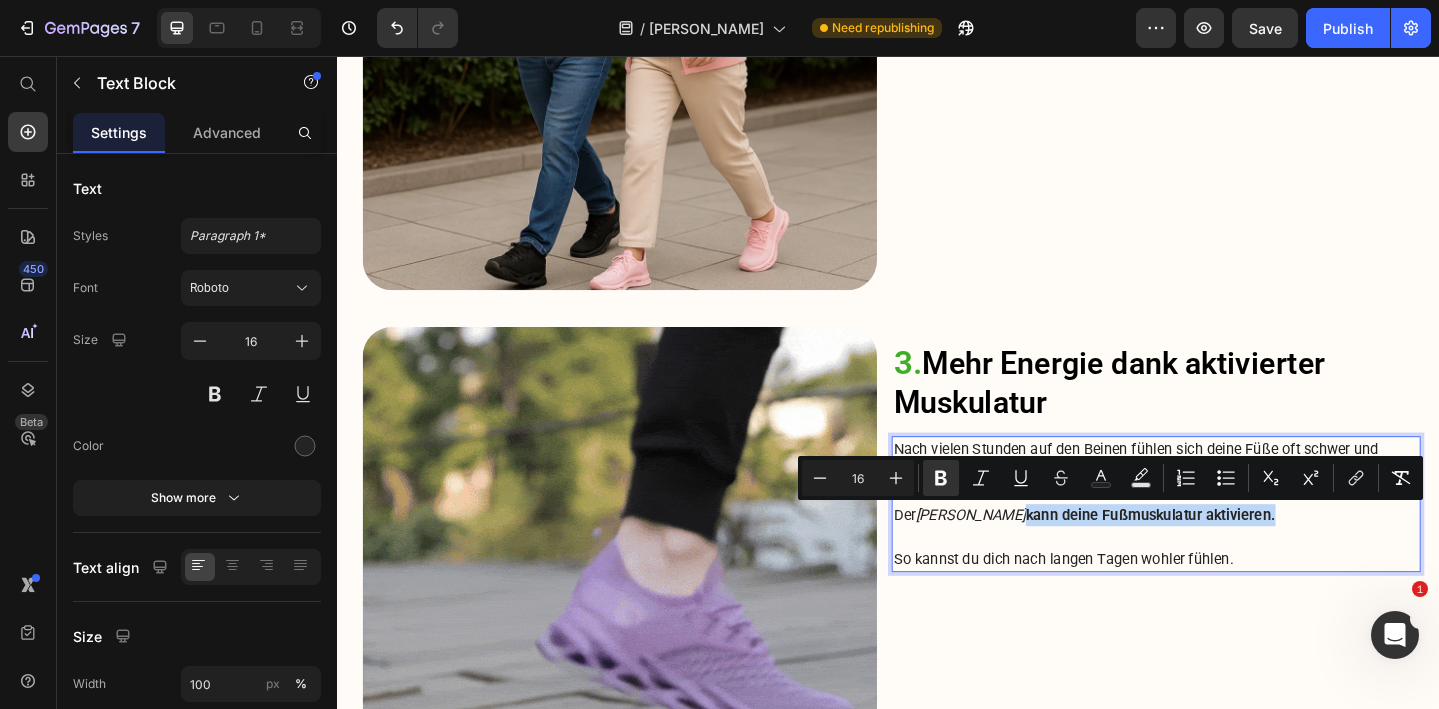 drag, startPoint x: 1411, startPoint y: 557, endPoint x: 1100, endPoint y: 559, distance: 311.00644 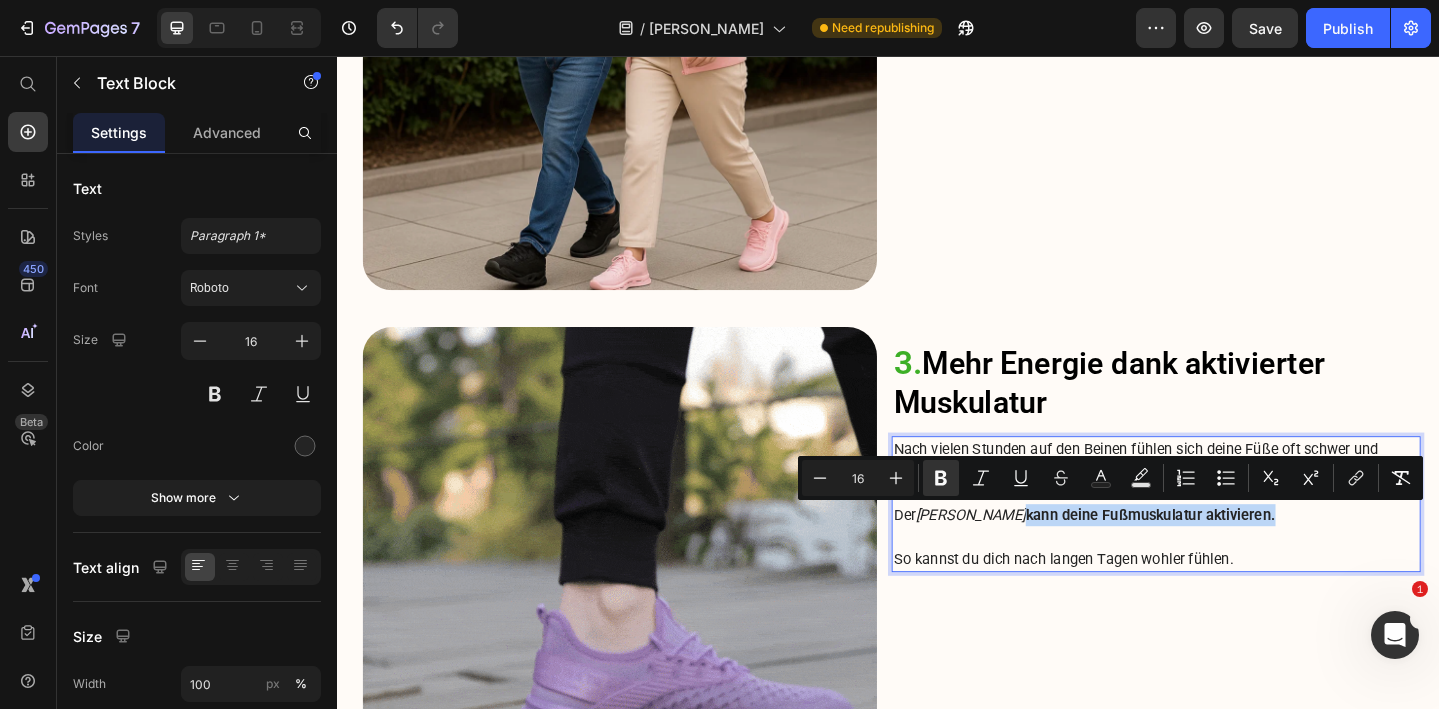 click on "Der  ROXANA Sneaker  kann deine Fußmuskulatur aktivieren." at bounding box center (1229, 556) 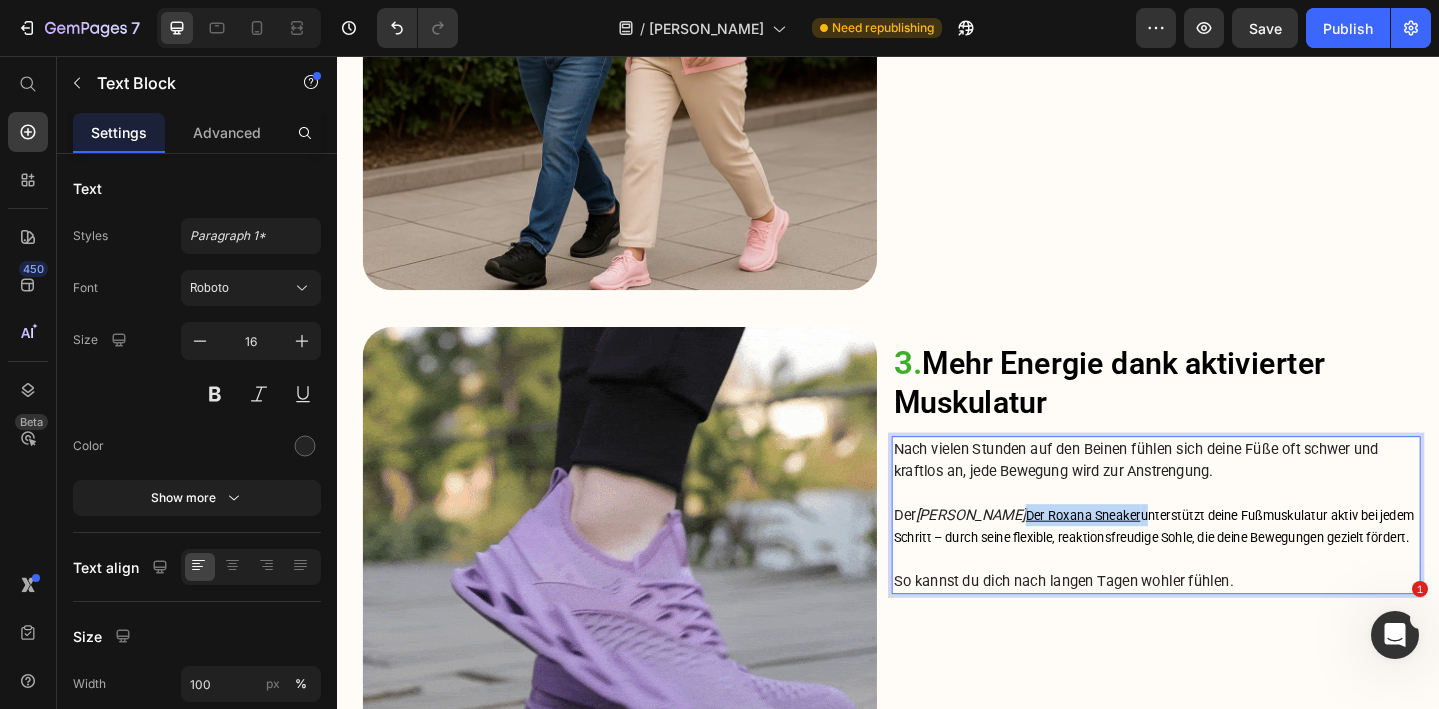 drag, startPoint x: 1101, startPoint y: 556, endPoint x: 1231, endPoint y: 555, distance: 130.00385 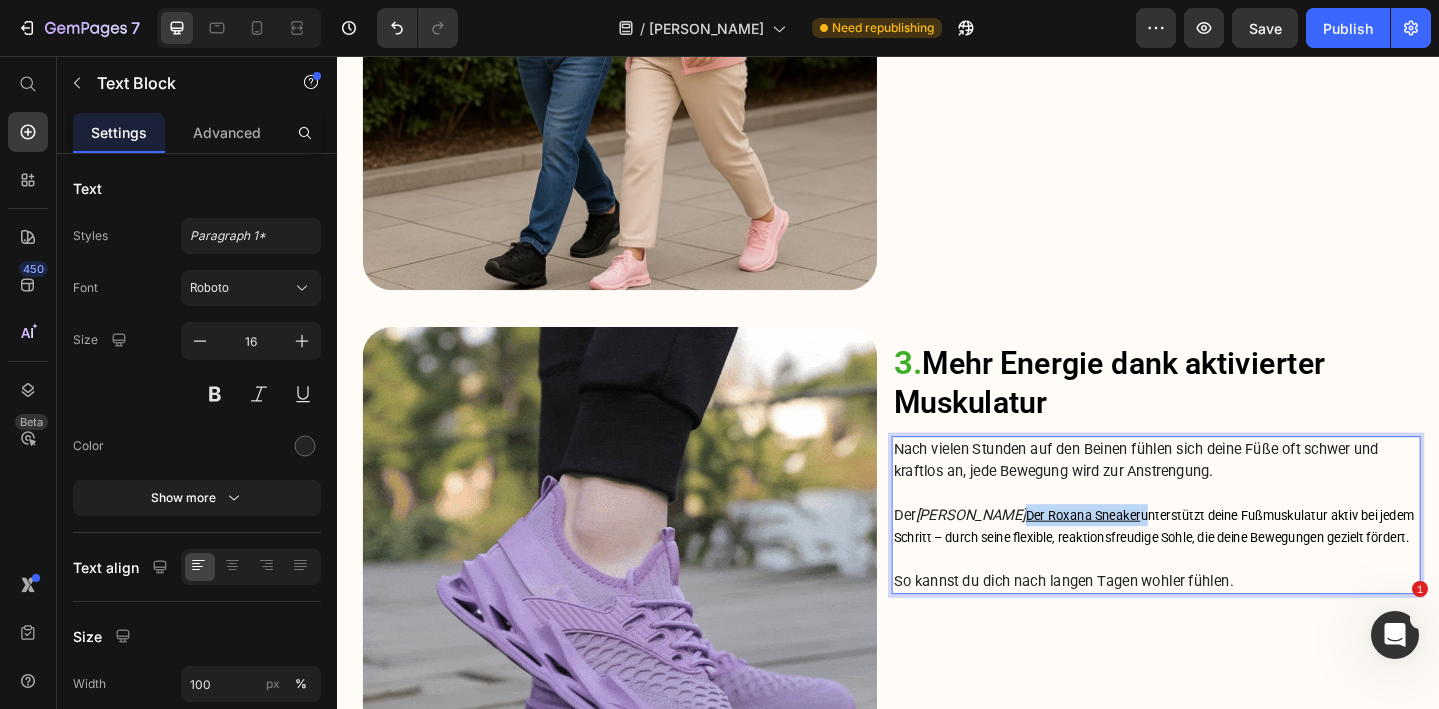 click on "Der Roxana Sneaker  unterstützt deine Fußmuskulatur aktiv bei jedem Schritt – durch seine flexible, reaktionsfreudige Sohle, die deine Bewegungen gezielt fördert." at bounding box center [1226, 568] 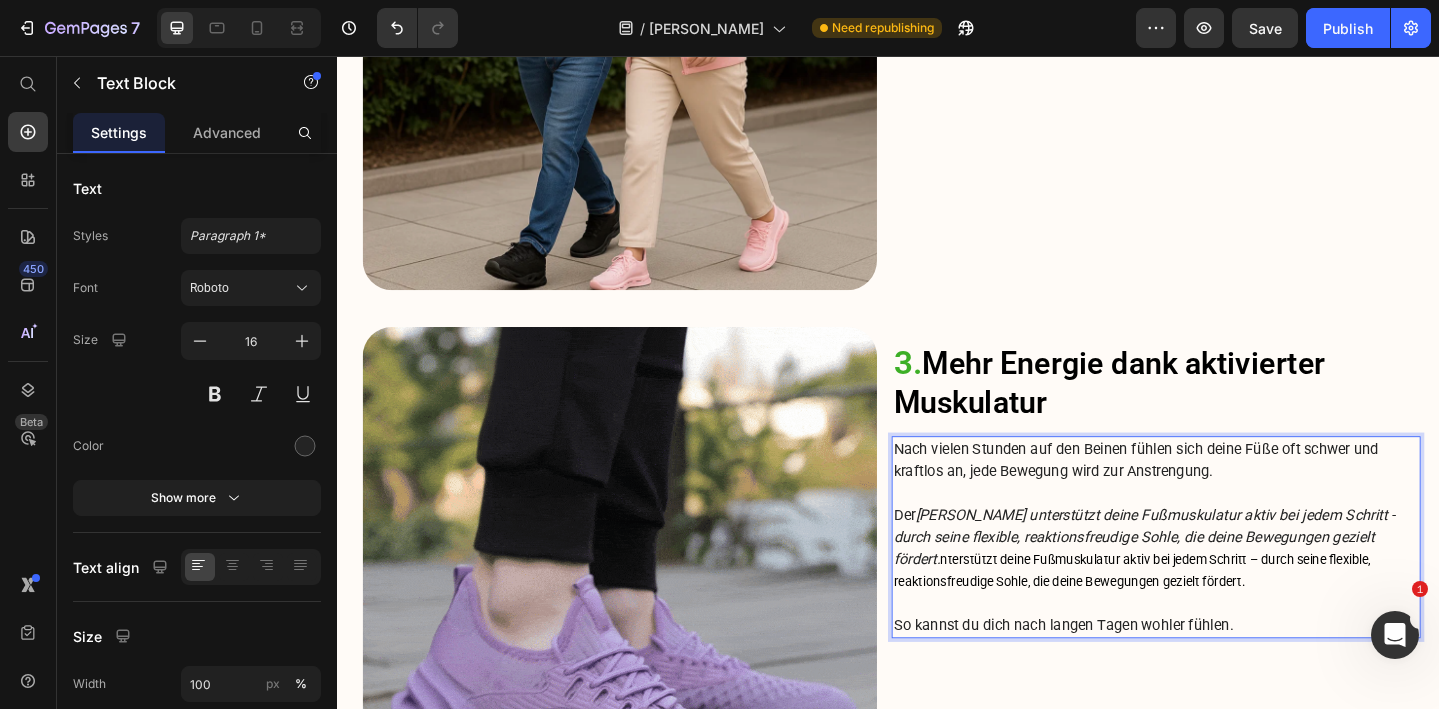drag, startPoint x: 1350, startPoint y: 632, endPoint x: 1002, endPoint y: 598, distance: 349.65698 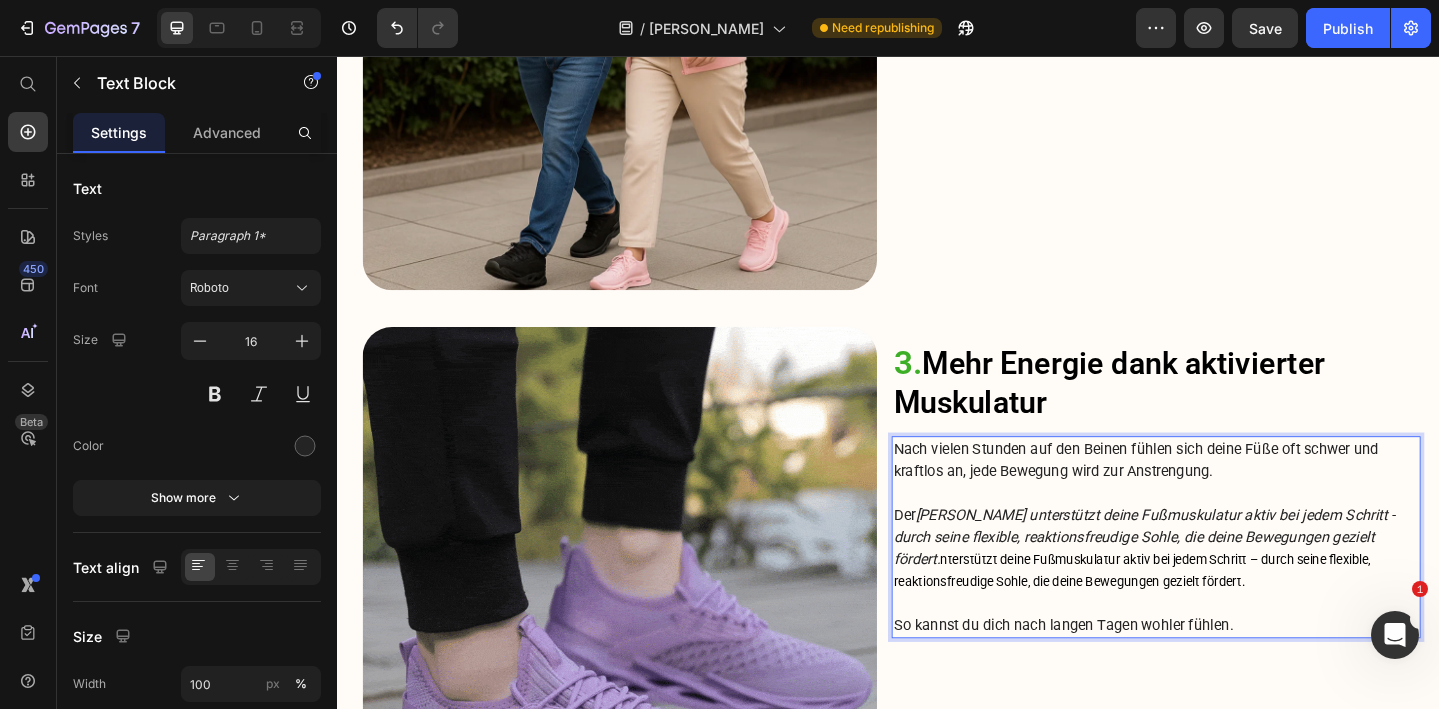click on "Der  ROXANA Sneaker unterstützt deine Fußmuskulatur aktiv bei jedem Schritt - durch seine flexible, reaktionsfreudige Sohle, die deine Bewegungen gezielt fördert.   nterstützt deine Fußmuskulatur aktiv bei jedem Schritt – durch seine flexible, reaktionsfreudige Sohle, die deine Bewegungen gezielt fördert." at bounding box center (1229, 592) 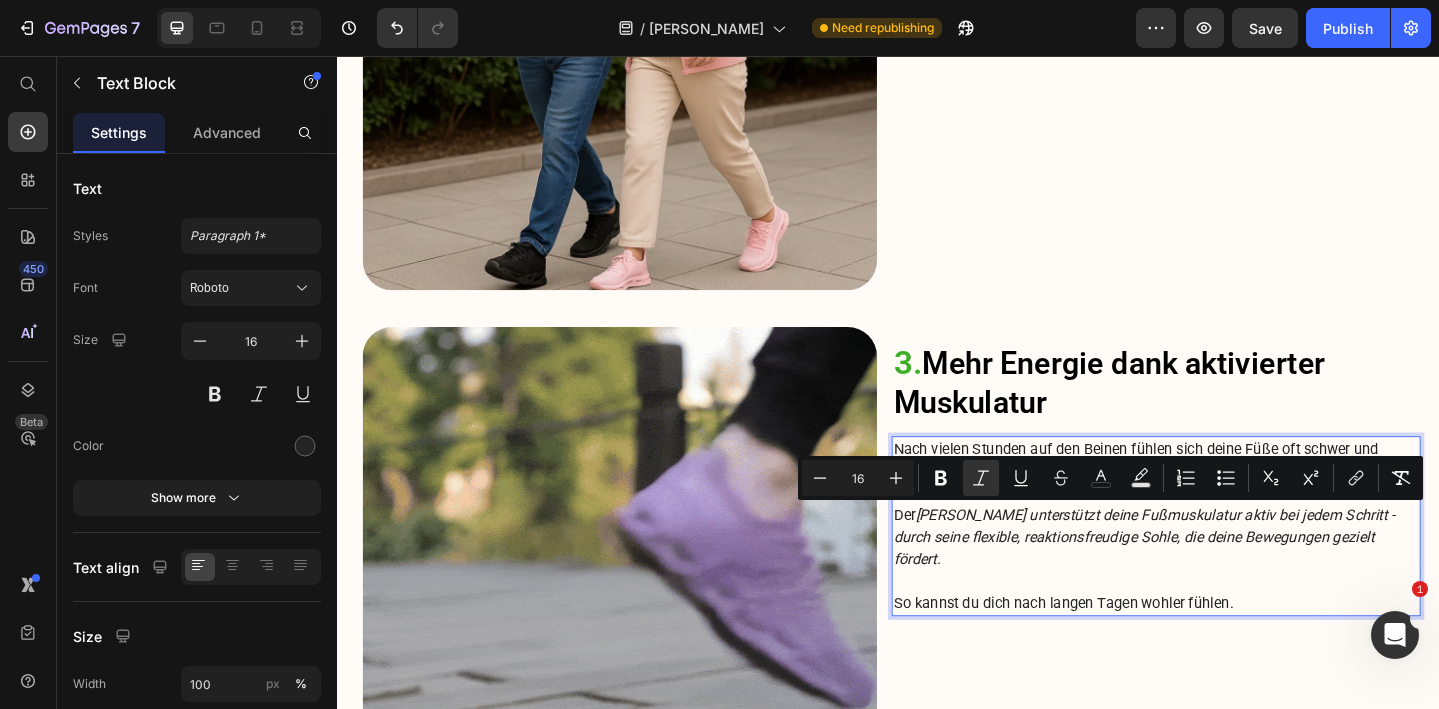 drag, startPoint x: 1024, startPoint y: 603, endPoint x: 1101, endPoint y: 553, distance: 91.809586 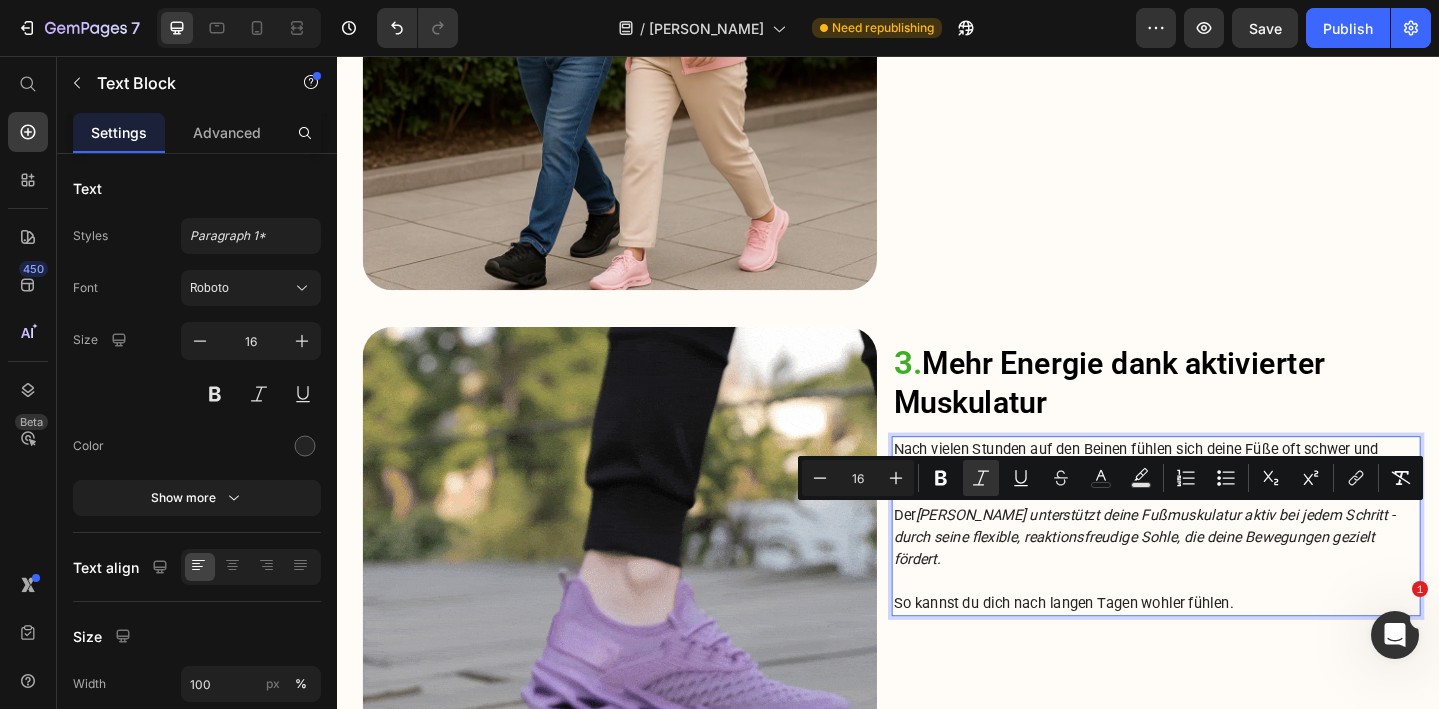 click on "Der  ROXANA Sneaker unterstützt deine Fußmuskulatur aktiv bei jedem Schritt - durch seine flexible, reaktionsfreudige Sohle, die deine Bewegungen gezielt fördert." at bounding box center (1229, 580) 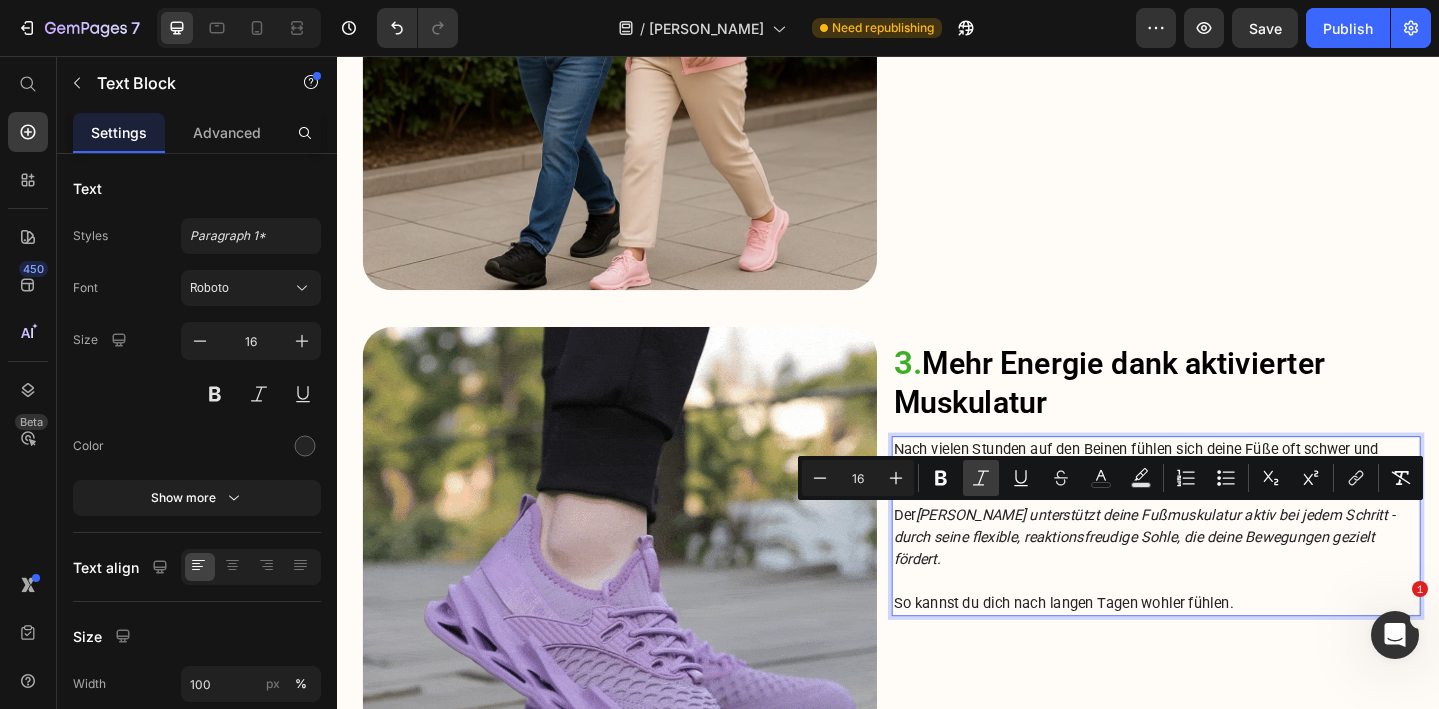 click 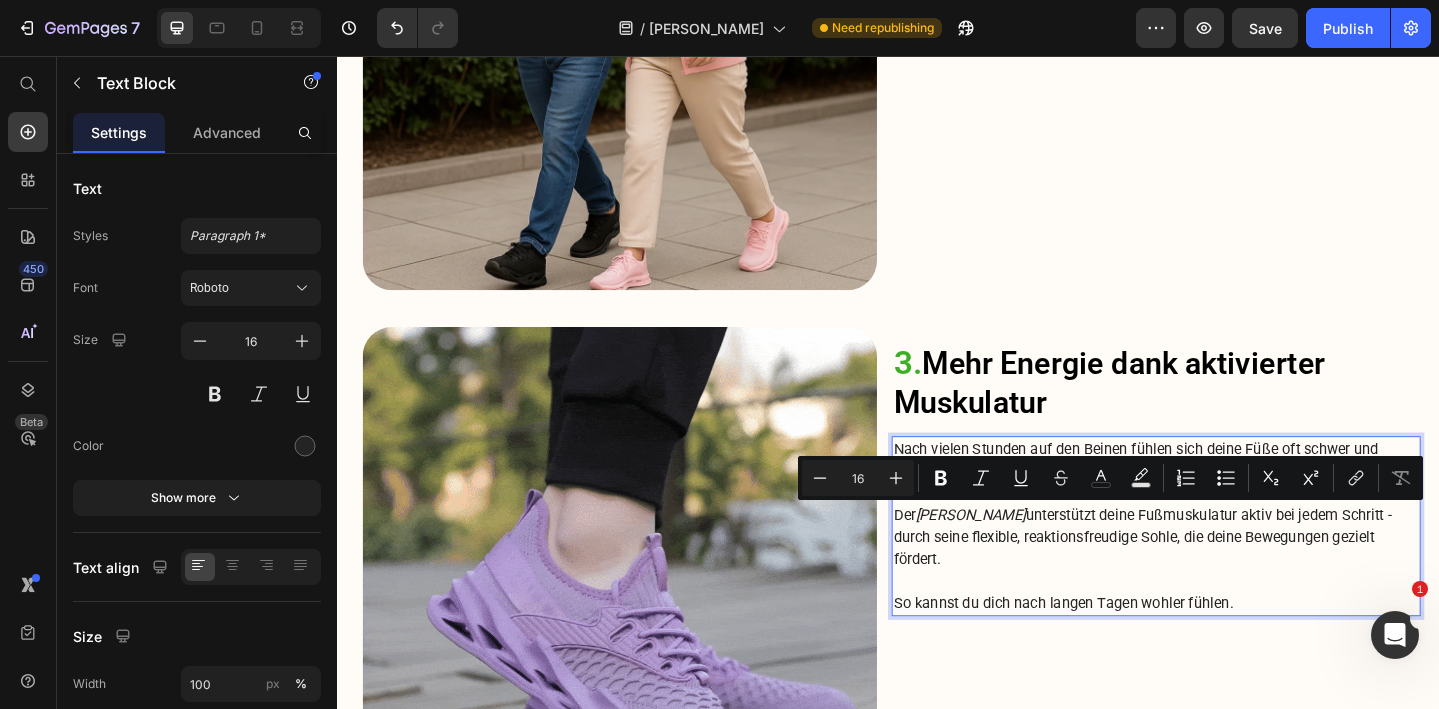 click on "Der  ROXANA Sneaker  unterstützt deine Fußmuskulatur aktiv bei jedem Schritt - durch seine flexible, reaktionsfreudige Sohle, die deine Bewegungen gezielt fördert." at bounding box center [1229, 580] 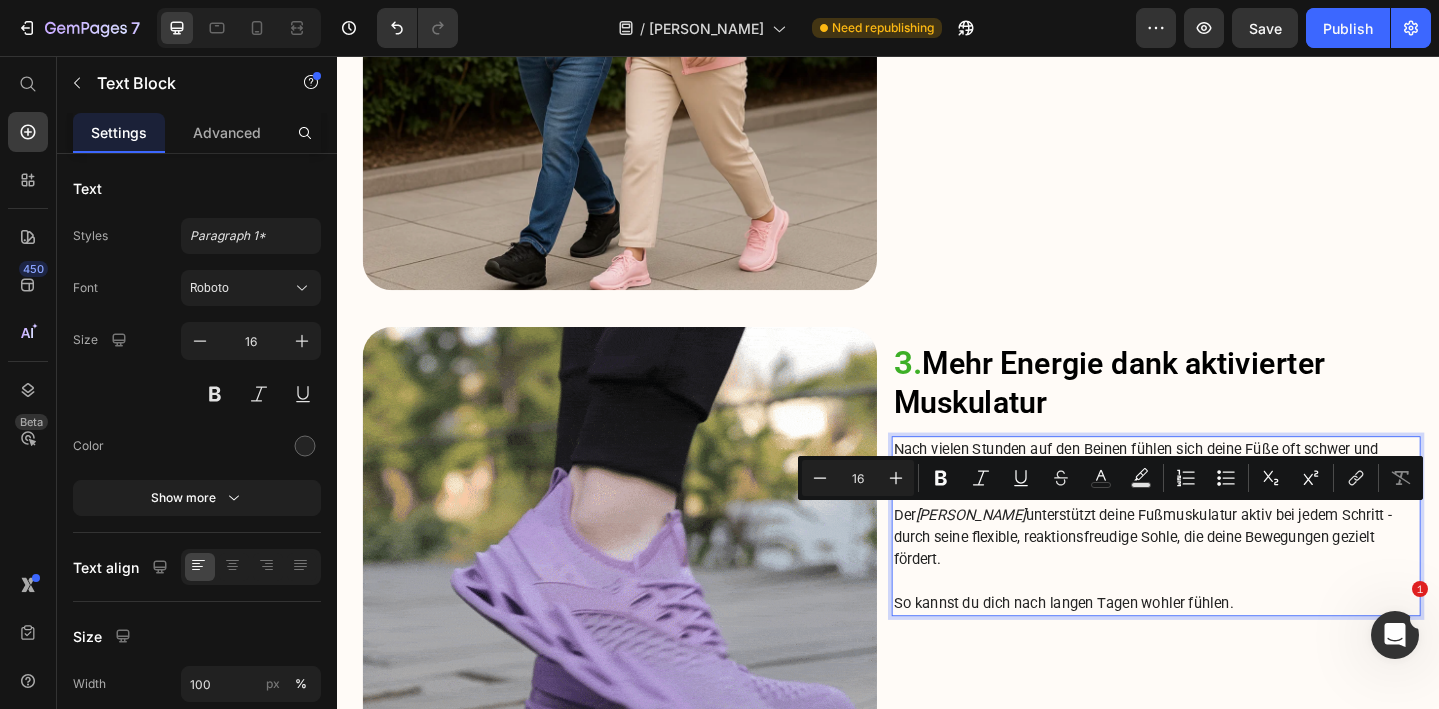 click on "Der  ROXANA Sneaker  unterstützt deine Fußmuskulatur aktiv bei jedem Schritt - durch seine flexible, reaktionsfreudige Sohle, die deine Bewegungen gezielt fördert." at bounding box center [1229, 580] 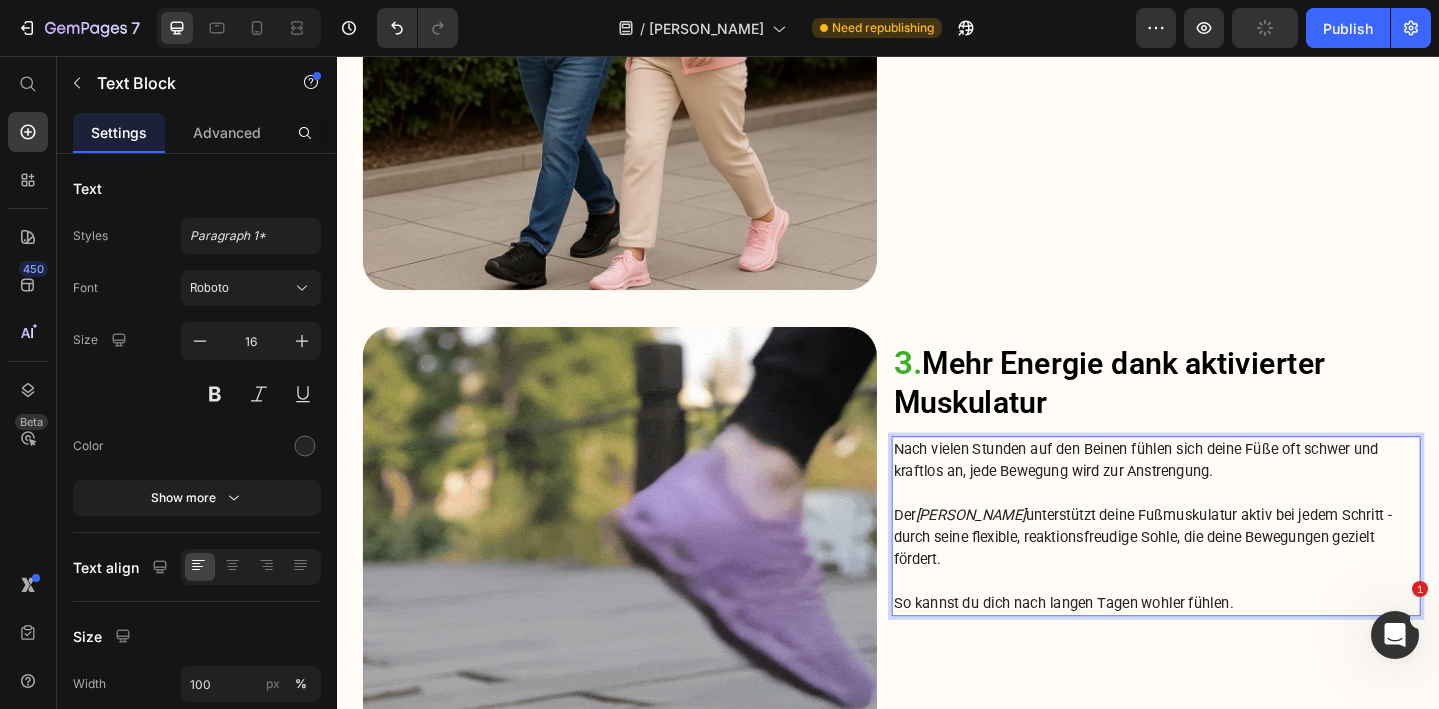 click on "Der  ROXANA Sneaker  unterstützt deine Fußmuskulatur aktiv bei jedem Schritt - durch seine flexible, reaktionsfreudige Sohle, die deine Bewegungen gezielt fördert." at bounding box center [1229, 580] 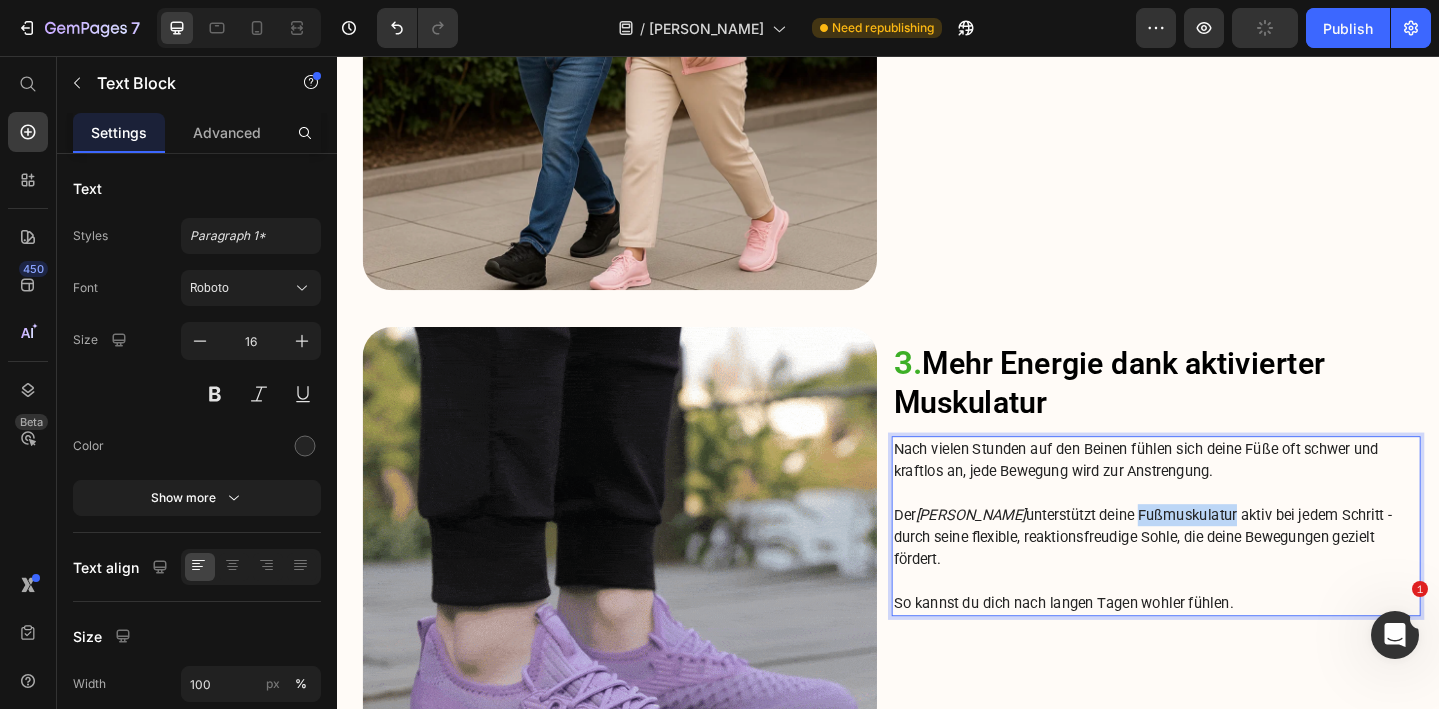 click on "Der  ROXANA Sneaker  unterstützt deine Fußmuskulatur aktiv bei jedem Schritt - durch seine flexible, reaktionsfreudige Sohle, die deine Bewegungen gezielt fördert." at bounding box center [1229, 580] 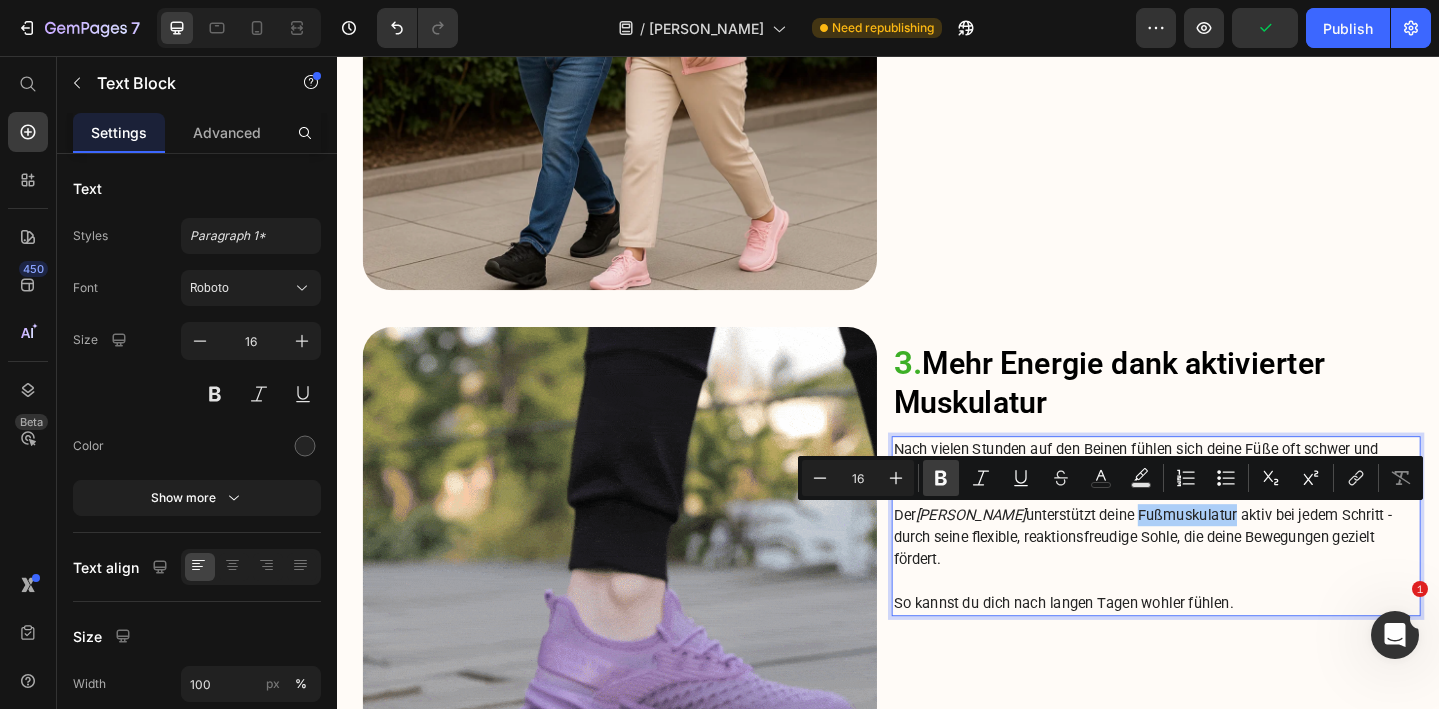 click 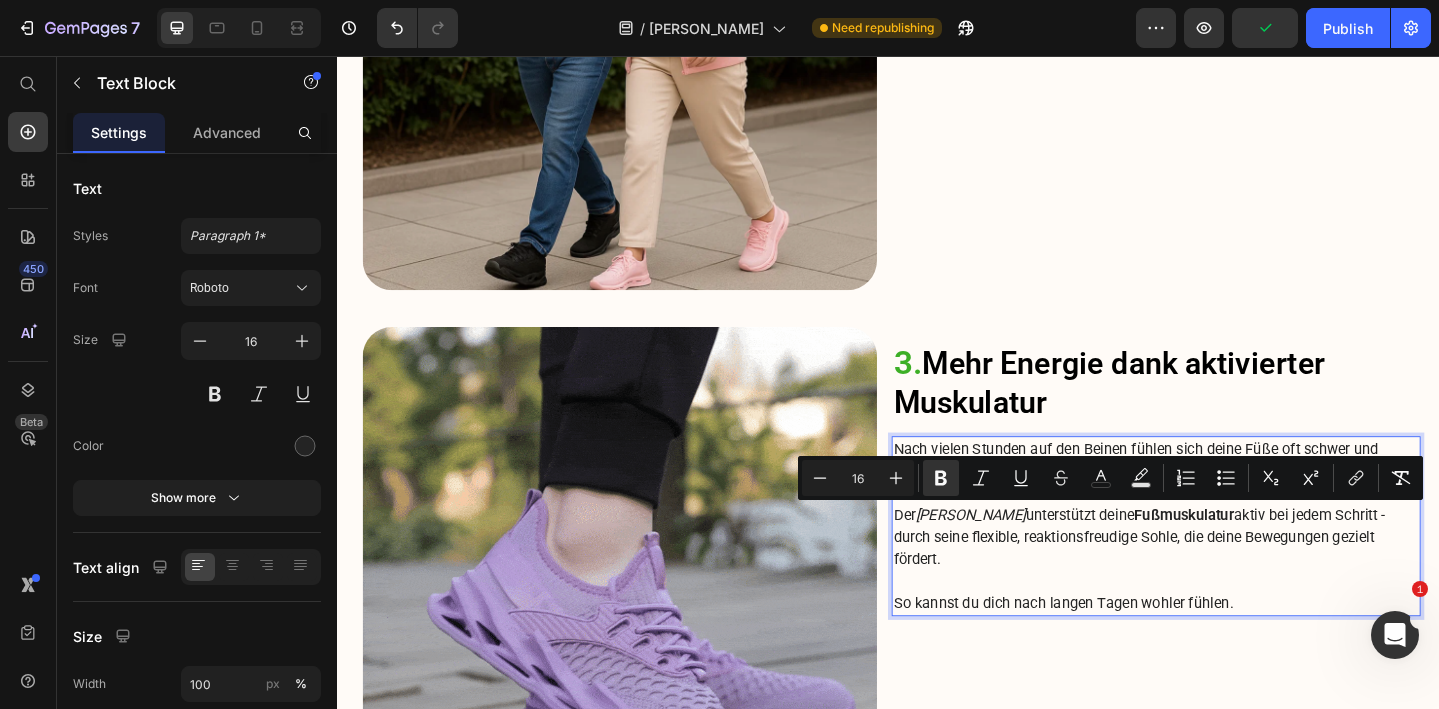 click on "Der  ROXANA Sneaker  unterstützt deine  Fußmuskulatur  aktiv bei jedem Schritt - durch seine flexible, reaktionsfreudige Sohle, die deine Bewegungen gezielt fördert." at bounding box center [1229, 580] 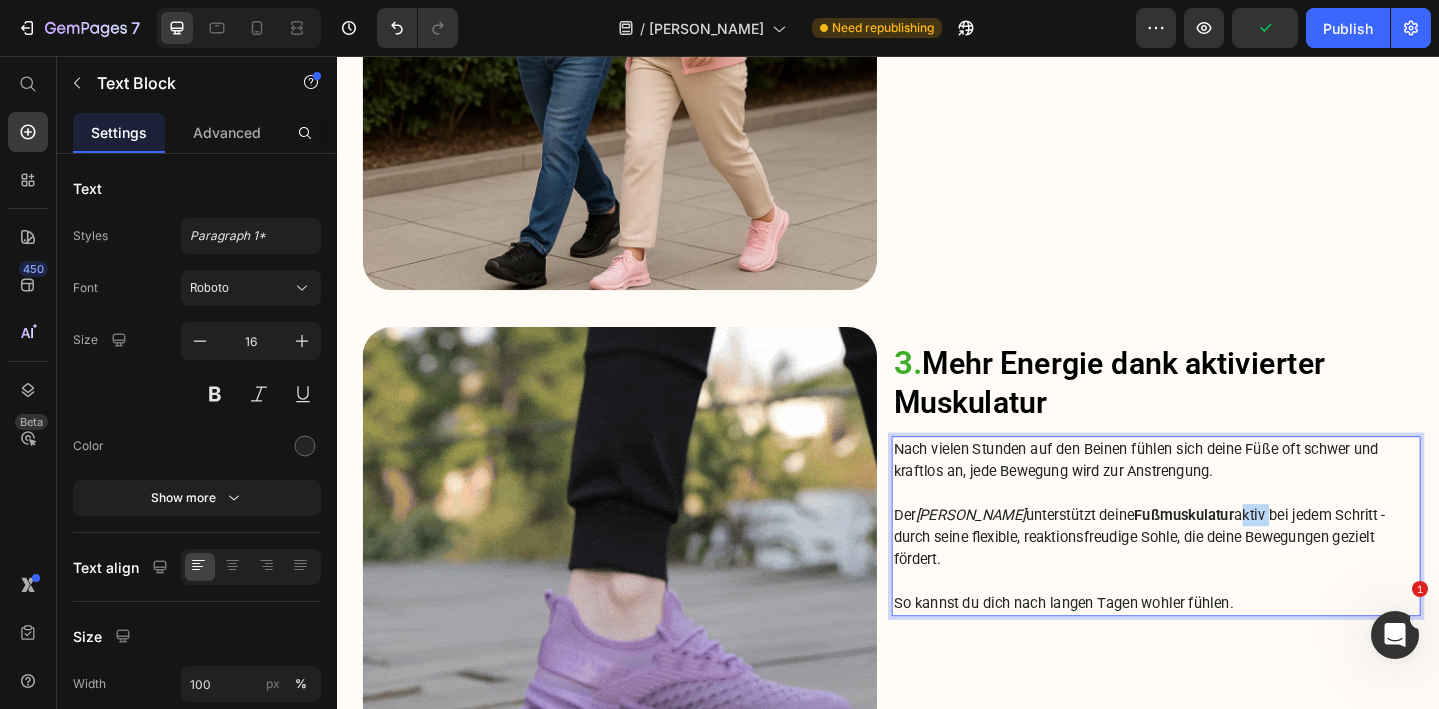 click on "Der  ROXANA Sneaker  unterstützt deine  Fußmuskulatur  aktiv bei jedem Schritt - durch seine flexible, reaktionsfreudige Sohle, die deine Bewegungen gezielt fördert." at bounding box center (1229, 580) 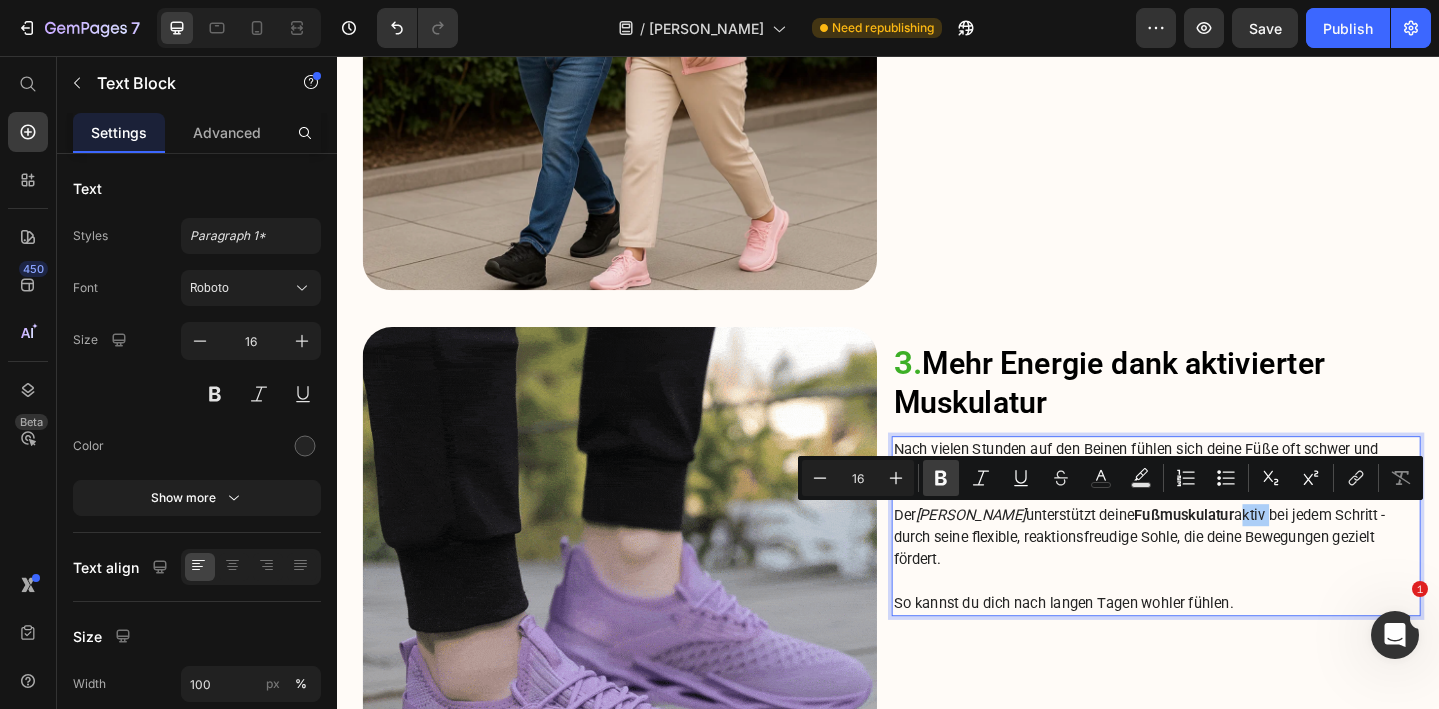 click 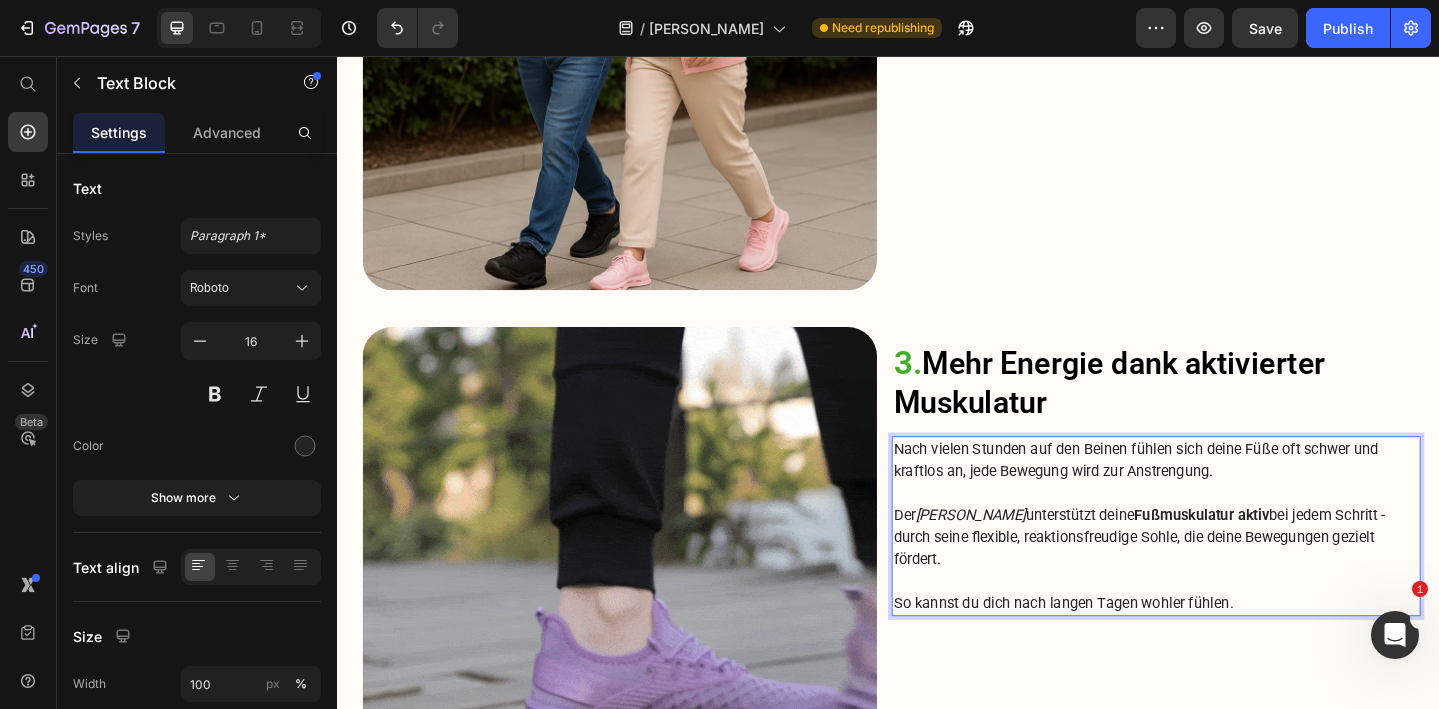 click on "Der  ROXANA Sneaker  unterstützt deine  Fußmuskulatur   aktiv  bei jedem Schritt - durch seine flexible, reaktionsfreudige Sohle, die deine Bewegungen gezielt fördert." at bounding box center [1229, 580] 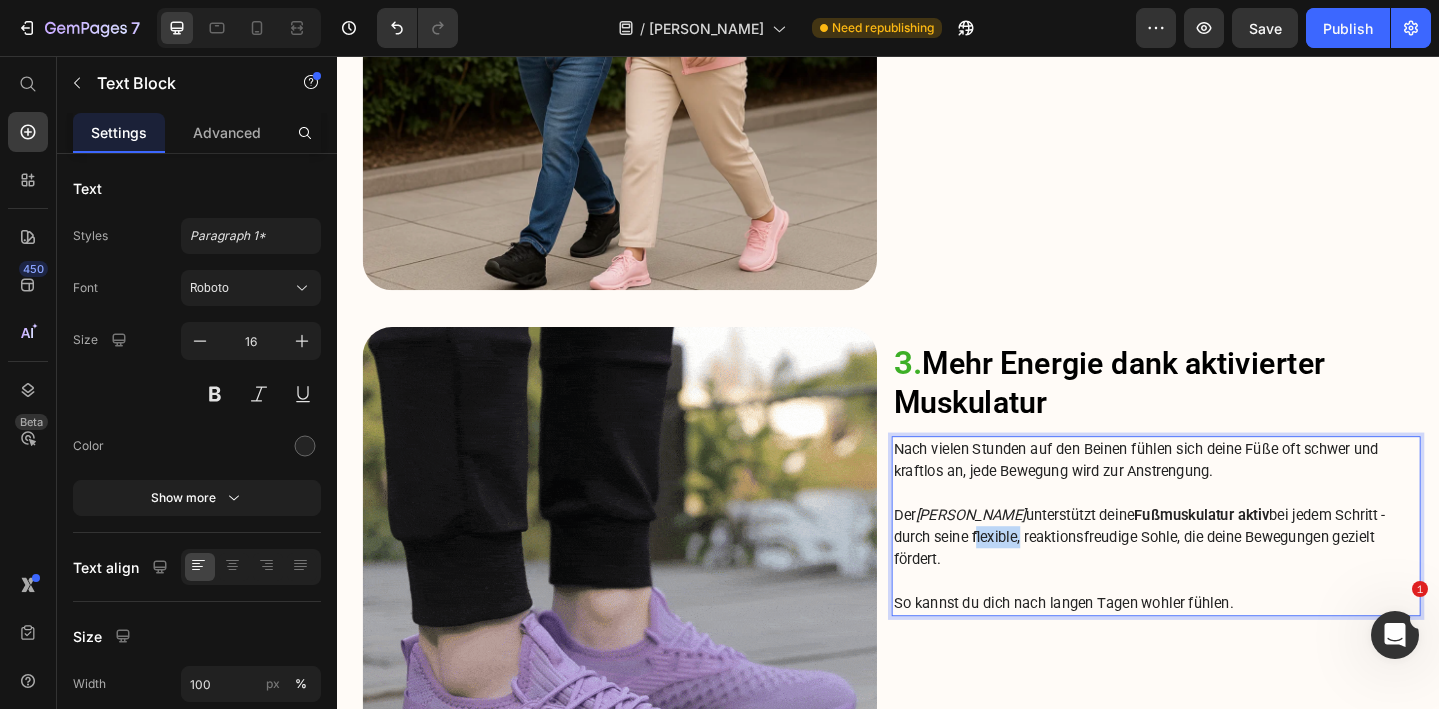click on "Der  ROXANA Sneaker  unterstützt deine  Fußmuskulatur   aktiv  bei jedem Schritt - durch seine flexible, reaktionsfreudige Sohle, die deine Bewegungen gezielt fördert." at bounding box center [1229, 580] 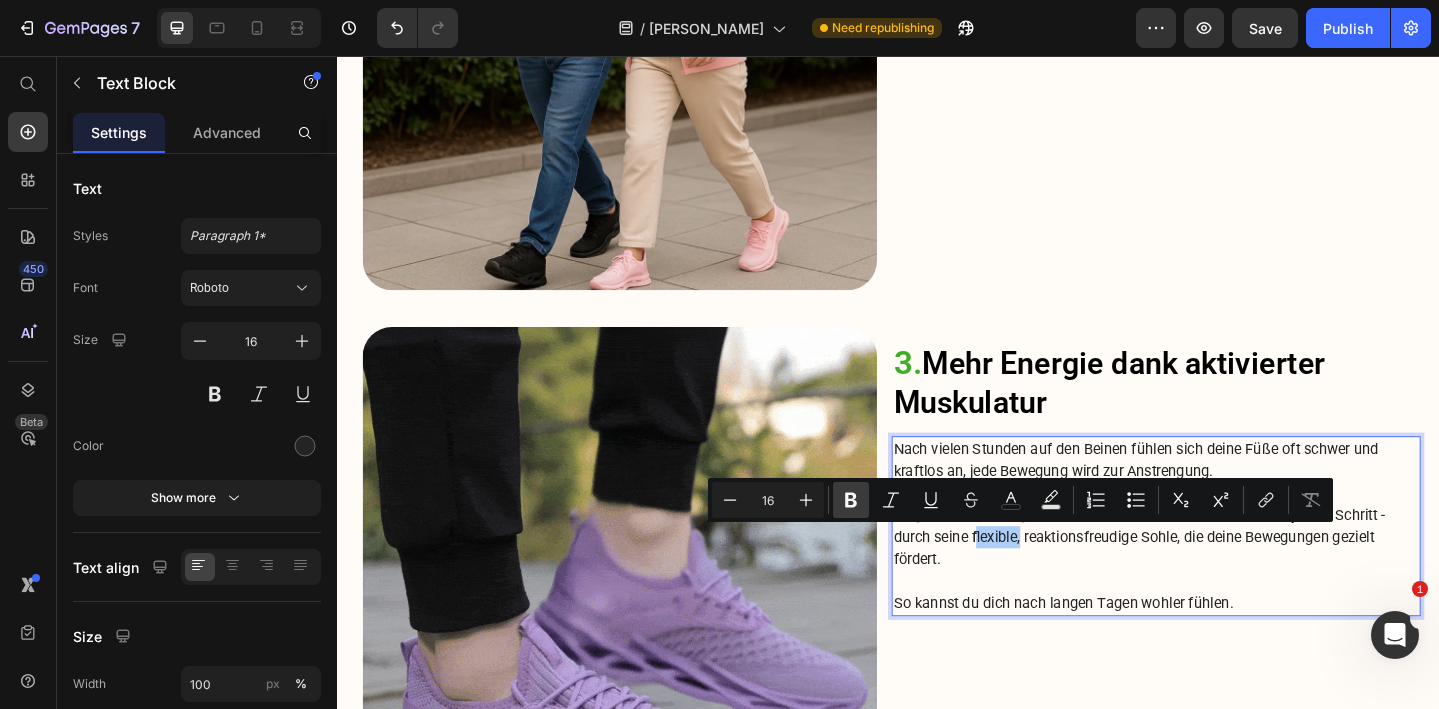 click 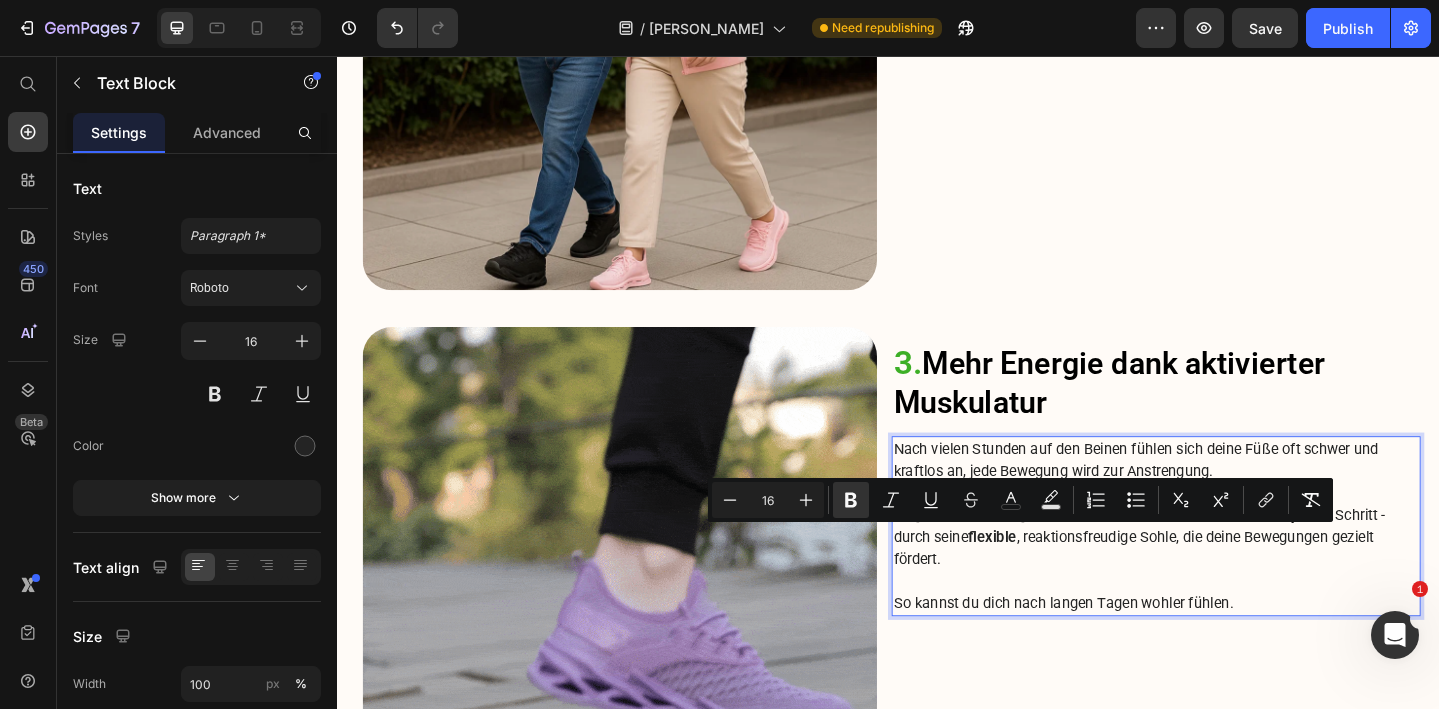 click on "Der  ROXANA Sneaker  unterstützt deine  Fußmuskulatur   aktiv  bei jedem Schritt - durch seine  flexible , reaktionsfreudige Sohle, die deine Bewegungen gezielt fördert." at bounding box center (1229, 580) 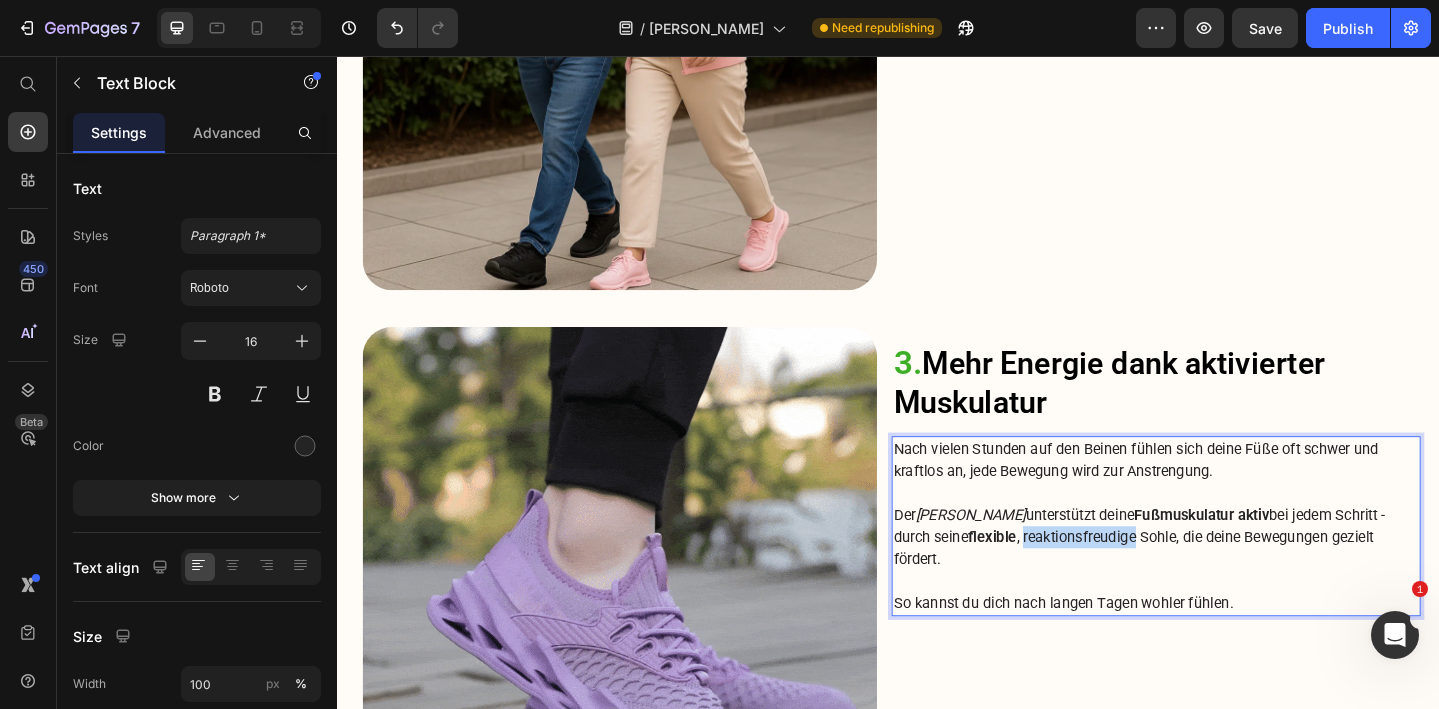 click on "Der  ROXANA Sneaker  unterstützt deine  Fußmuskulatur   aktiv  bei jedem Schritt - durch seine  flexible , reaktionsfreudige Sohle, die deine Bewegungen gezielt fördert." at bounding box center [1229, 580] 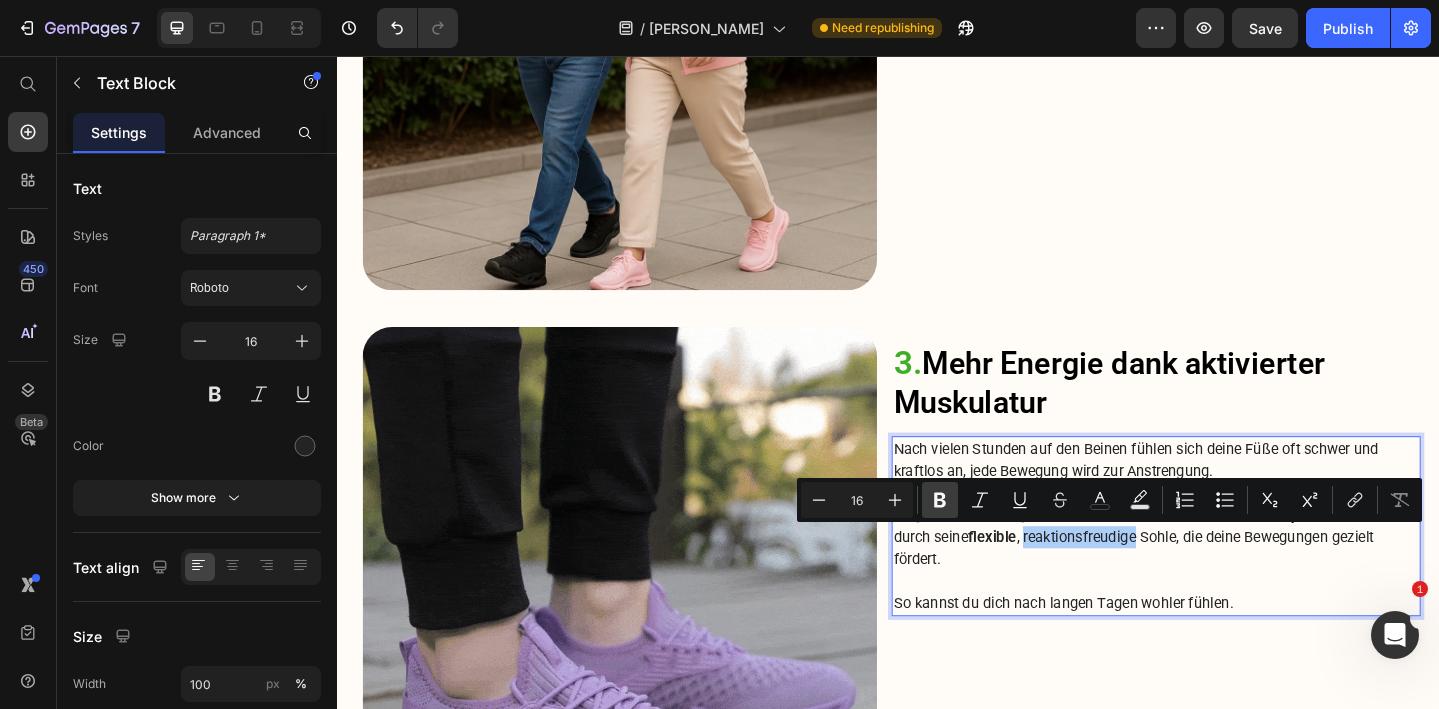 click 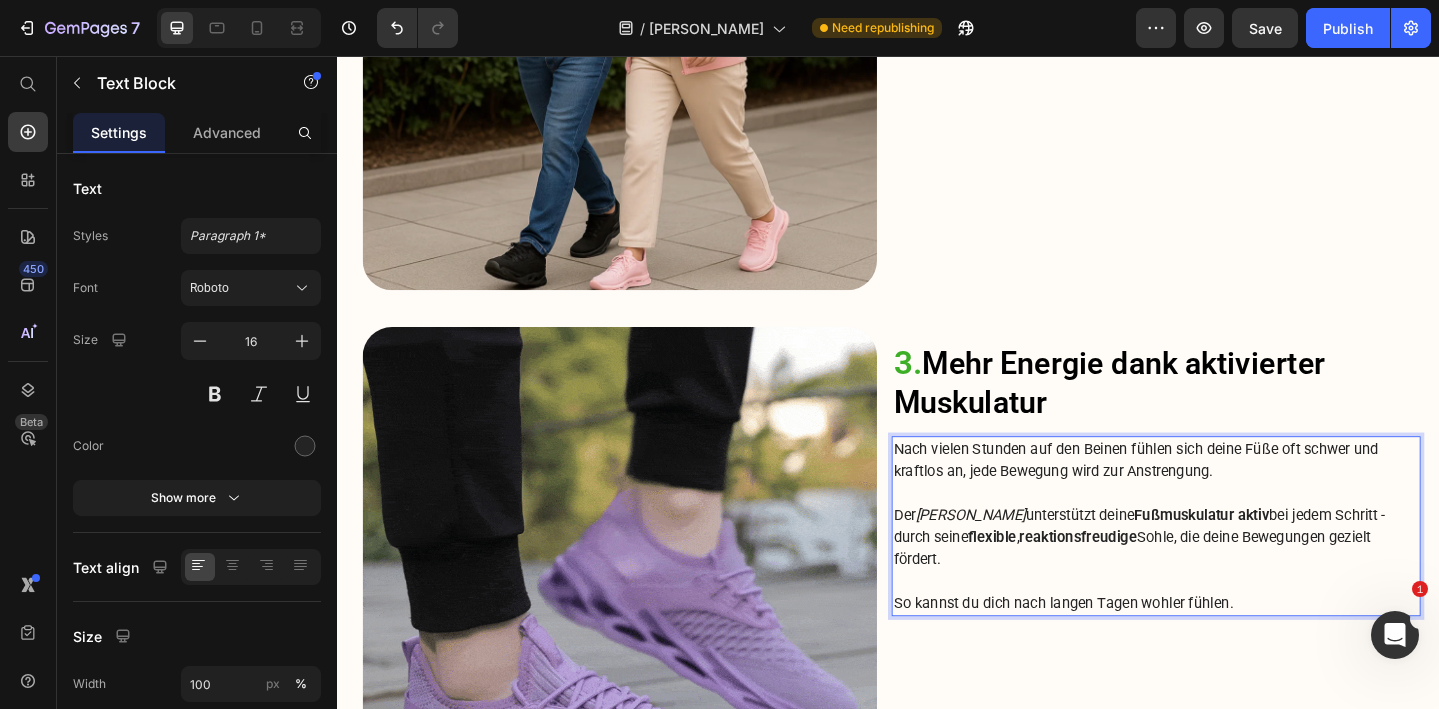 click on "Der  ROXANA Sneaker  unterstützt deine  Fußmuskulatur   aktiv  bei jedem Schritt - durch seine  flexible ,  reaktionsfreudige  Sohle, die deine Bewegungen gezielt fördert." at bounding box center (1229, 580) 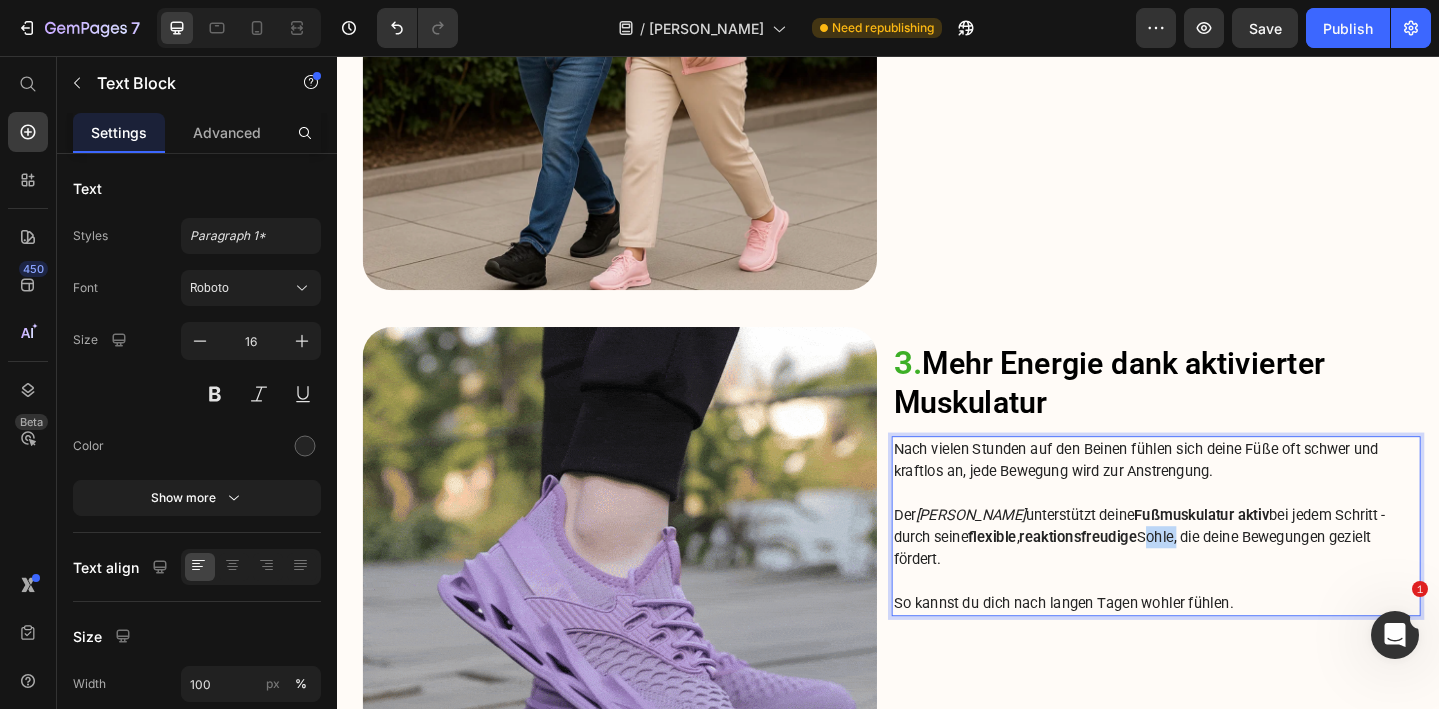 click on "Der  ROXANA Sneaker  unterstützt deine  Fußmuskulatur   aktiv  bei jedem Schritt - durch seine  flexible ,  reaktionsfreudige  Sohle, die deine Bewegungen gezielt fördert." at bounding box center [1229, 580] 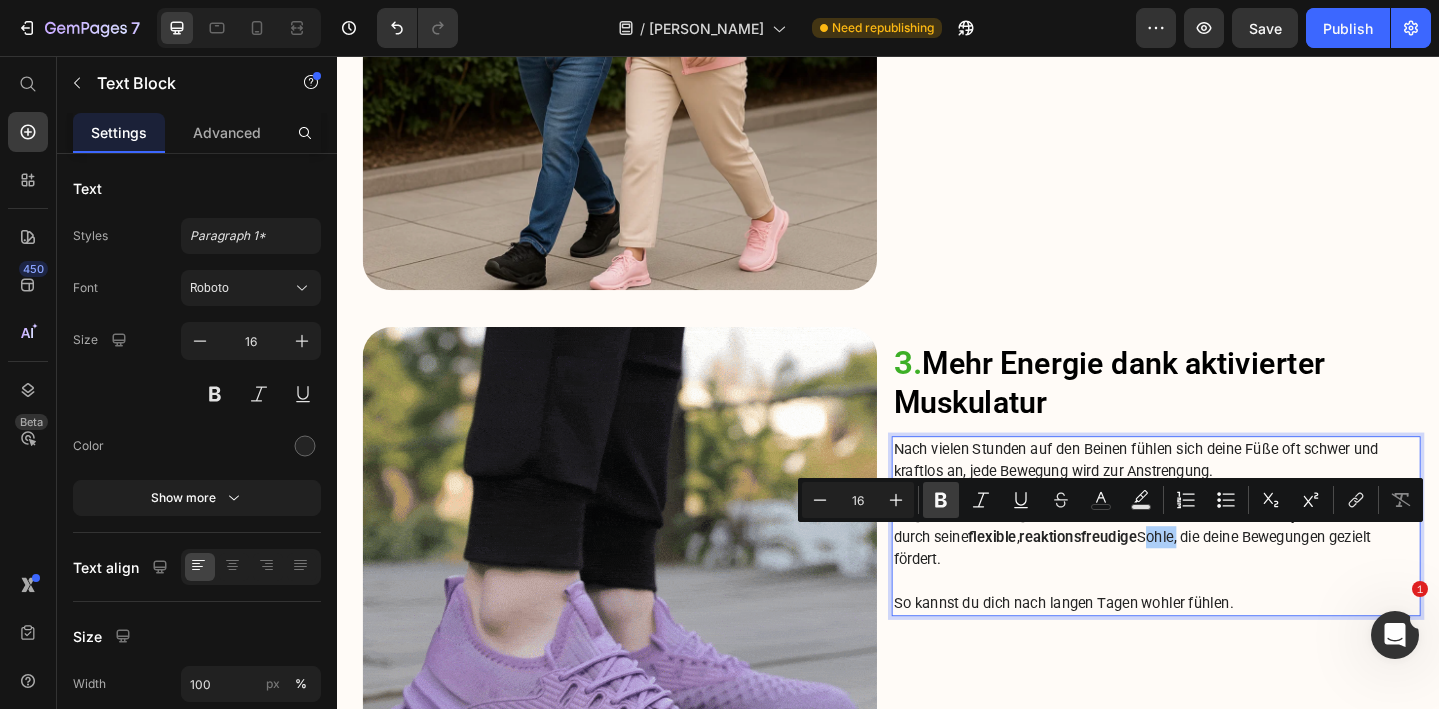 click 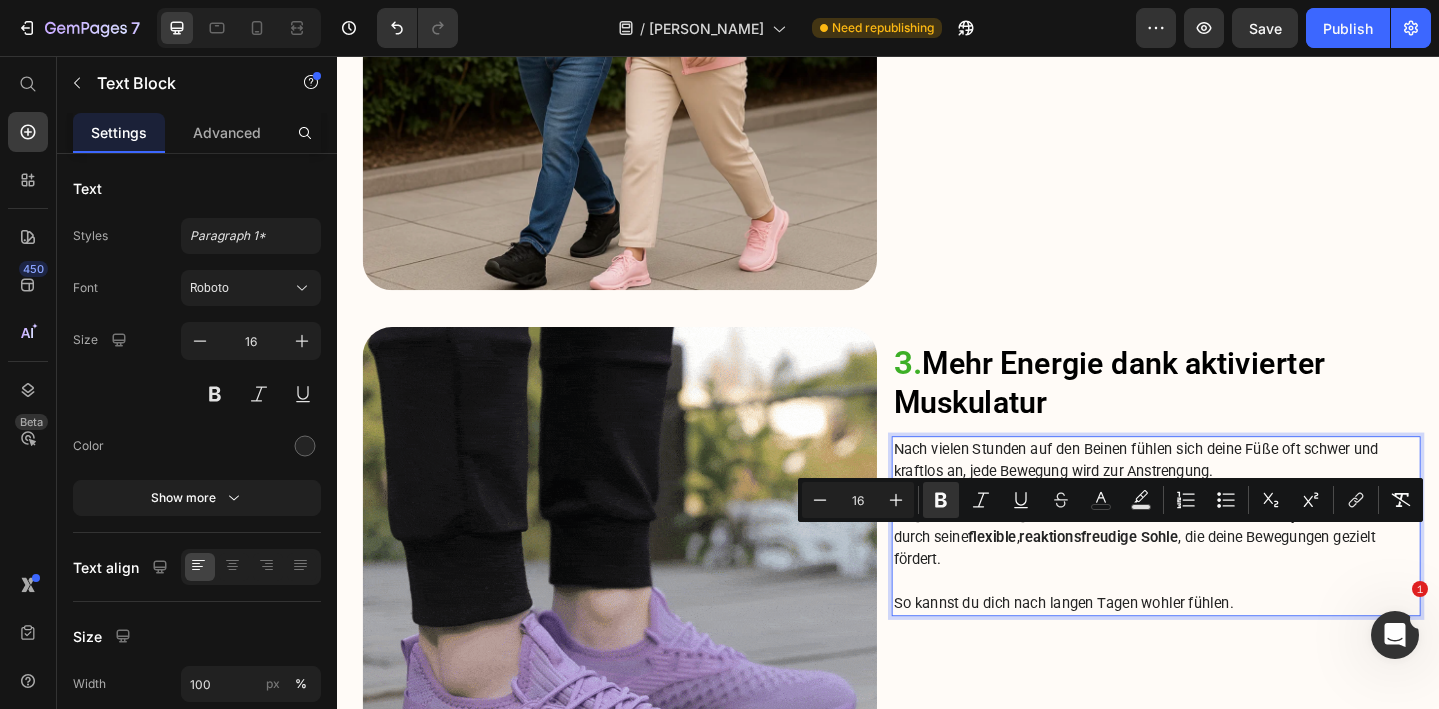 click on "Der  ROXANA Sneaker  unterstützt deine  Fußmuskulatur   aktiv  bei jedem Schritt - durch seine  flexible ,  reaktionsfreudige   Sohle , die deine Bewegungen gezielt fördert." at bounding box center (1229, 580) 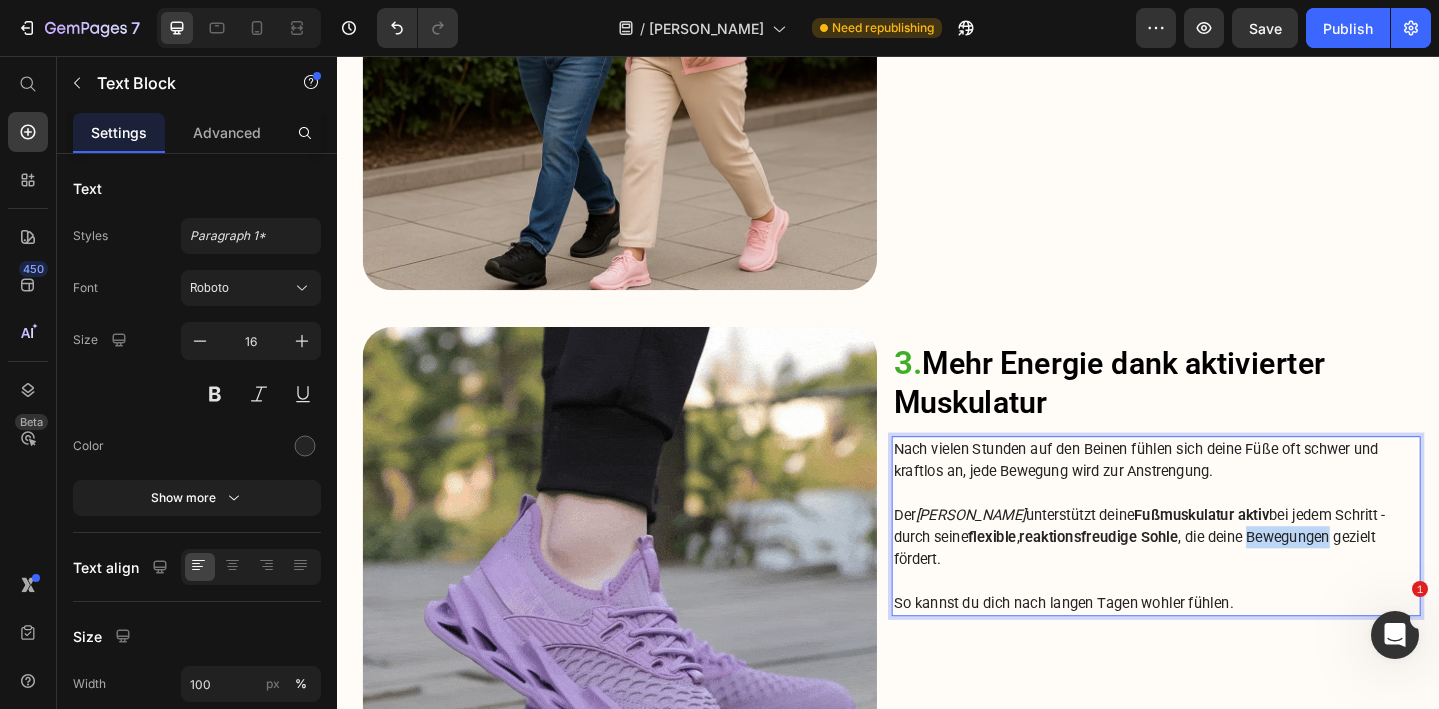 click on "Der  ROXANA Sneaker  unterstützt deine  Fußmuskulatur   aktiv  bei jedem Schritt - durch seine  flexible ,  reaktionsfreudige   Sohle , die deine Bewegungen gezielt fördert." at bounding box center (1229, 580) 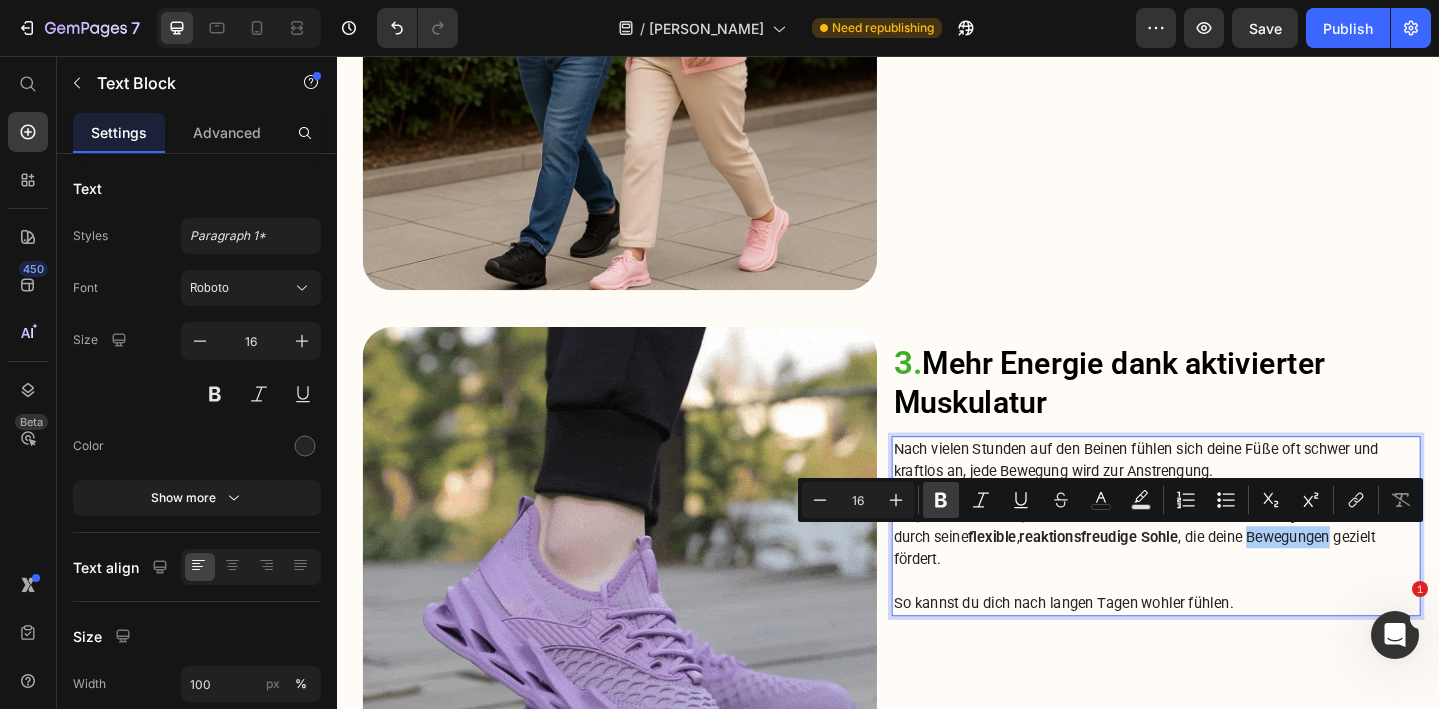 click 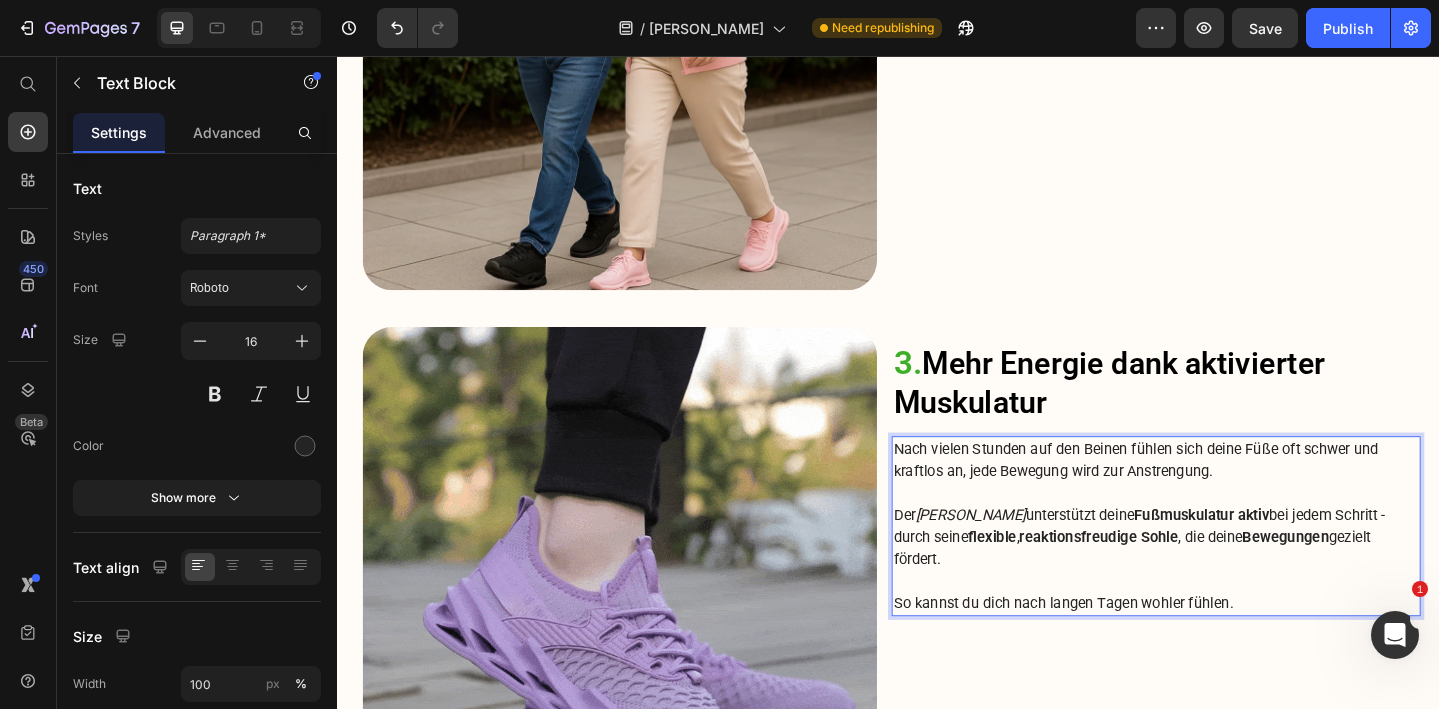 click on "Der  ROXANA Sneaker  unterstützt deine  Fußmuskulatur   aktiv  bei jedem Schritt - durch seine  flexible ,  reaktionsfreudige   Sohle , die deine  Bewegungen  gezielt fördert." at bounding box center (1229, 580) 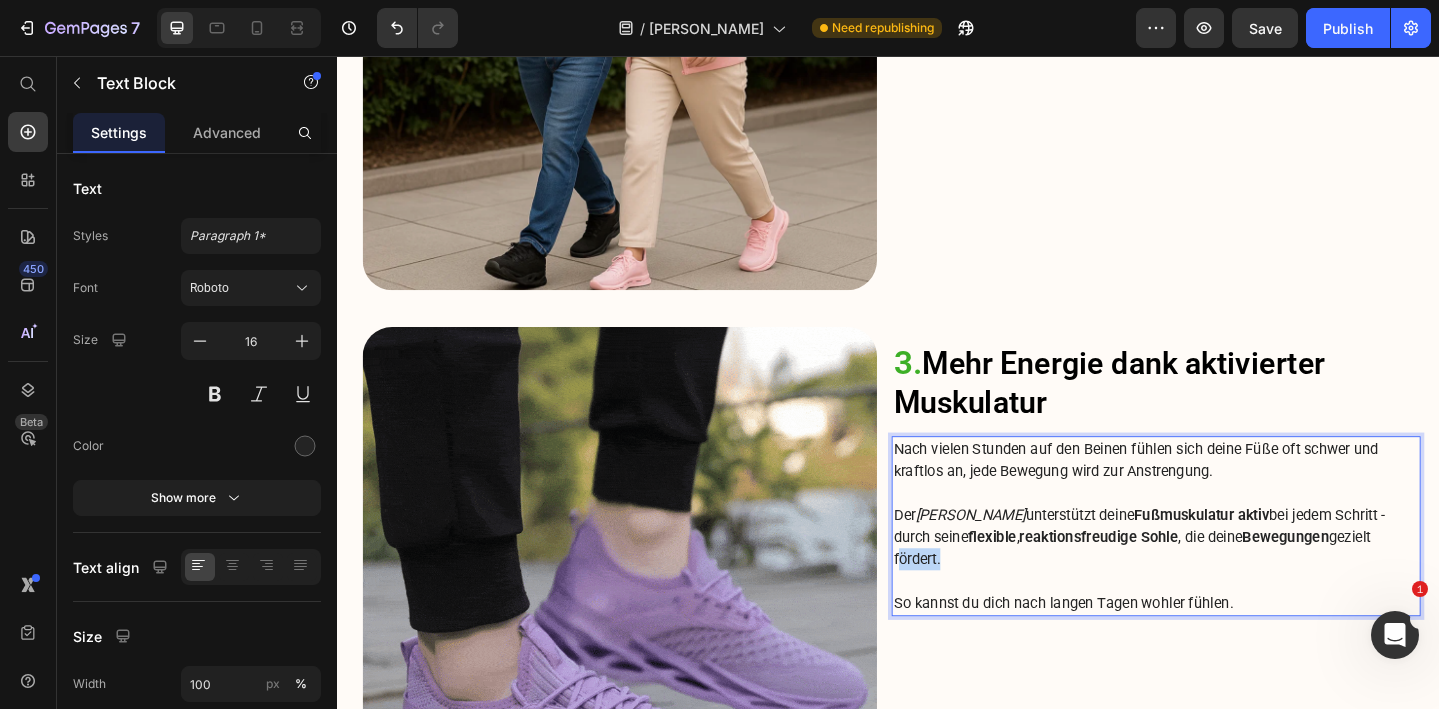 click on "Der  ROXANA Sneaker  unterstützt deine  Fußmuskulatur   aktiv  bei jedem Schritt - durch seine  flexible ,  reaktionsfreudige   Sohle , die deine  Bewegungen  gezielt fördert." at bounding box center (1229, 580) 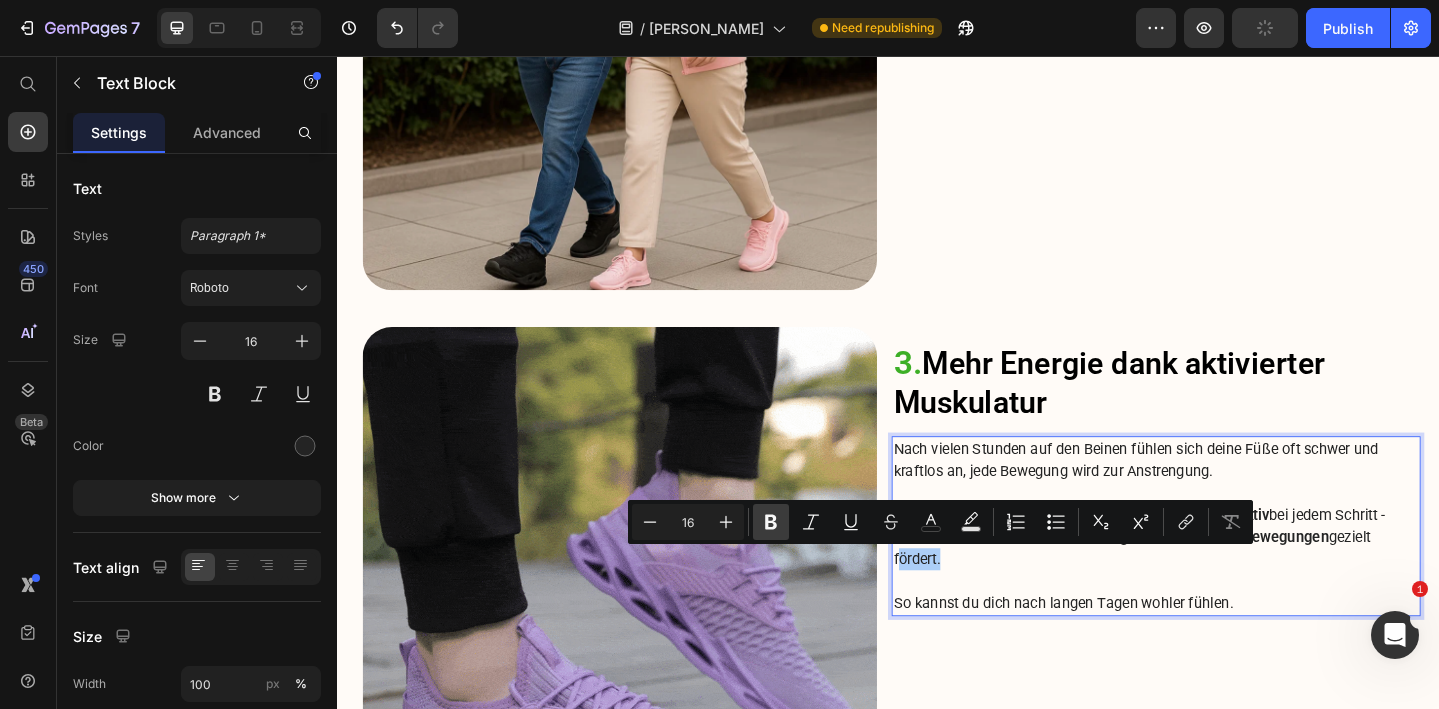 click 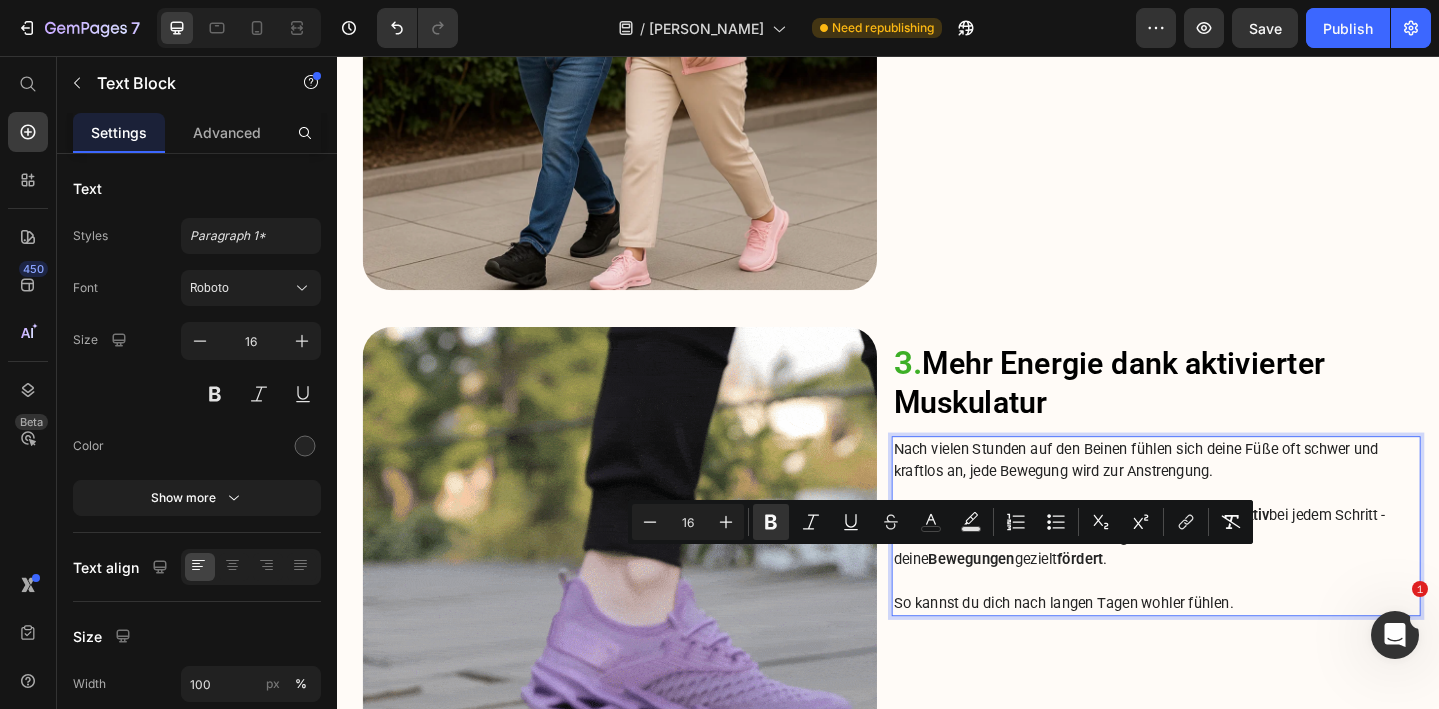 click on "So kannst du dich nach langen Tagen wohler fühlen." at bounding box center [1229, 652] 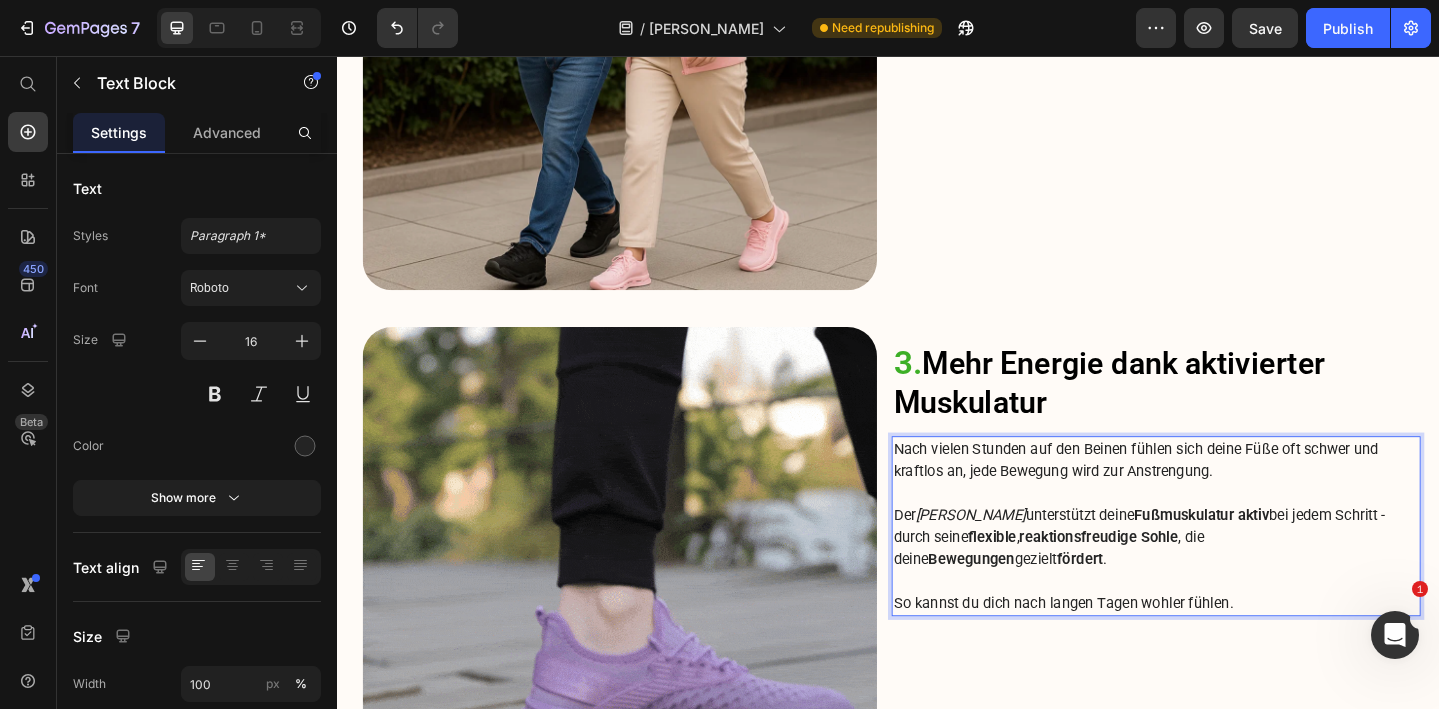 click on "So kannst du dich nach langen Tagen wohler fühlen." at bounding box center [1229, 652] 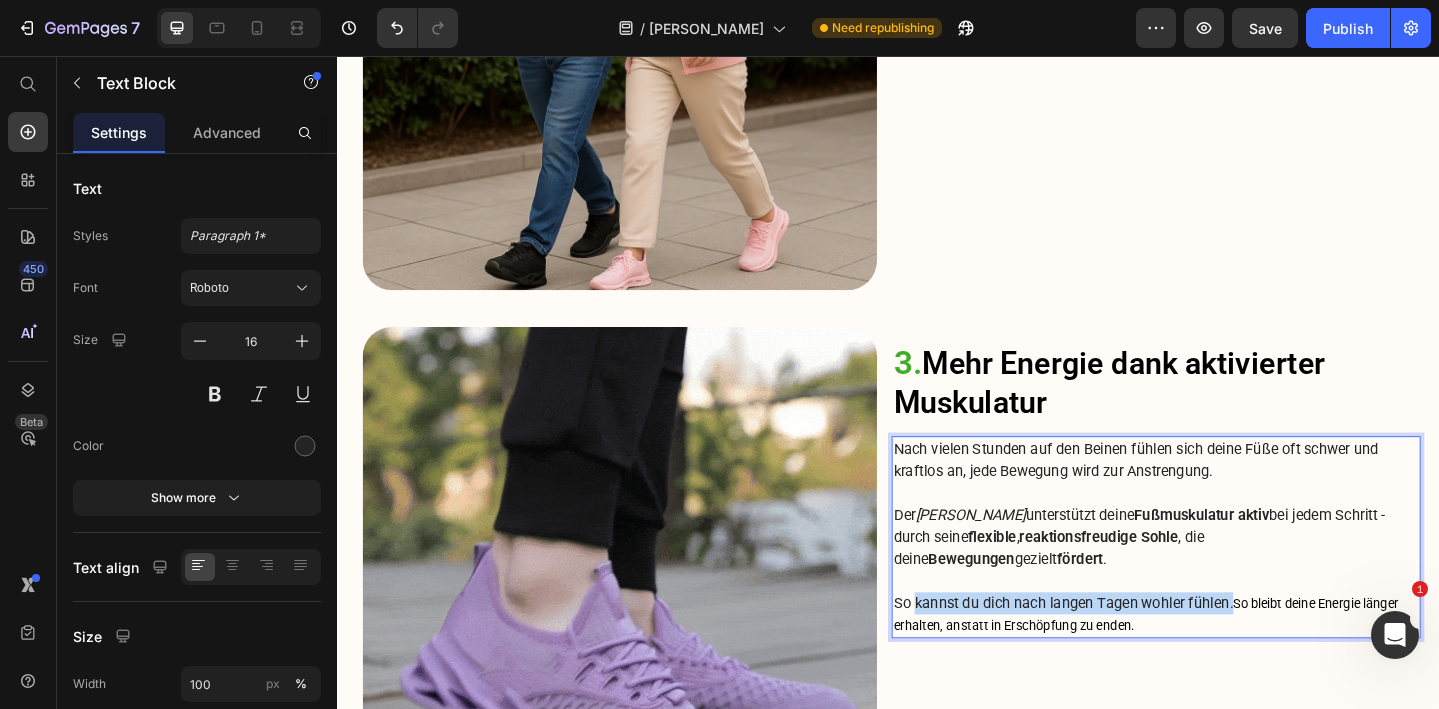 drag, startPoint x: 966, startPoint y: 651, endPoint x: 1309, endPoint y: 653, distance: 343.00583 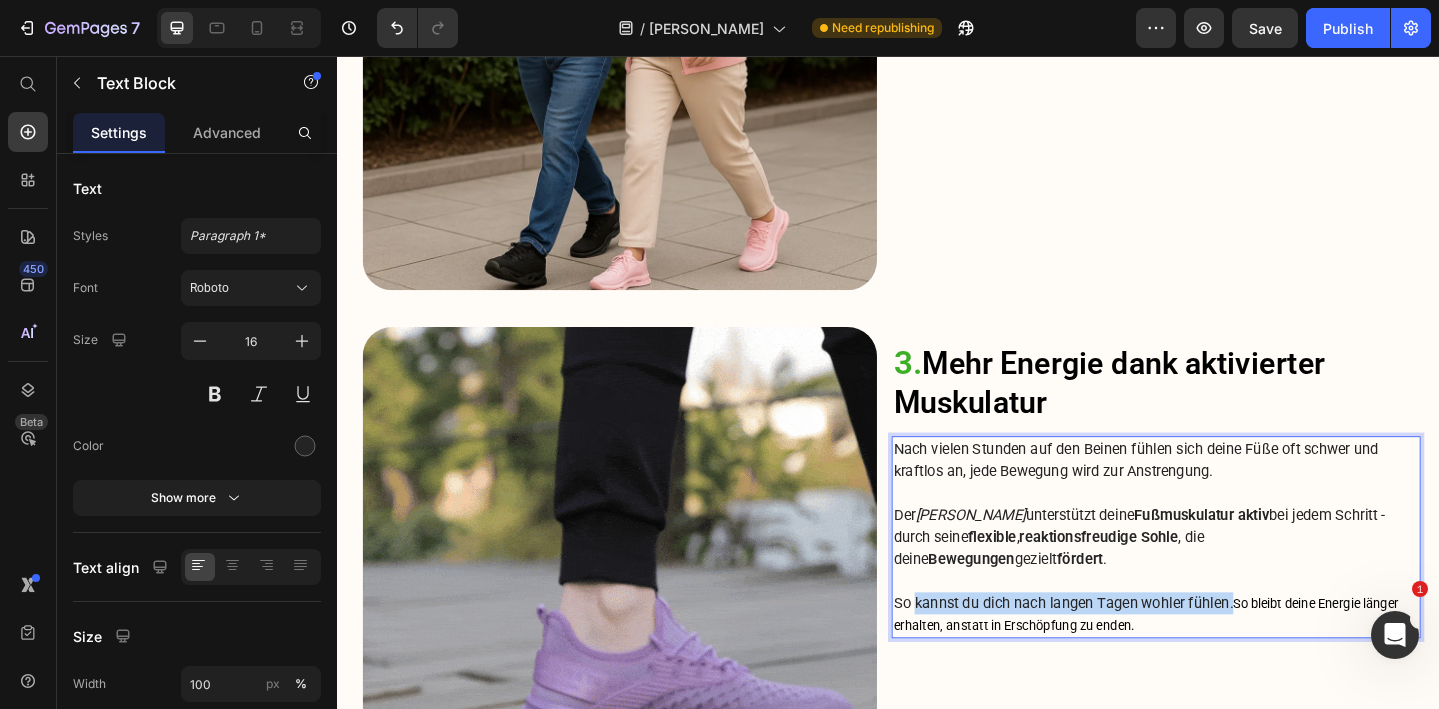 click on "So kannst du dich nach langen Tagen wohler fühlen.  So bleibt deine Energie länger erhalten, anstatt in Erschöpfung zu enden." at bounding box center (1229, 664) 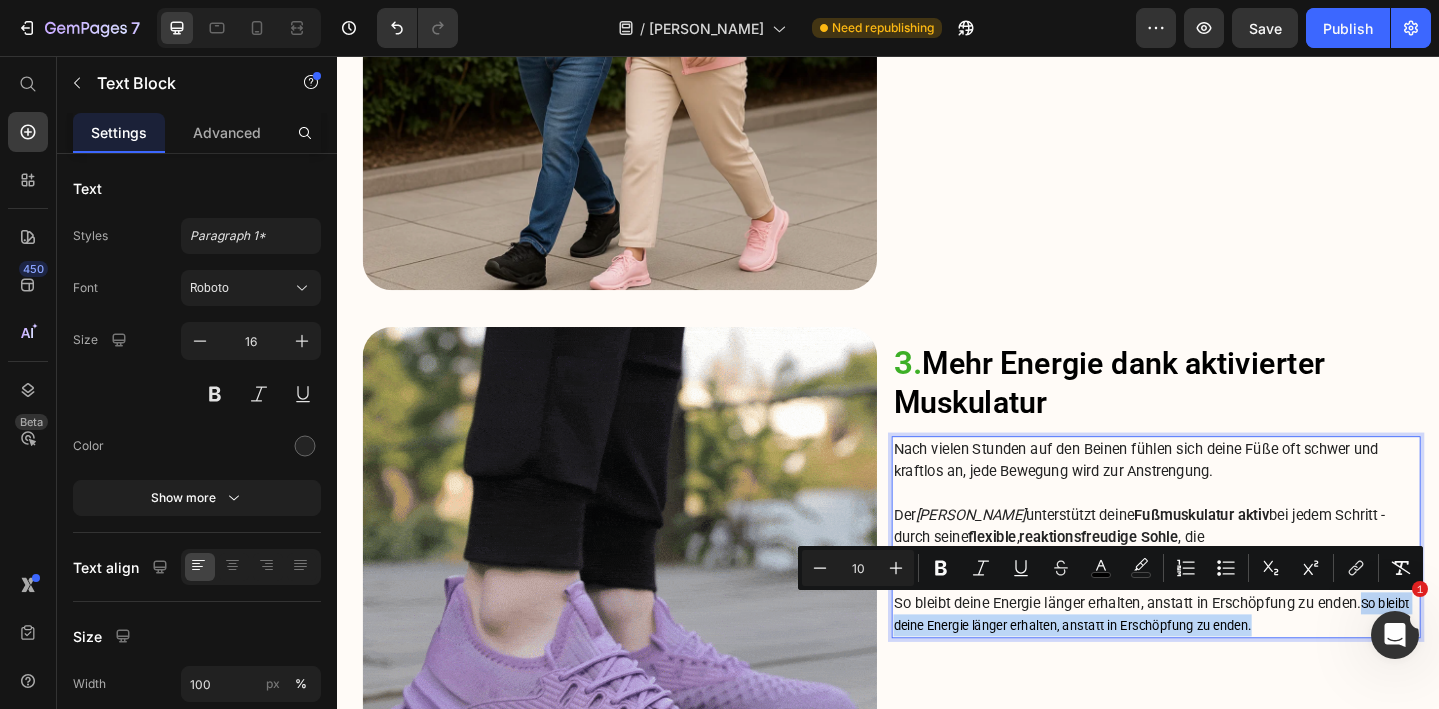drag, startPoint x: 1351, startPoint y: 678, endPoint x: 1458, endPoint y: 655, distance: 109.444046 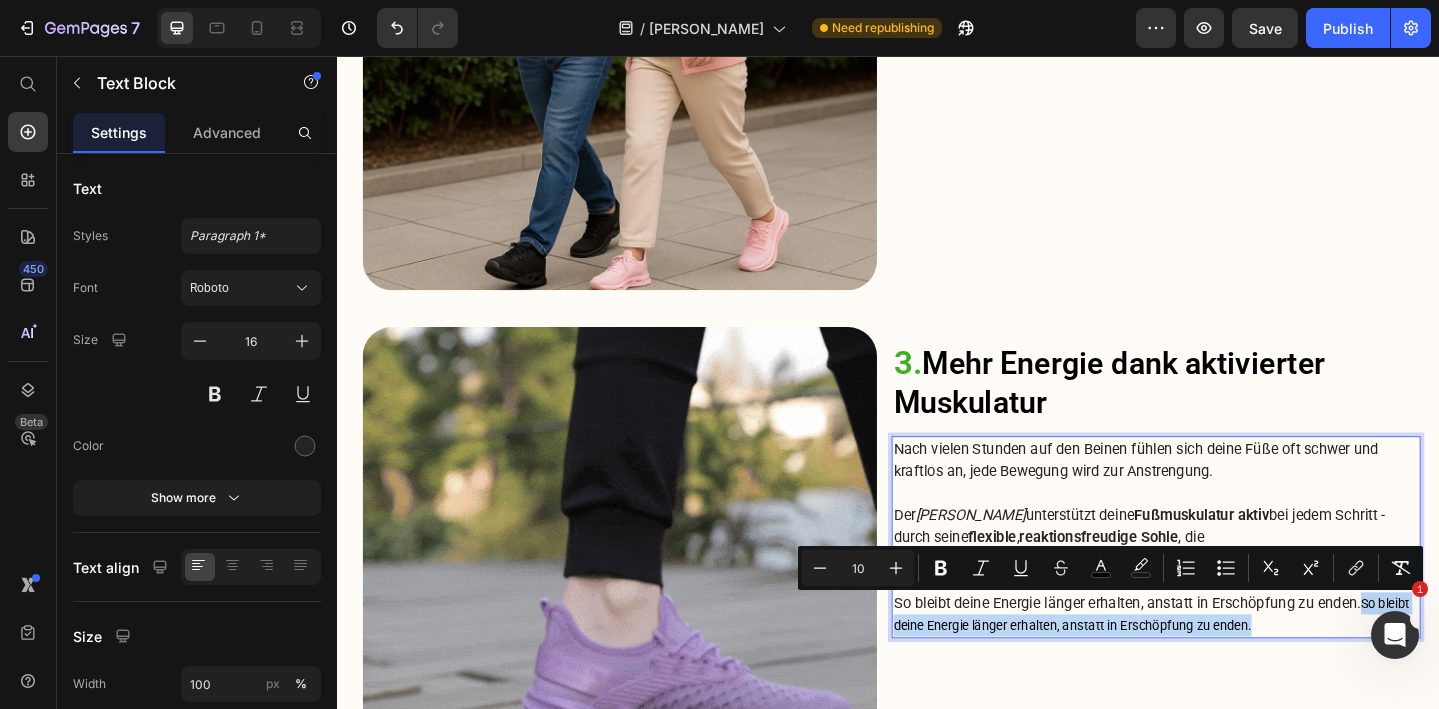 click on "So bleibt deine Energie länger erhalten, anstatt in Erschöpfung zu enden.  So bleibt deine Energie länger erhalten, anstatt in Erschöpfung zu enden." at bounding box center [1229, 664] 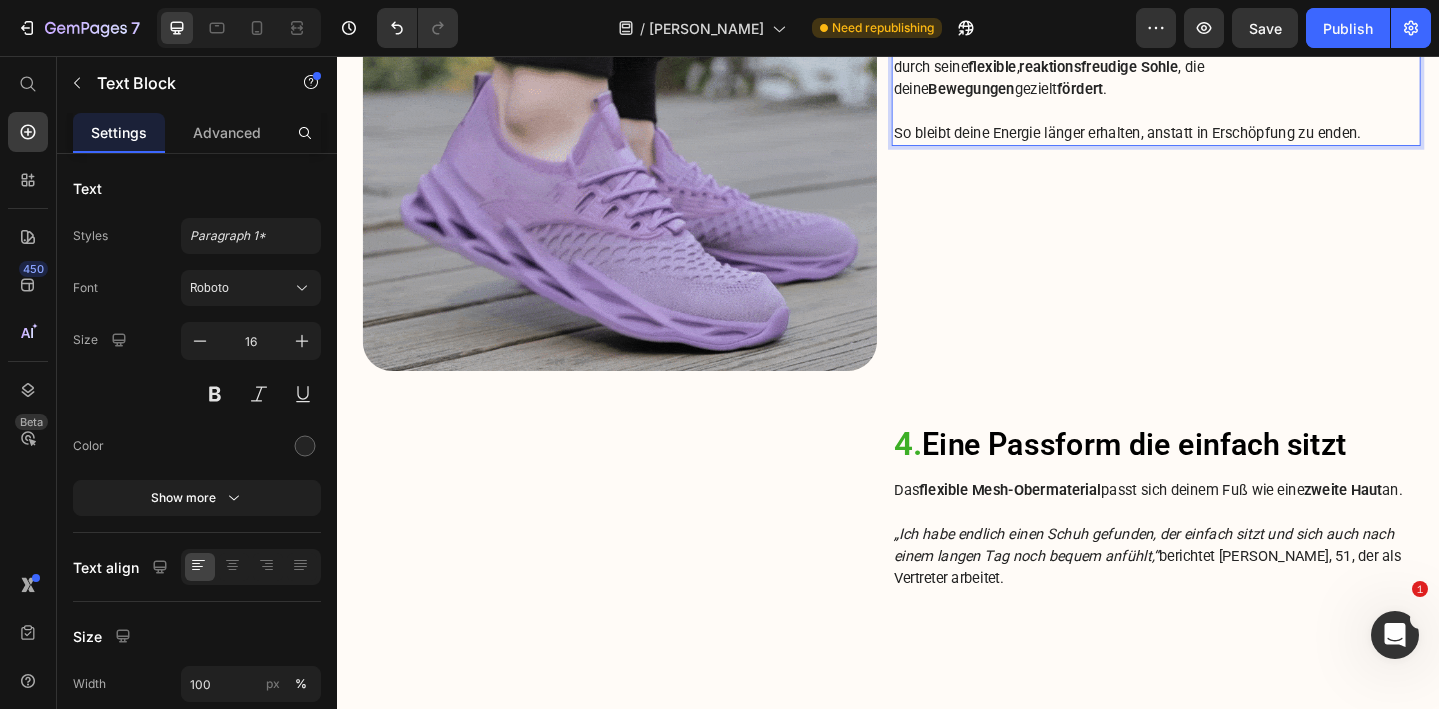 scroll, scrollTop: 3318, scrollLeft: 0, axis: vertical 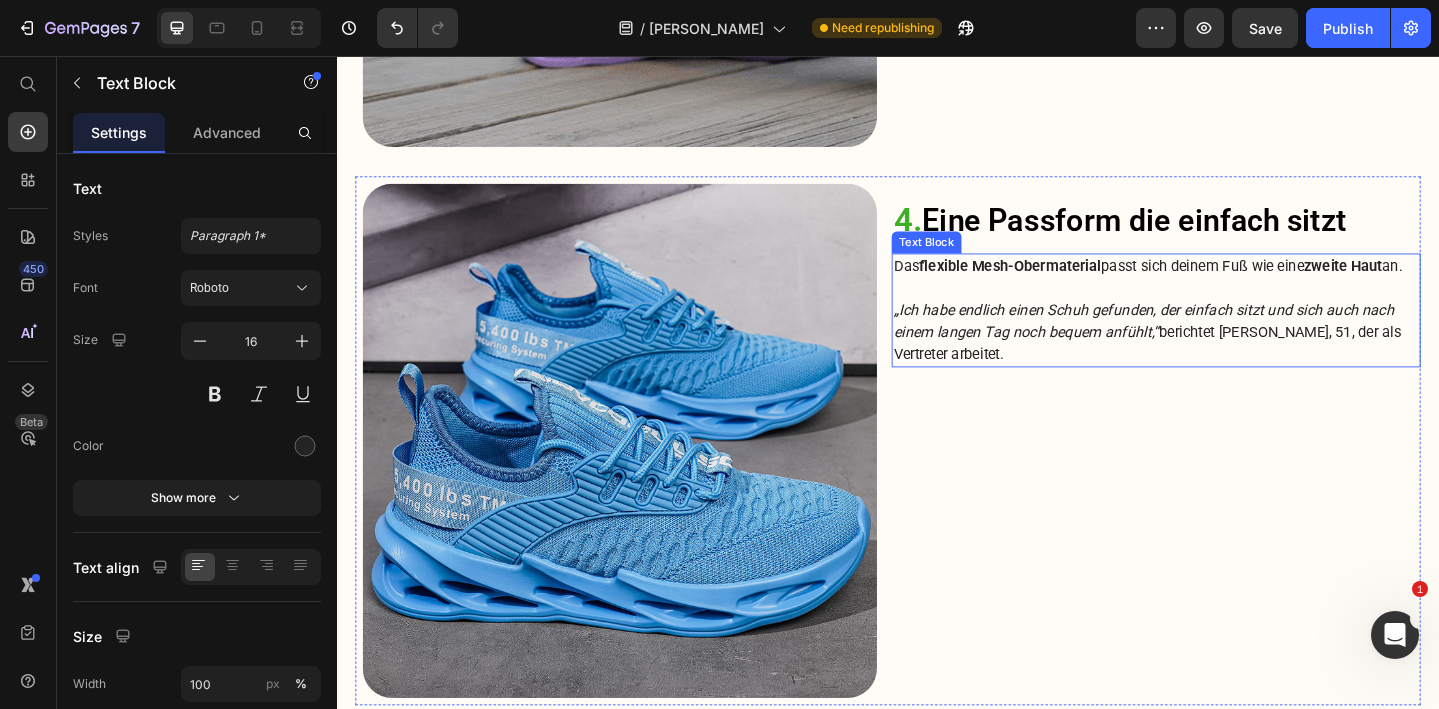 click on "Das  flexible Mesh-Obermaterial  passt sich deinem Fuß wie eine  zweite Haut  an." at bounding box center (1229, 285) 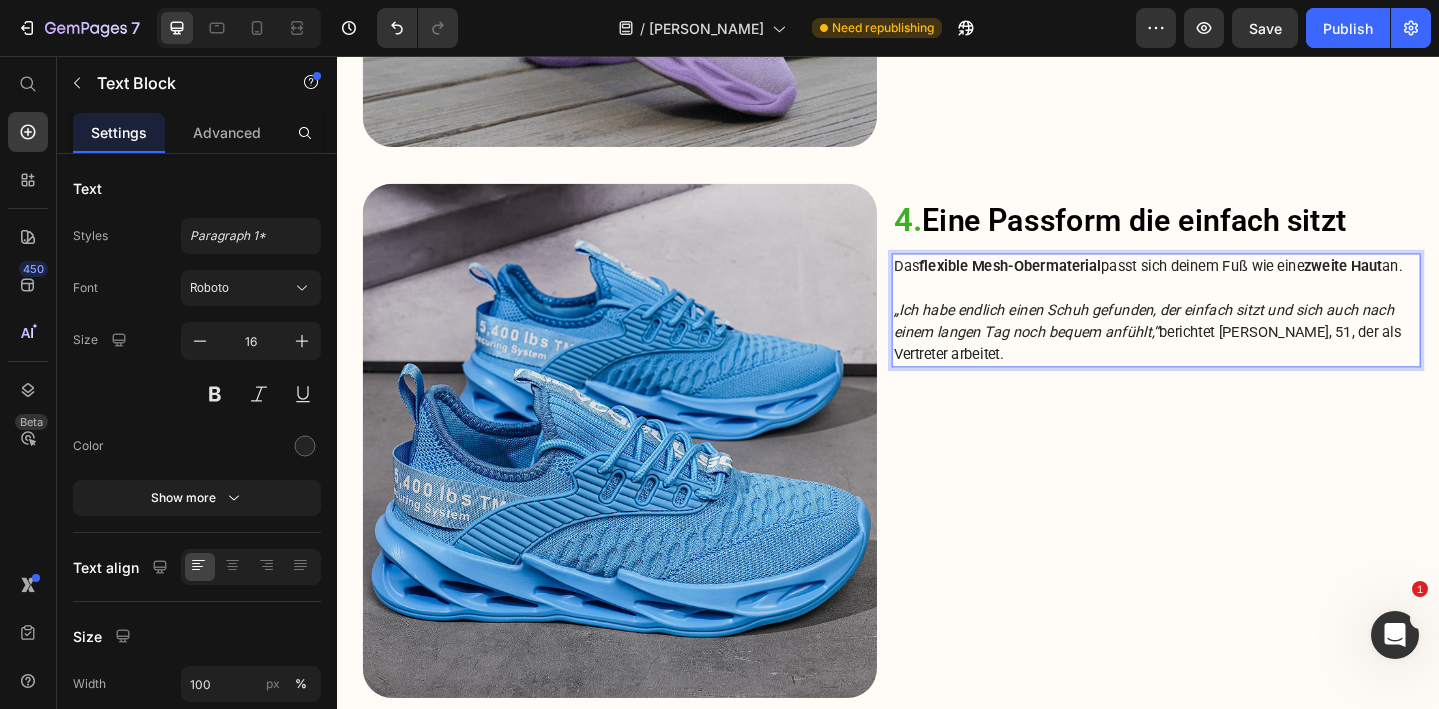 click at bounding box center [1229, 309] 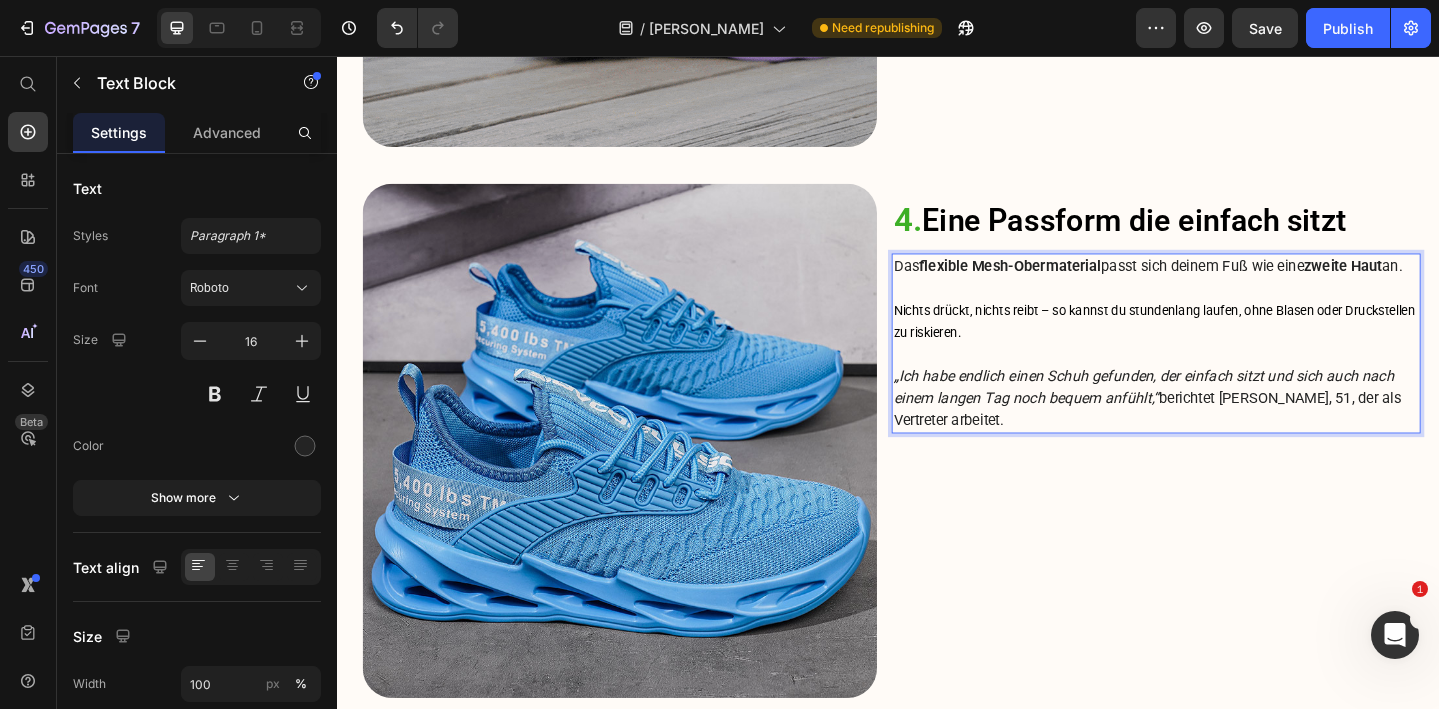 click at bounding box center [1229, 309] 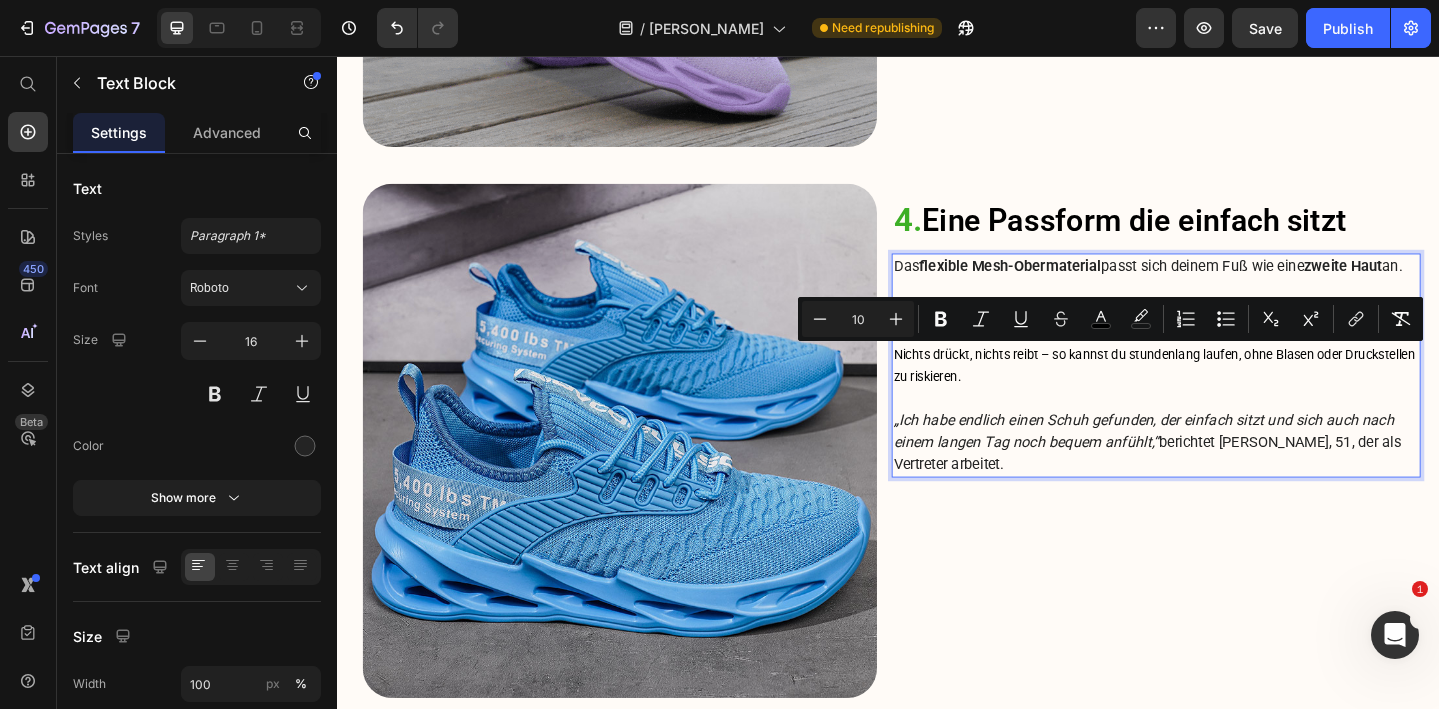 drag, startPoint x: 1023, startPoint y: 410, endPoint x: 940, endPoint y: 388, distance: 85.86617 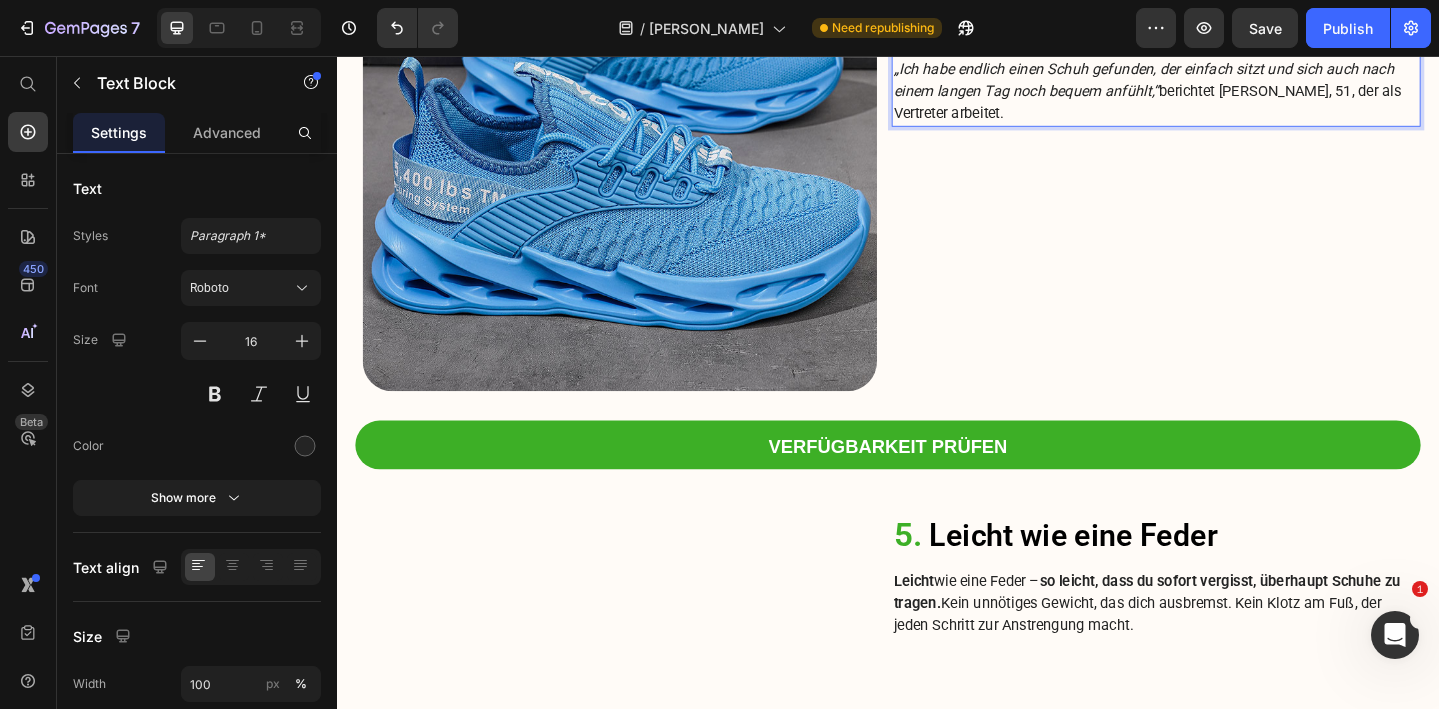 scroll, scrollTop: 3967, scrollLeft: 0, axis: vertical 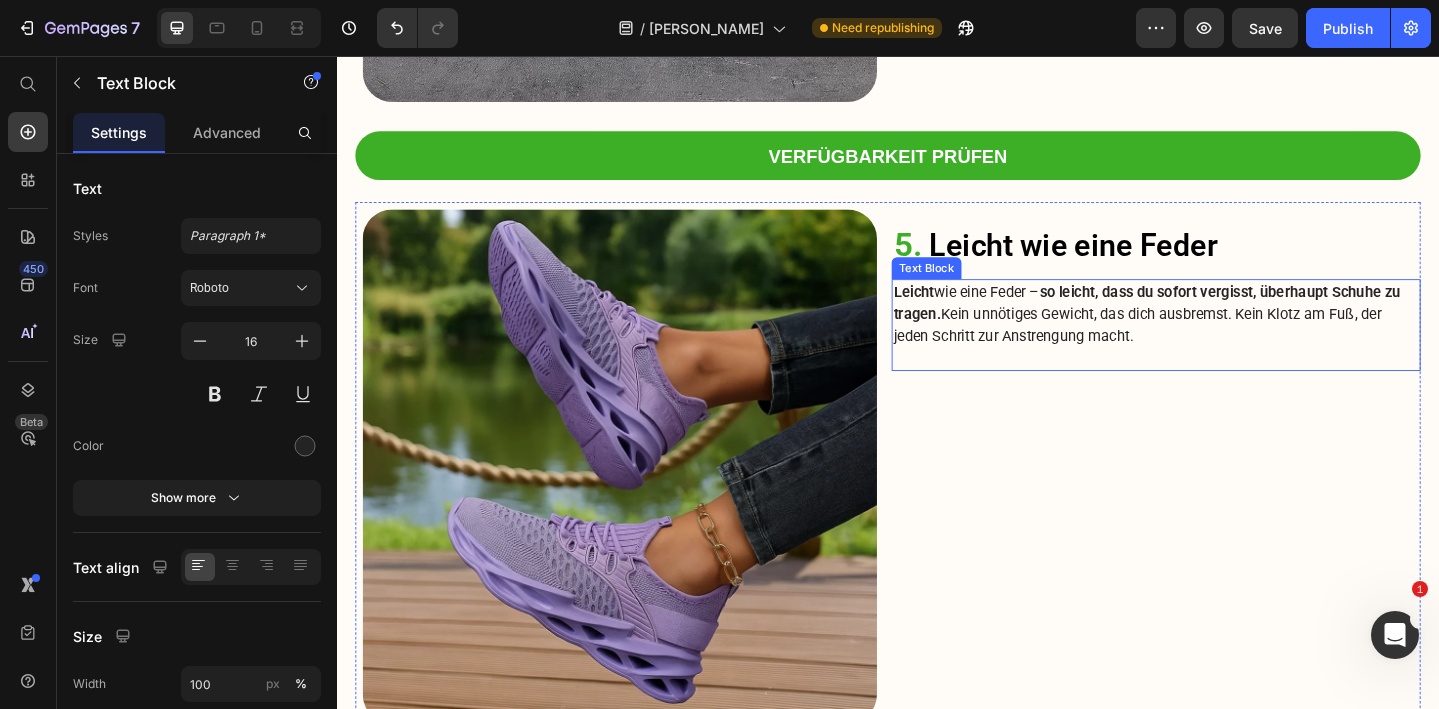 click on "Leicht  wie eine Feder –  so leicht, dass du sofort vergisst, überhaupt Schuhe zu tragen.  Kein unnötiges Gewicht, das dich ausbremst. Kein Klotz am Fuß, der jeden Schritt zur Anstrengung macht." at bounding box center (1229, 337) 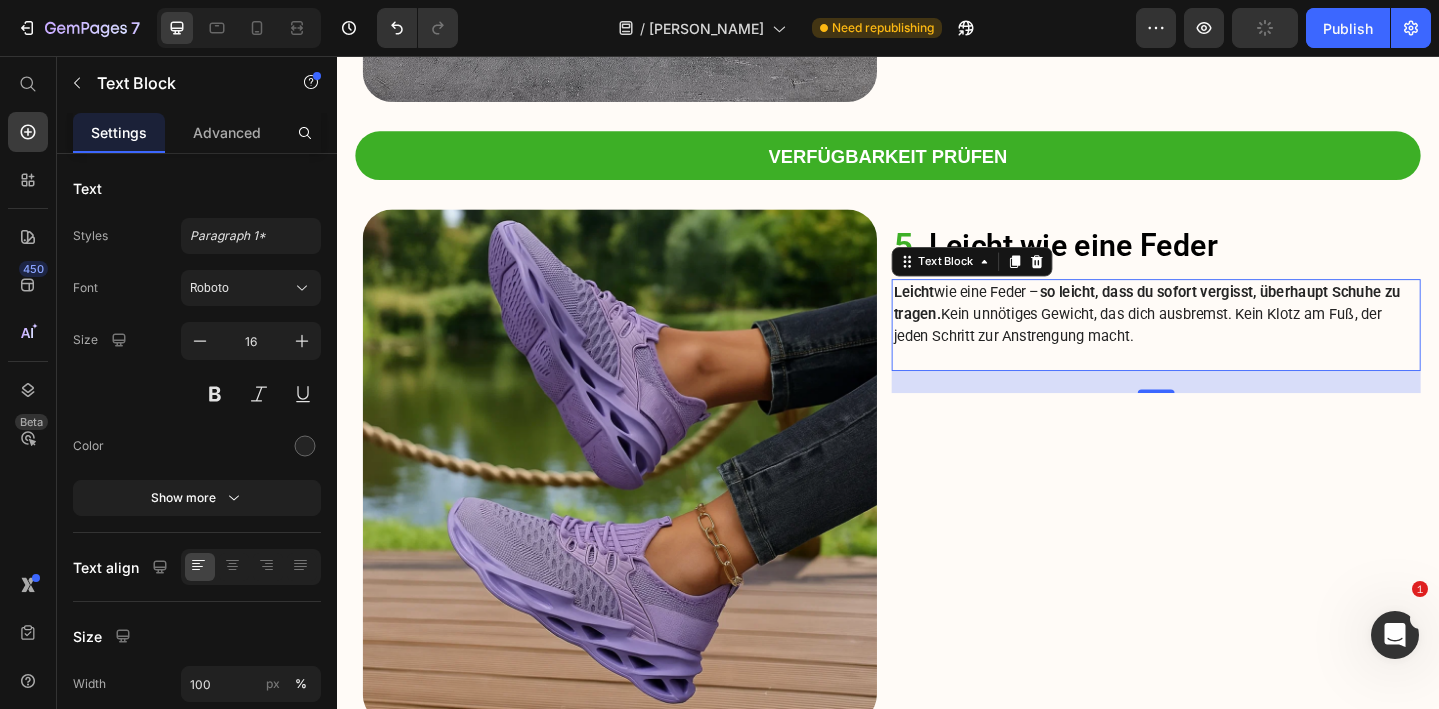 click at bounding box center [1229, 385] 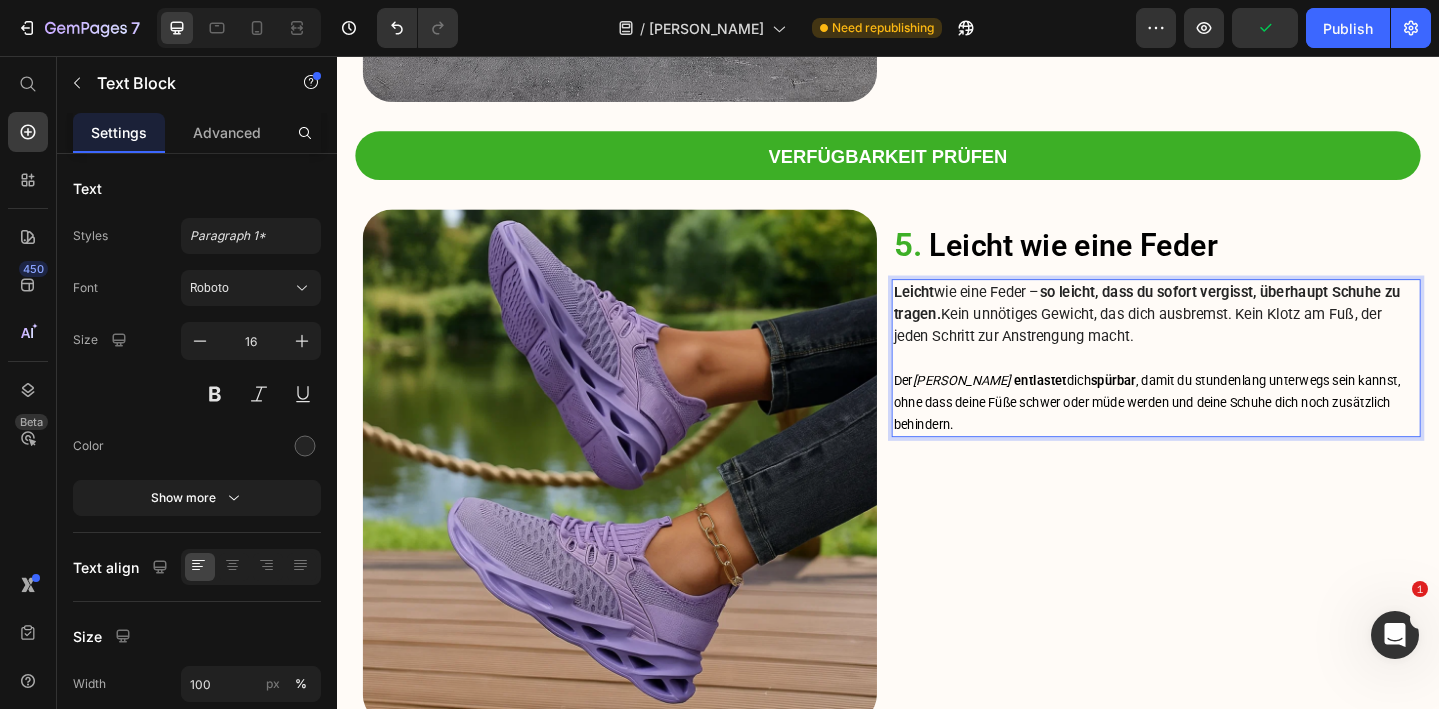 click at bounding box center (1229, 385) 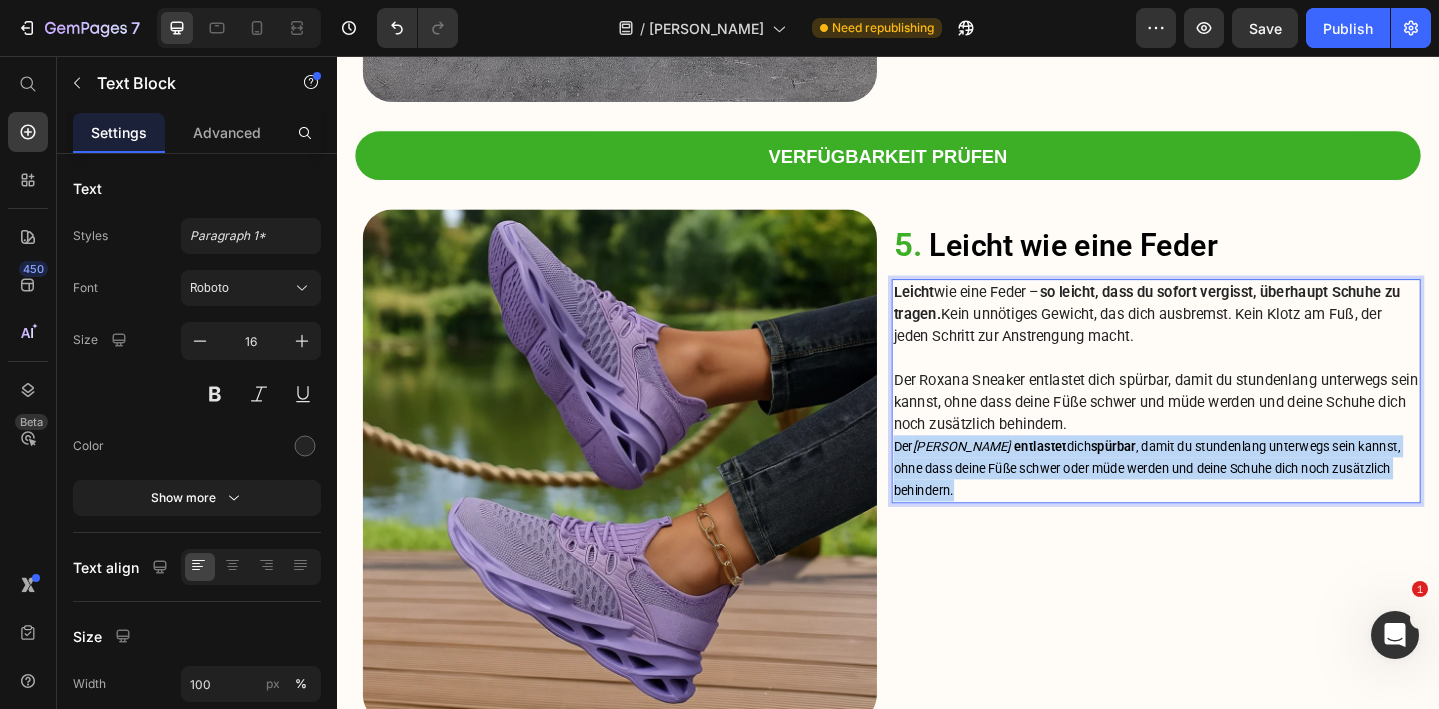 drag, startPoint x: 1062, startPoint y: 538, endPoint x: 947, endPoint y: 484, distance: 127.04723 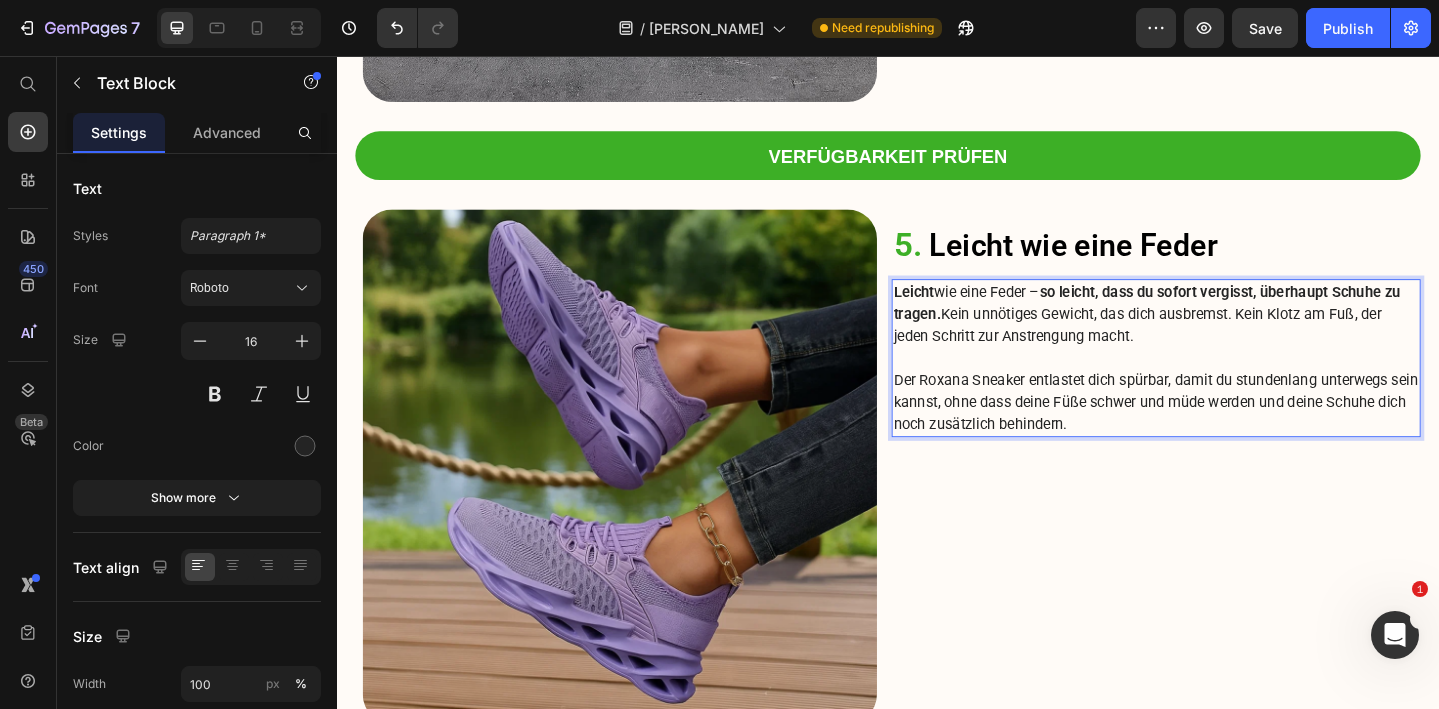 click on "Der Roxana Sneaker entlastet dich spürbar, damit du stundenlang unterwegs sein kannst, ohne dass deine Füße schwer und müde werden und deine Schuhe dich noch zusätzlich behindern." at bounding box center (1229, 433) 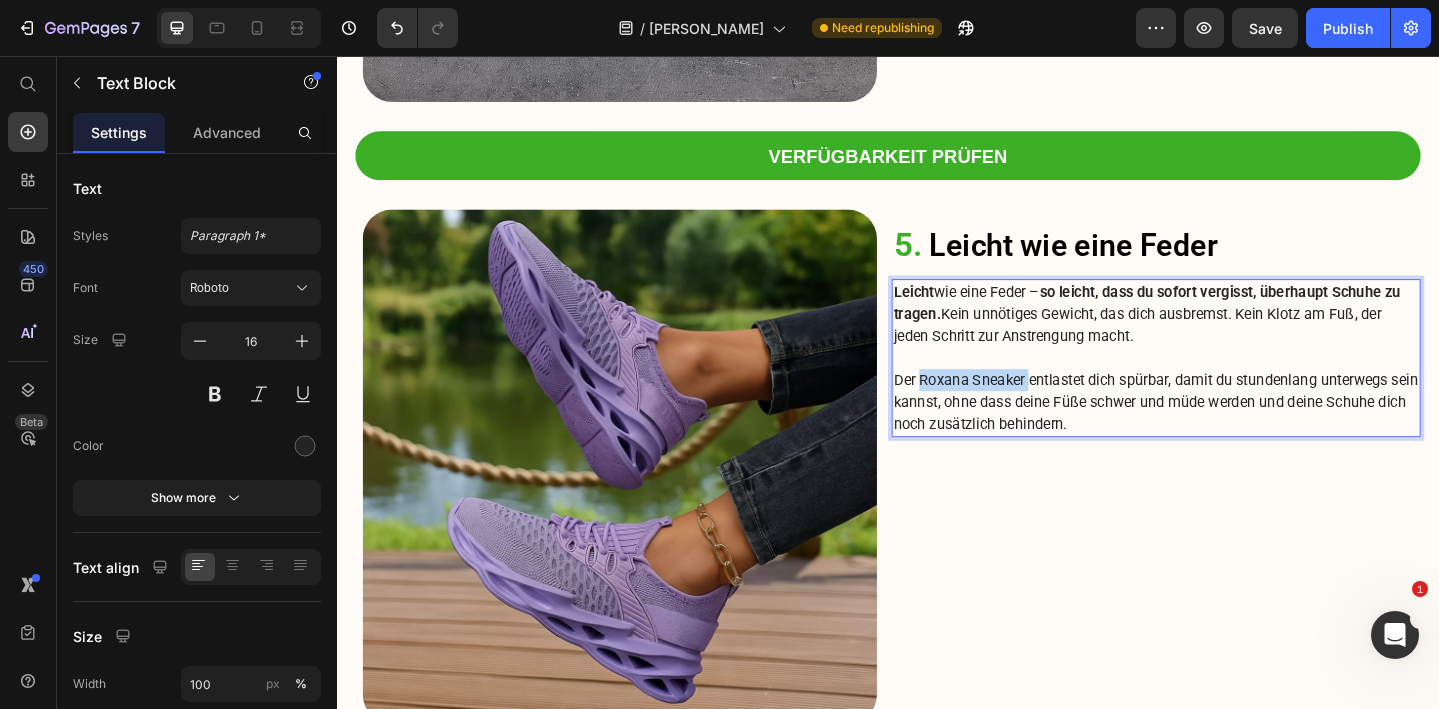 drag, startPoint x: 1087, startPoint y: 413, endPoint x: 975, endPoint y: 410, distance: 112.04017 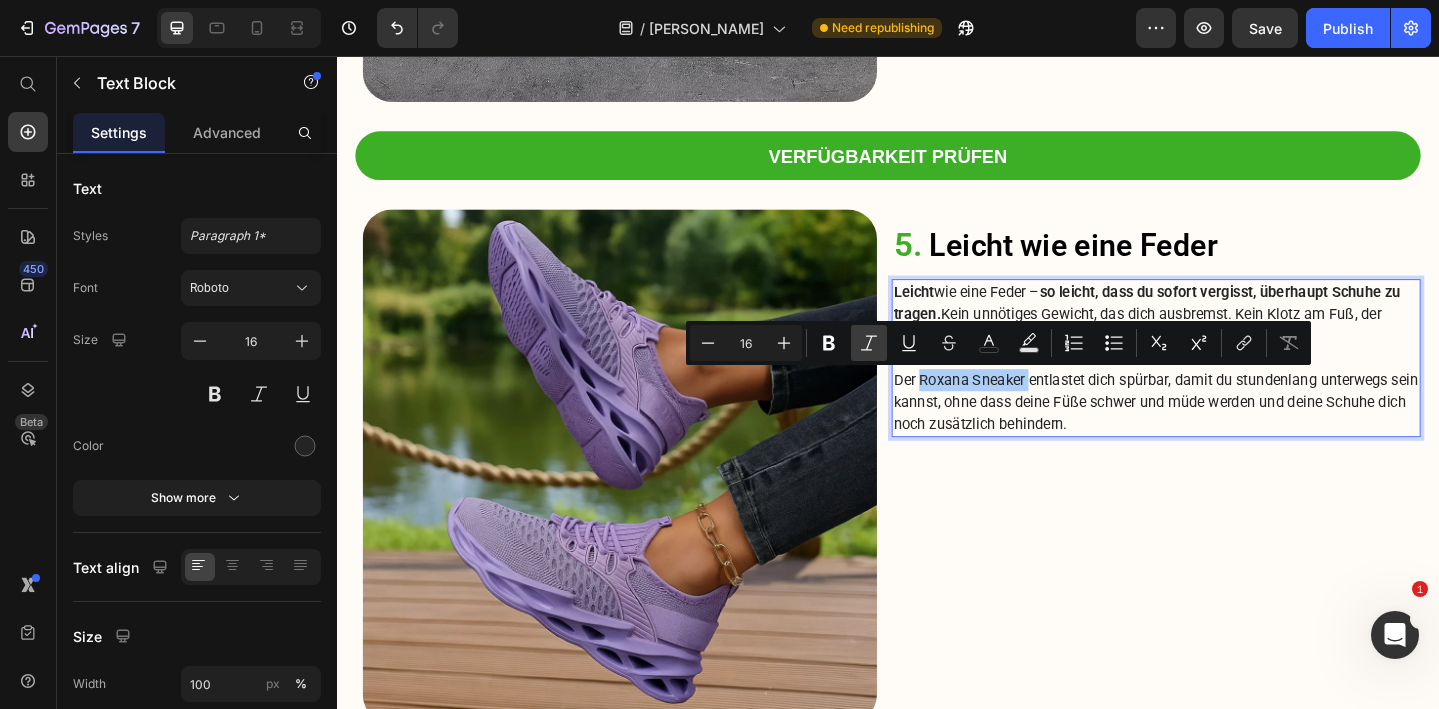 click 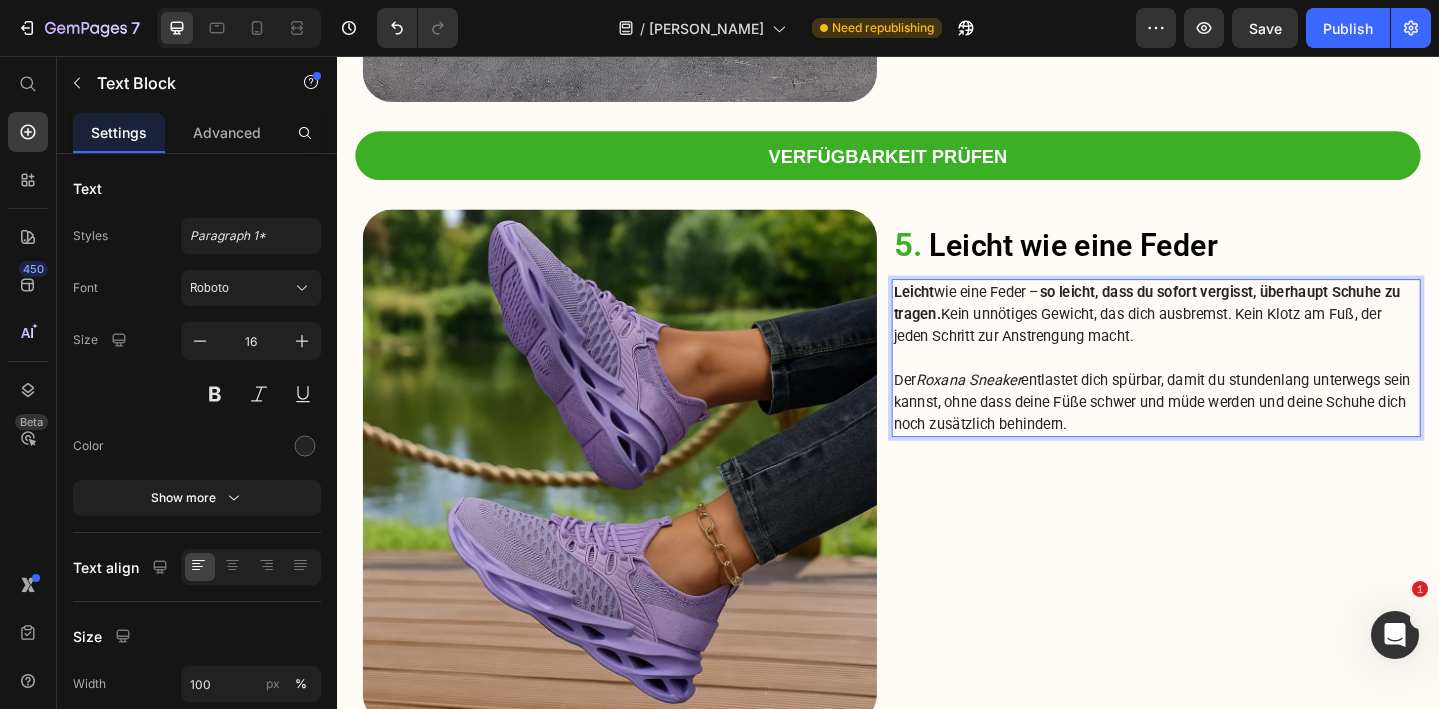 click on "Der  Roxana Sneaker  entlastet dich spürbar, damit du stundenlang unterwegs sein kannst, ohne dass deine Füße schwer und müde werden und deine Schuhe dich noch zusätzlich behindern." at bounding box center [1229, 433] 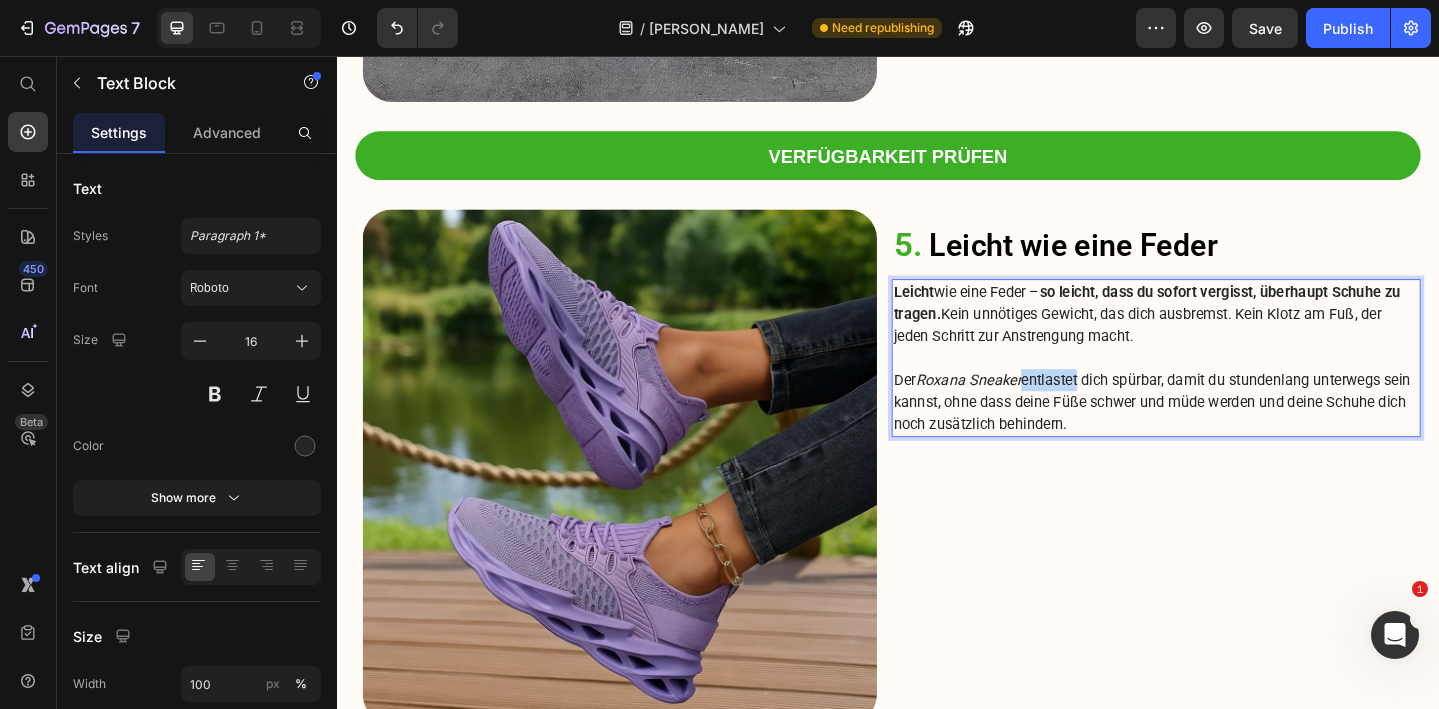 click on "Der  Roxana Sneaker  entlastet dich spürbar, damit du stundenlang unterwegs sein kannst, ohne dass deine Füße schwer und müde werden und deine Schuhe dich noch zusätzlich behindern." at bounding box center (1229, 433) 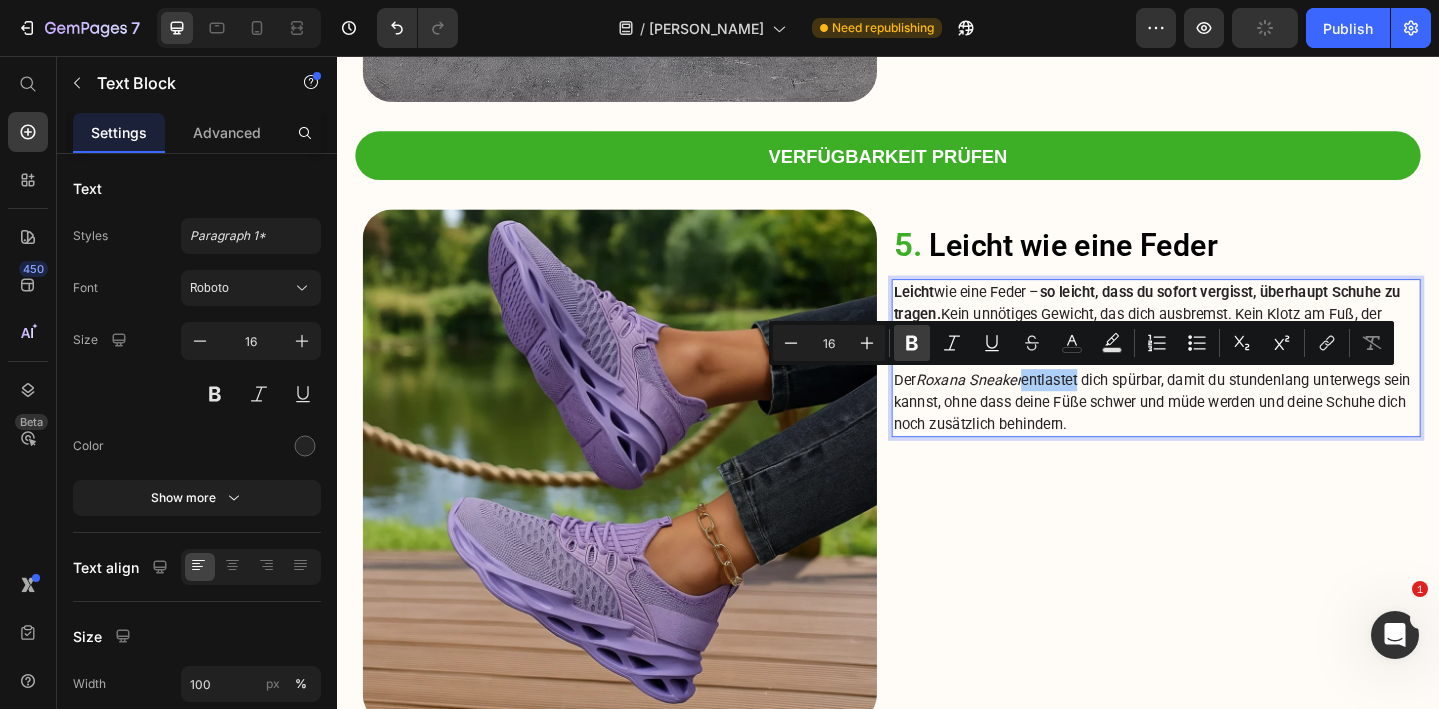 click 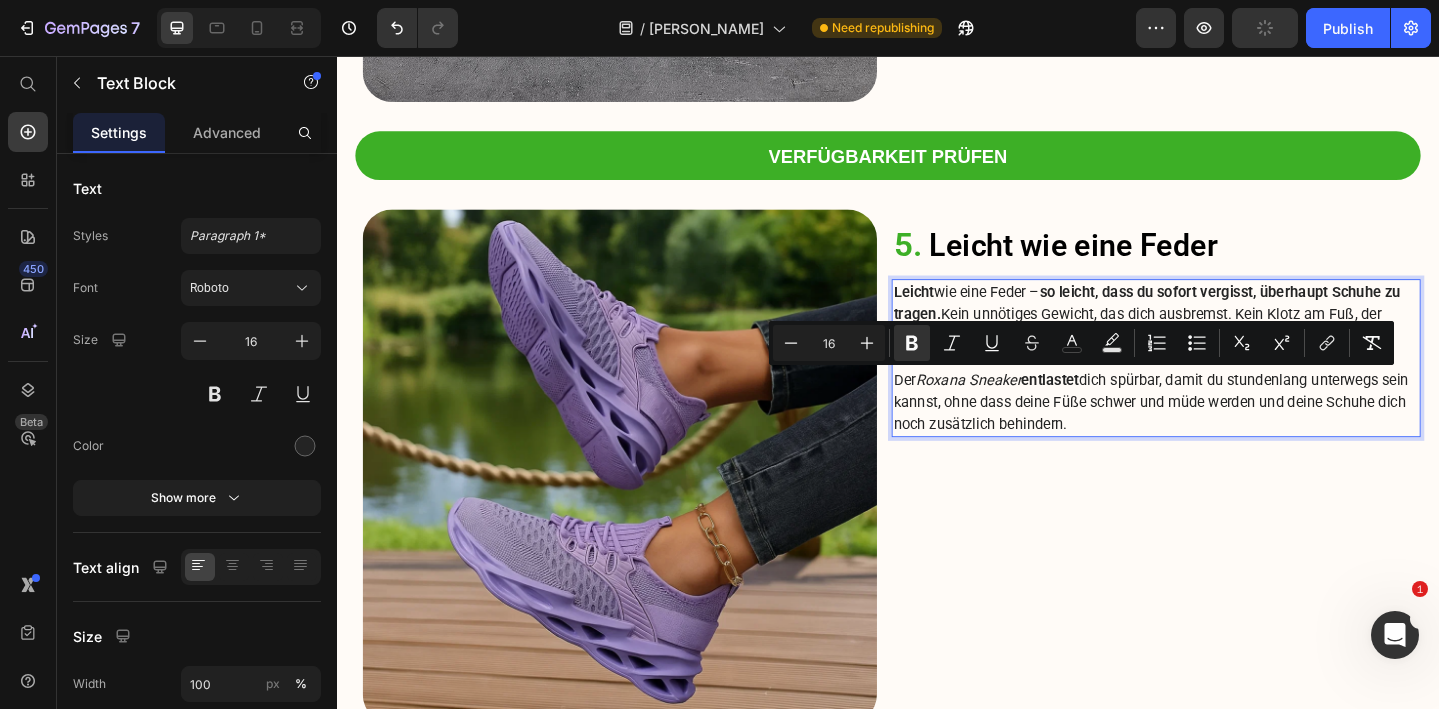 click on "Der  Roxana Sneaker  entlastet  dich spürbar, damit du stundenlang unterwegs sein kannst, ohne dass deine Füße schwer und müde werden und deine Schuhe dich noch zusätzlich behindern." at bounding box center [1229, 433] 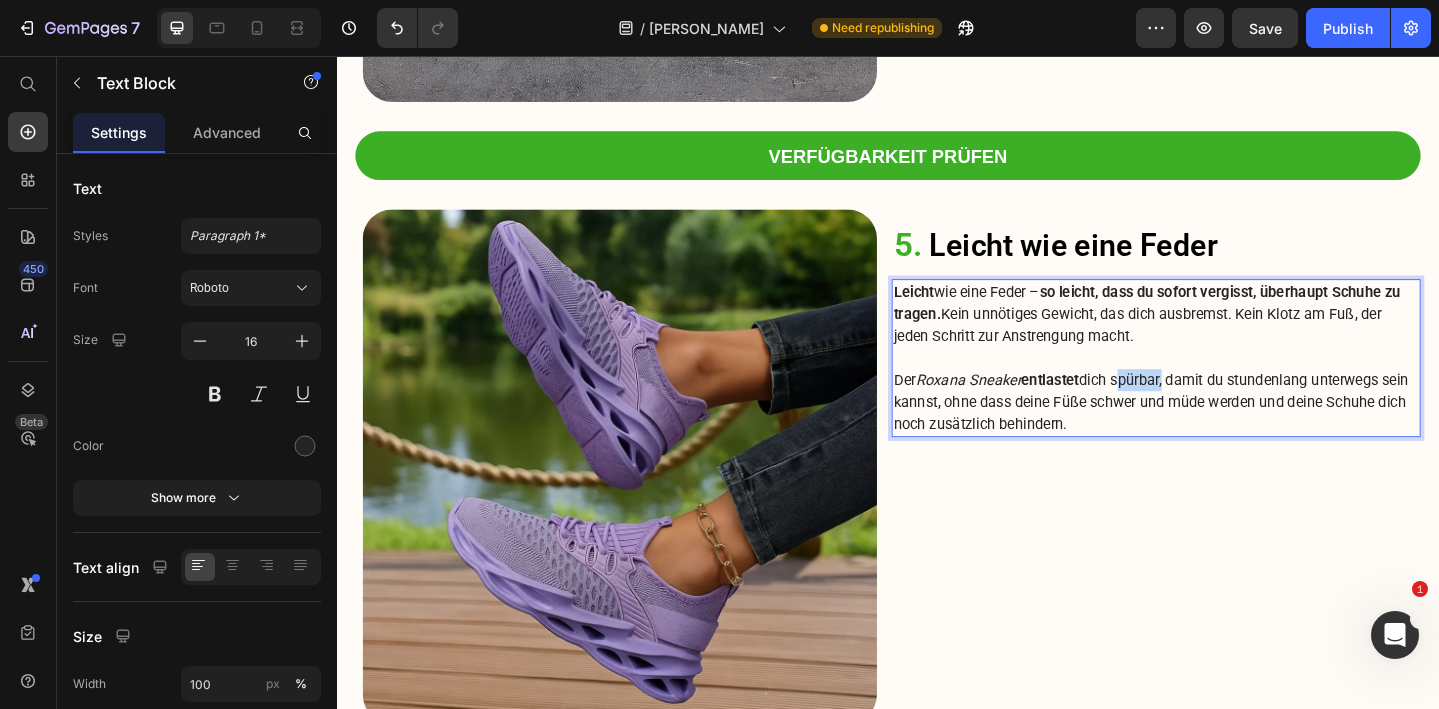 click on "Der  Roxana Sneaker  entlastet  dich spürbar, damit du stundenlang unterwegs sein kannst, ohne dass deine Füße schwer und müde werden und deine Schuhe dich noch zusätzlich behindern." at bounding box center [1229, 433] 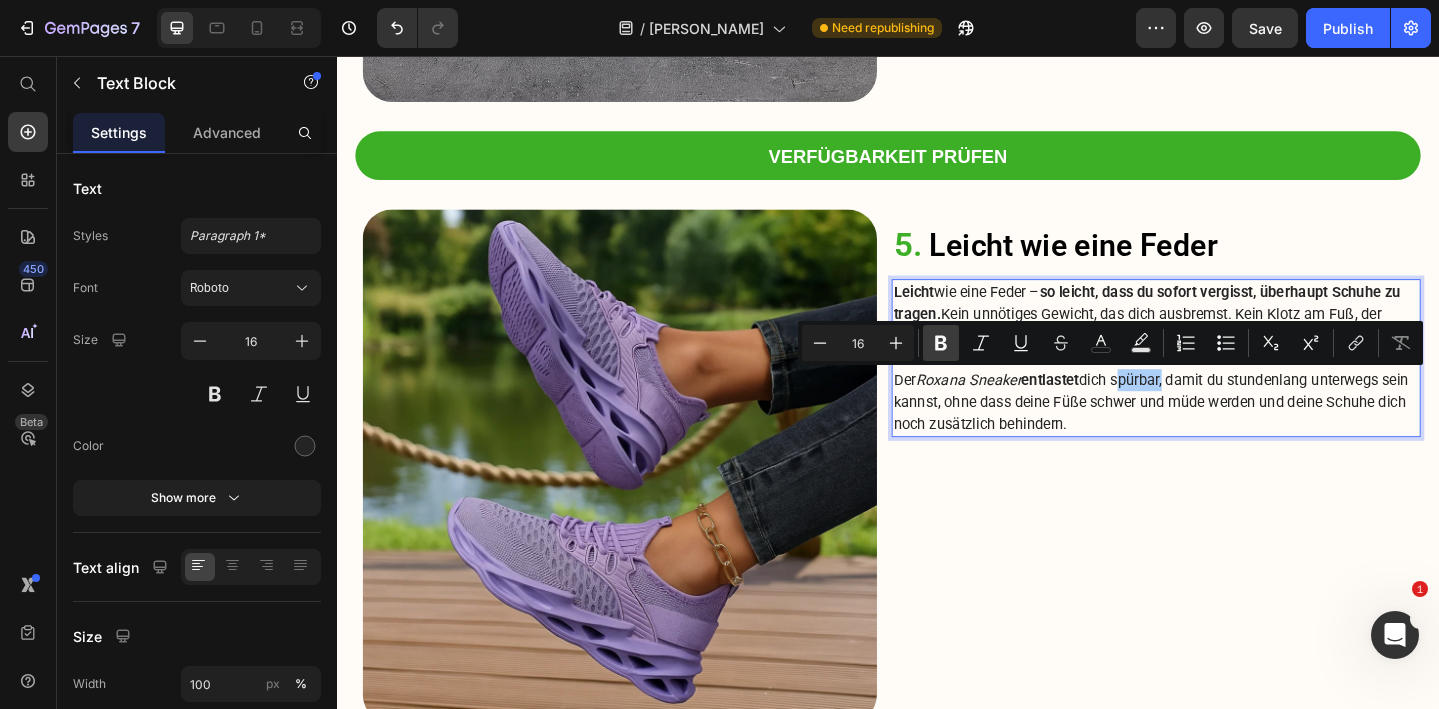 click 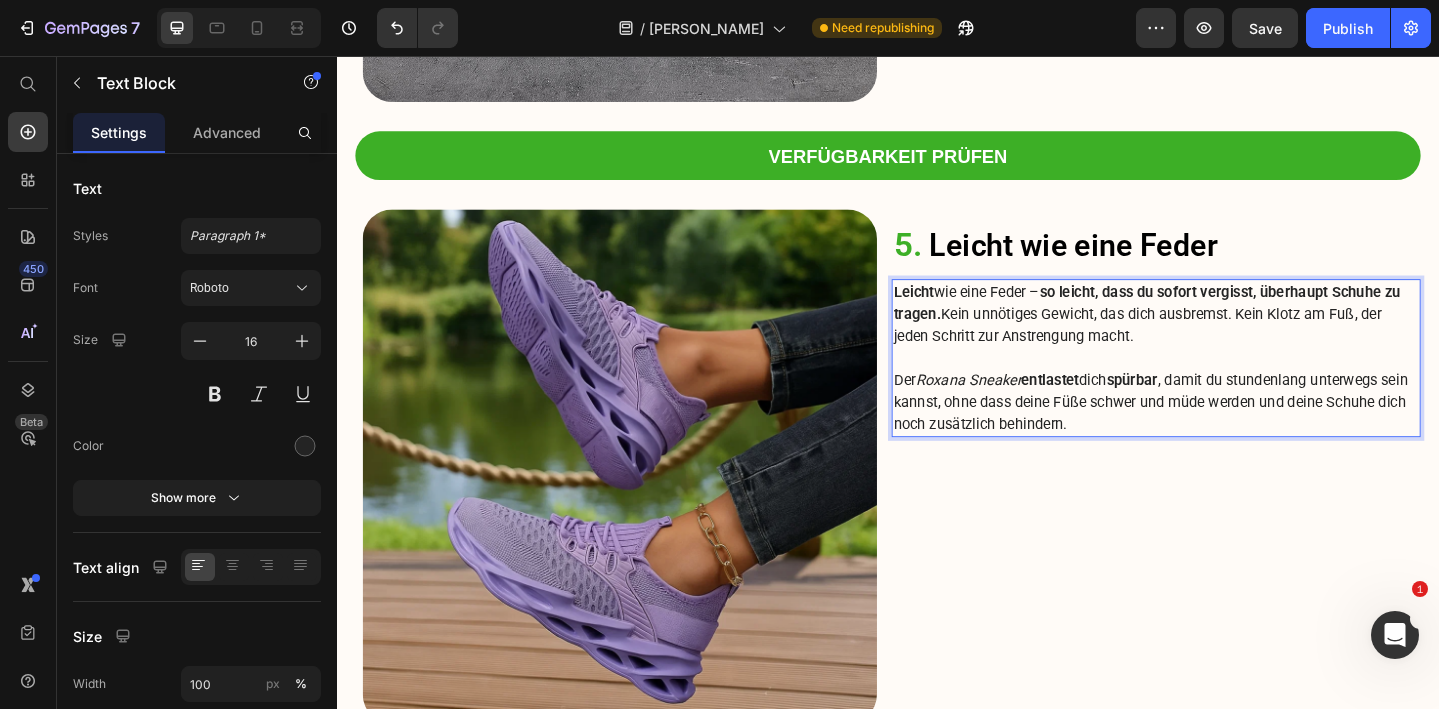 click on "Der  Roxana Sneaker  entlastet  dich  spürbar , damit du stundenlang unterwegs sein kannst, ohne dass deine Füße schwer und müde werden und deine Schuhe dich noch zusätzlich behindern." at bounding box center (1229, 433) 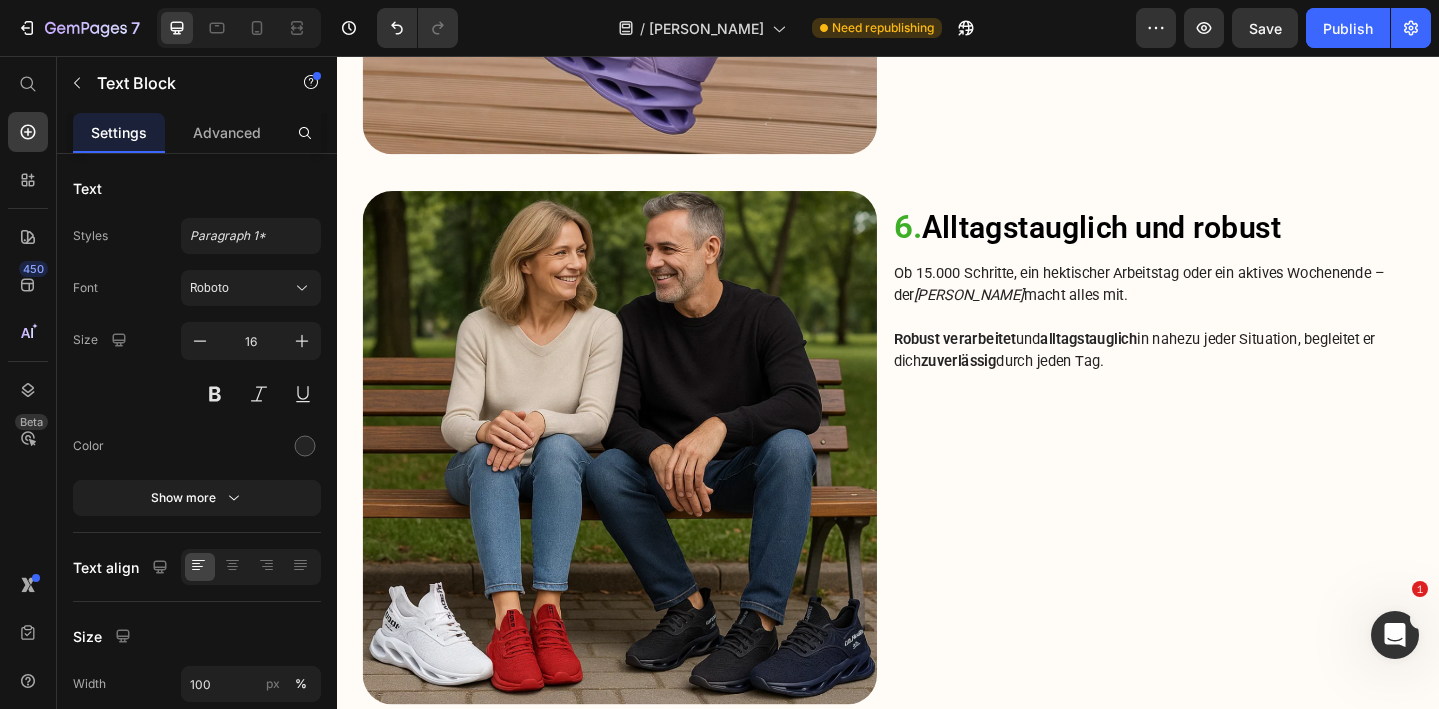 scroll, scrollTop: 4593, scrollLeft: 0, axis: vertical 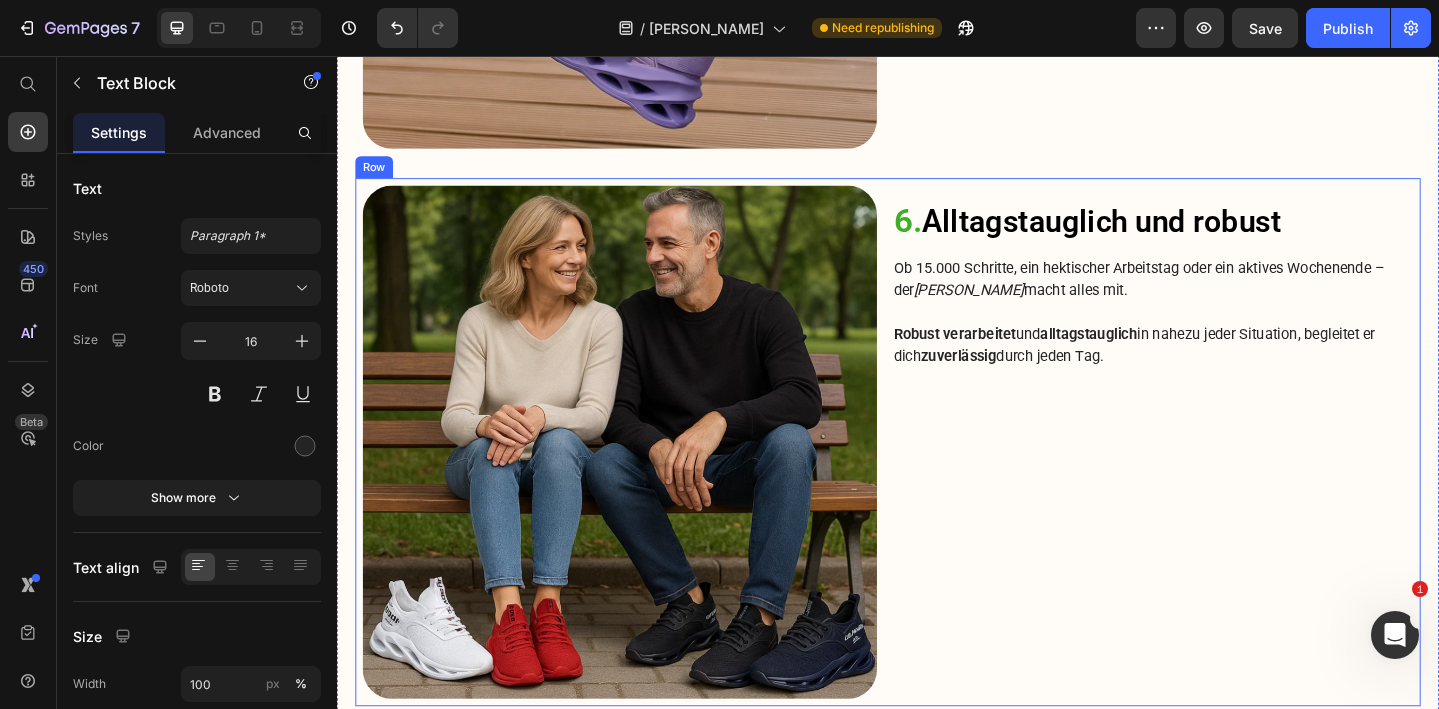 click at bounding box center (1229, 335) 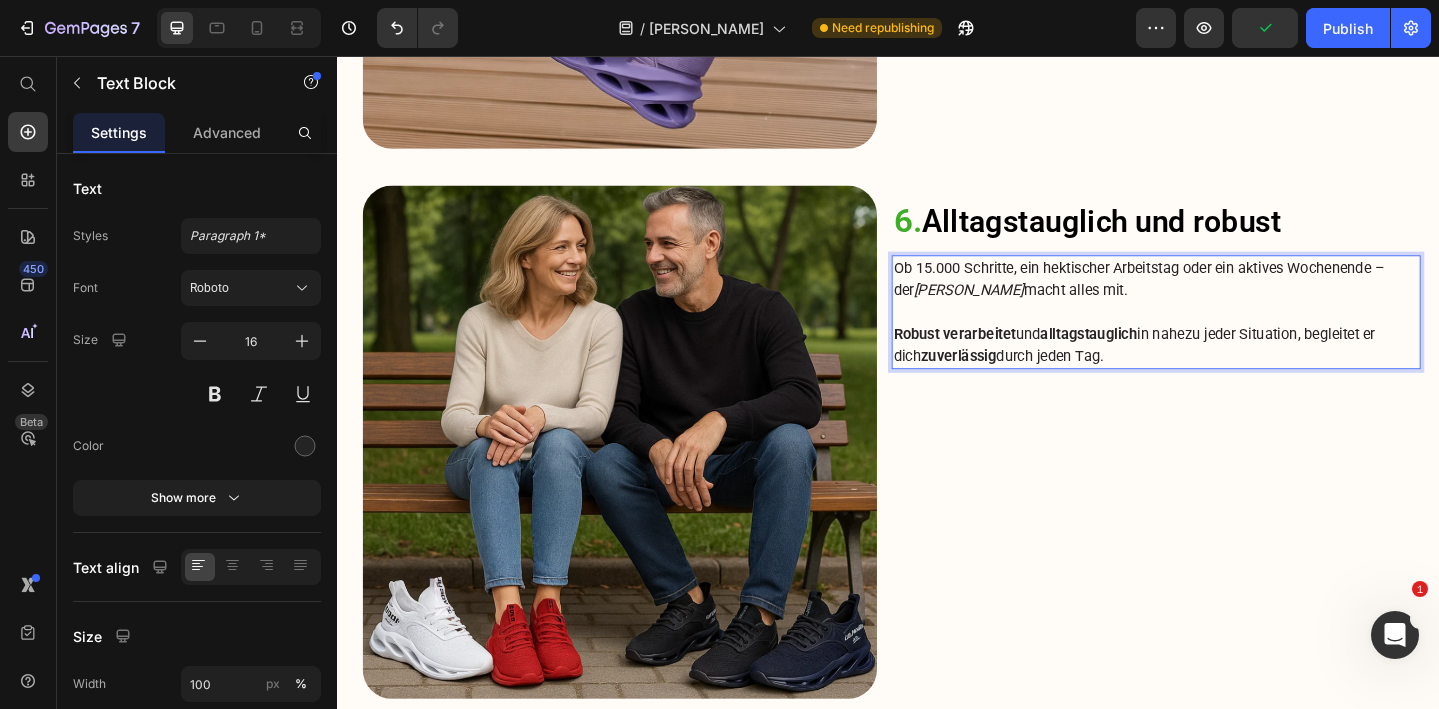 click on "Ob 15.000 Schritte, ein hektischer Arbeitstag oder ein aktives Wochenende – der  ROXANA Sneaker  macht alles mit." at bounding box center [1229, 299] 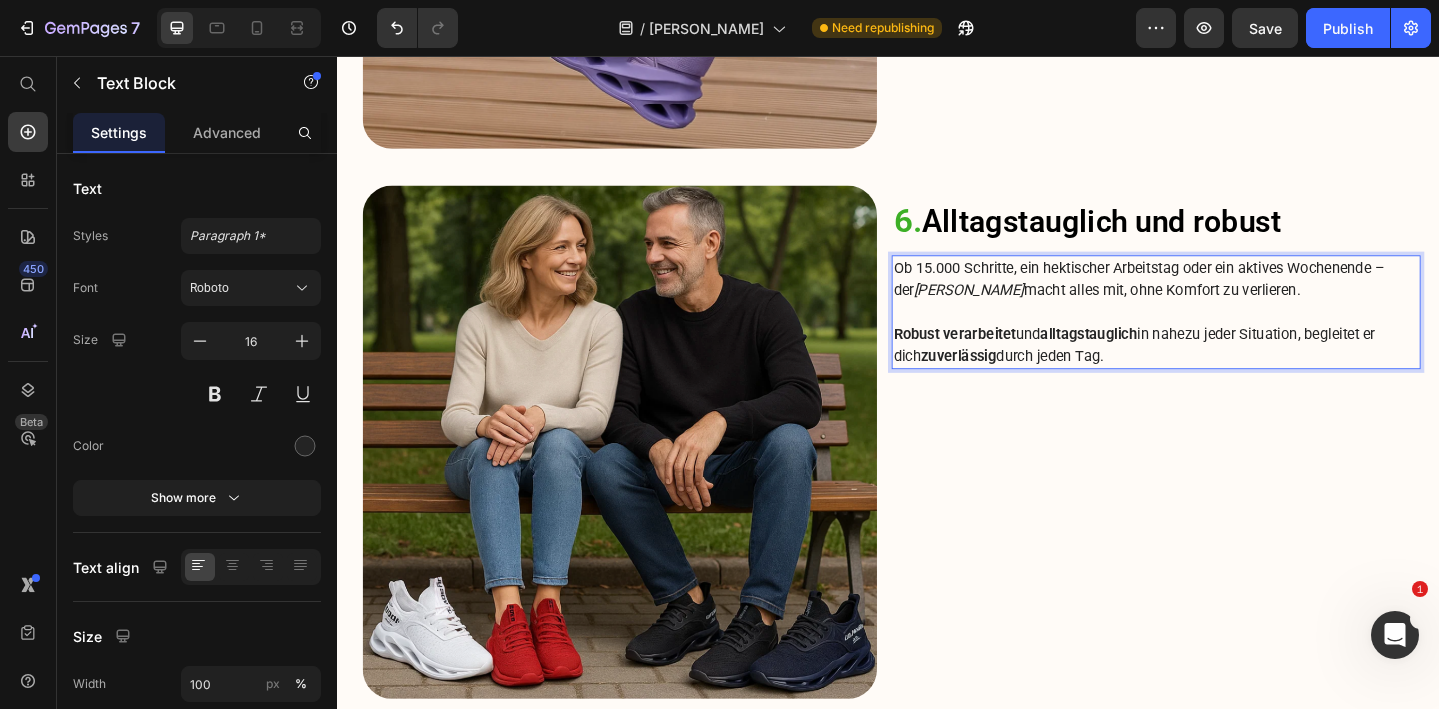 click on "Robust verarbeitet  und  alltagstauglich  in nahezu jeder Situation, begleitet er dich  zuverlässig  durch jeden Tag." at bounding box center [1229, 371] 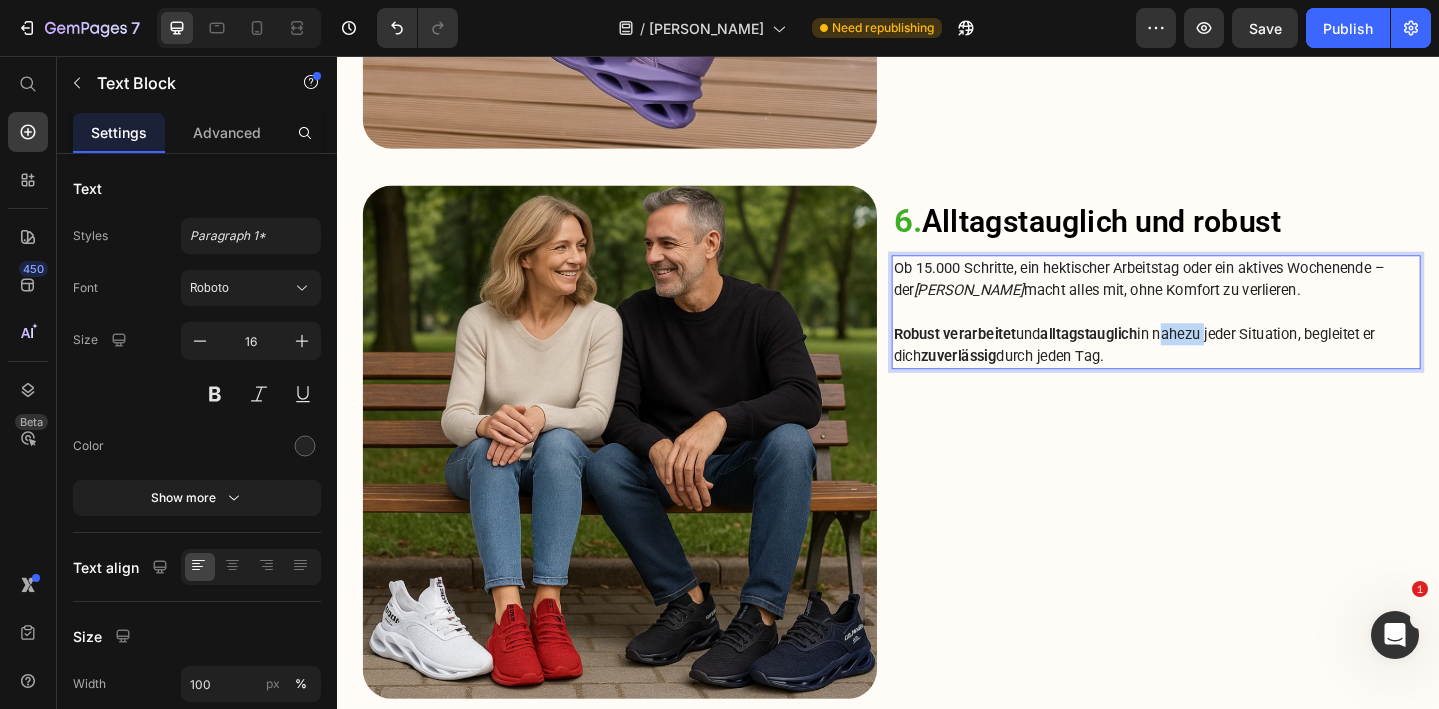 click on "Robust verarbeitet  und  alltagstauglich  in nahezu jeder Situation, begleitet er dich  zuverlässig  durch jeden Tag." at bounding box center (1229, 371) 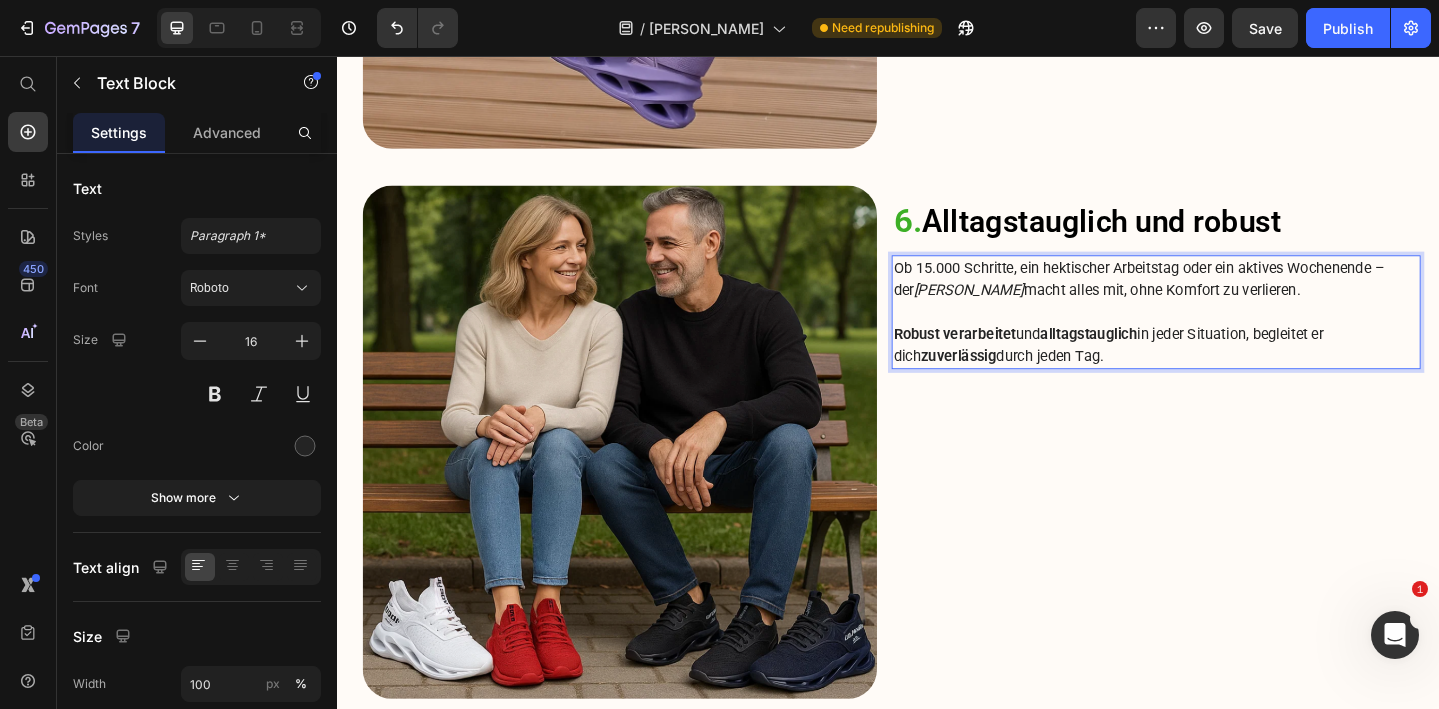 click on "Robust verarbeitet  und  alltagstauglich  in jeder Situation, begleitet er dich  zuverlässig  durch jeden Tag." at bounding box center (1229, 371) 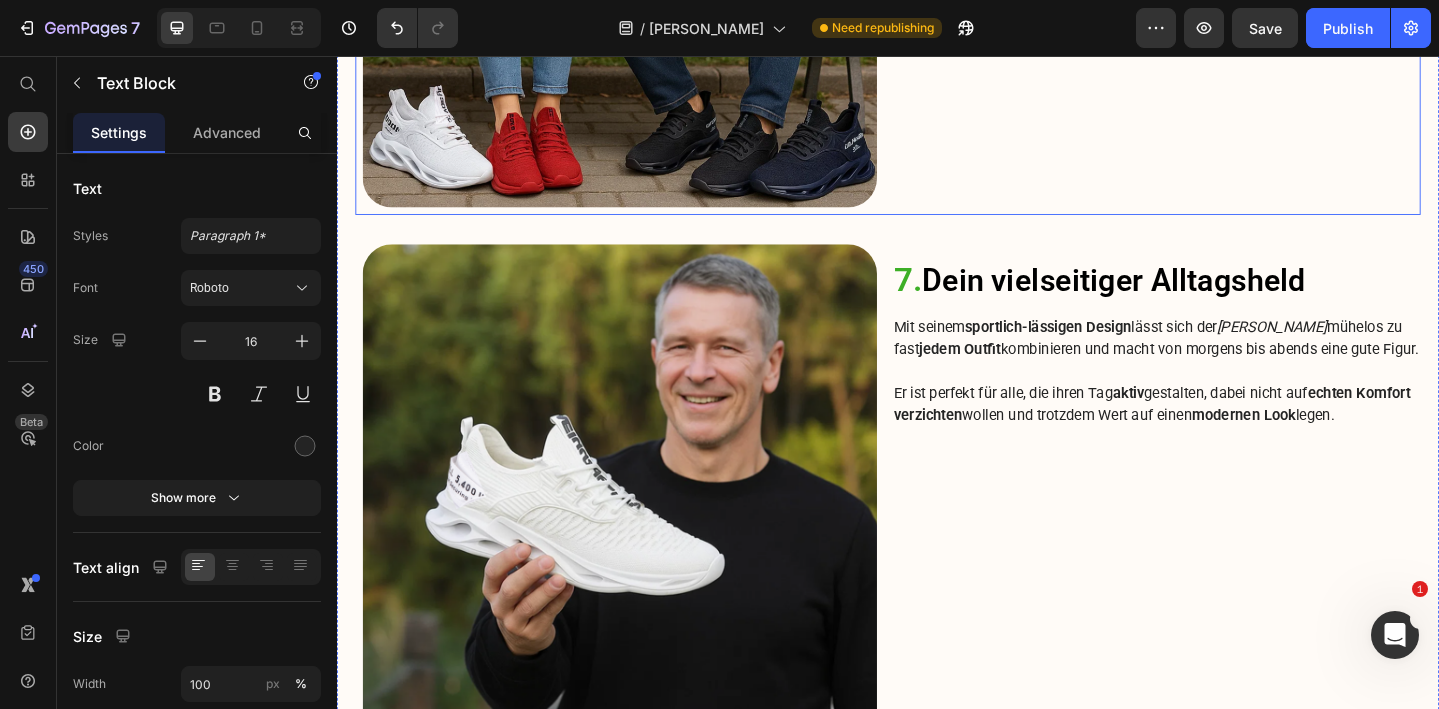 scroll, scrollTop: 5138, scrollLeft: 0, axis: vertical 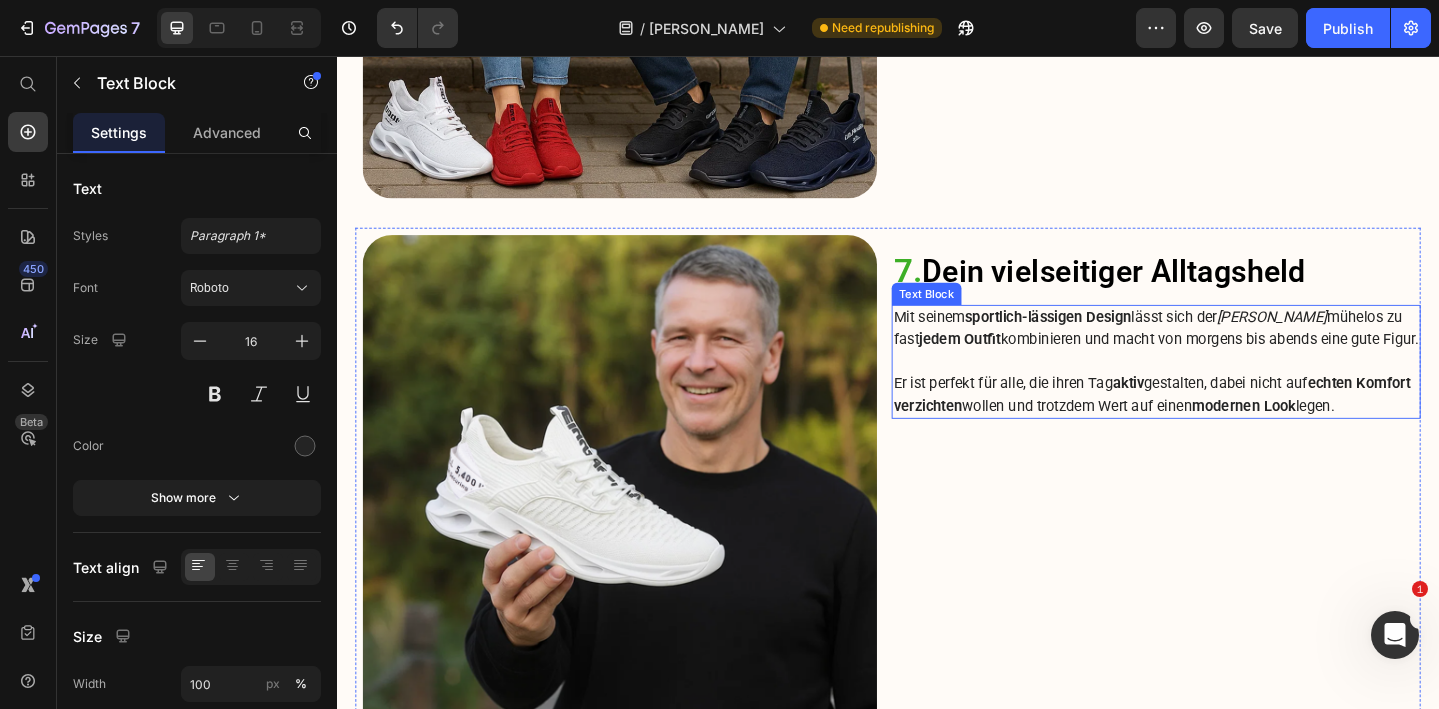 click on "Er ist perfekt für alle, die ihren Tag  aktiv  gestalten, dabei nicht auf  echten Komfort verzichten  wollen und trotzdem Wert auf einen  modernen Look  legen." at bounding box center [1229, 425] 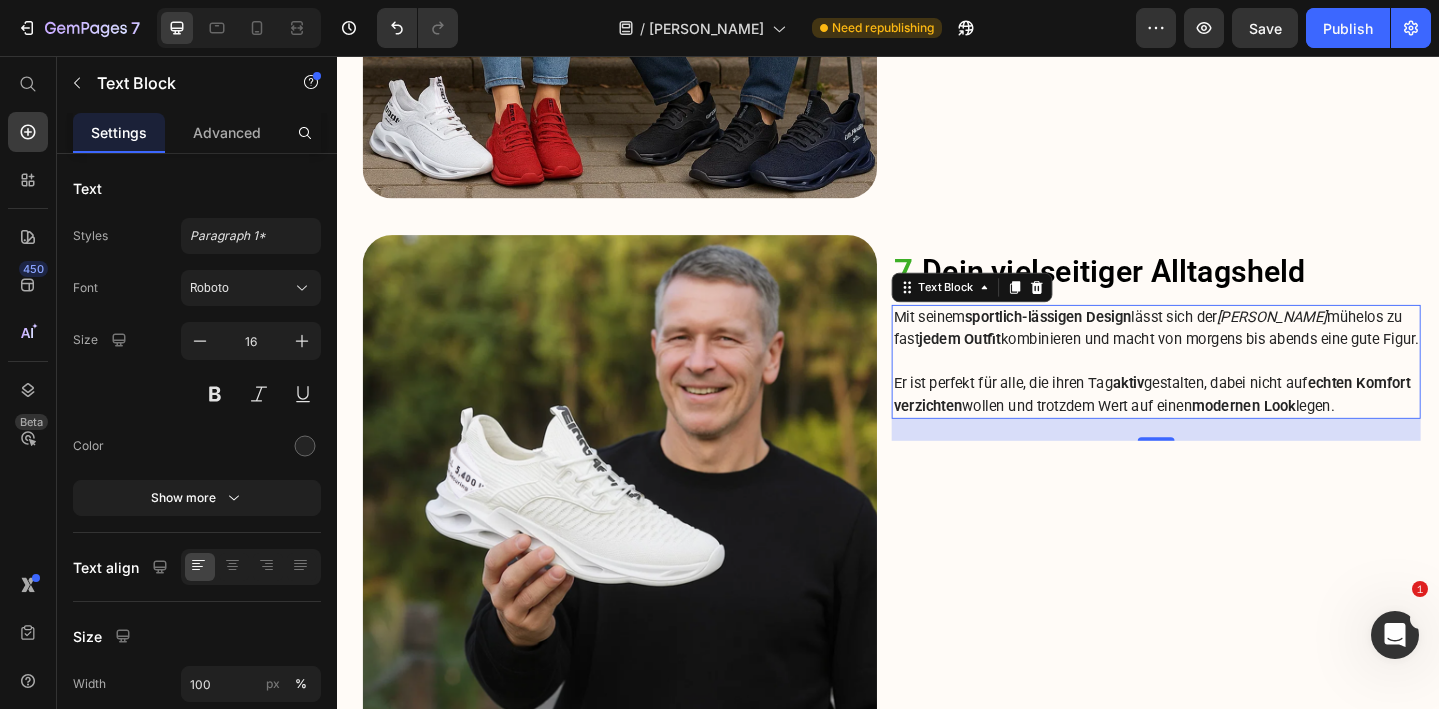 click on "Mit seinem  sportlich-lässigen Design  lässt sich der  [PERSON_NAME]  mühelos zu fast  jedem Outfit  kombinieren und macht von morgens bis abends eine gute Figur." at bounding box center (1229, 353) 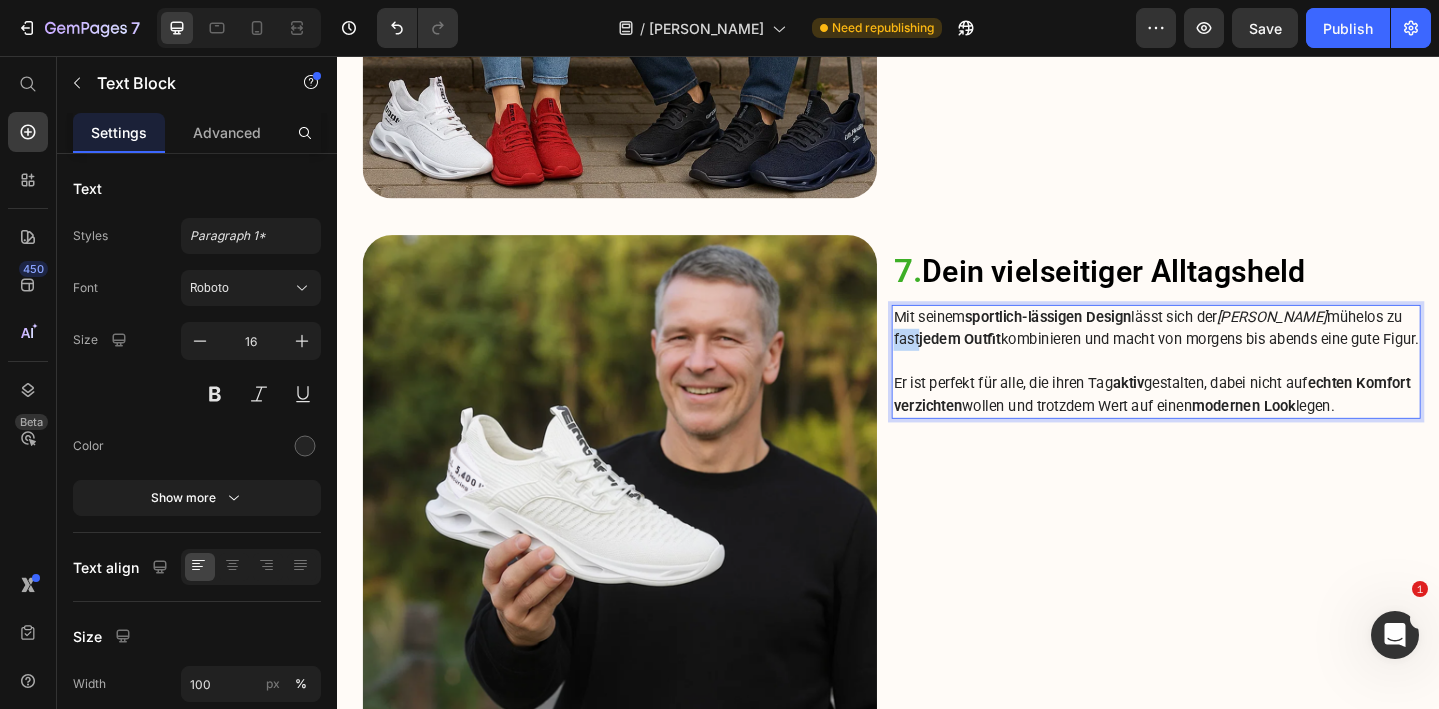 click on "Mit seinem  sportlich-lässigen Design  lässt sich der  [PERSON_NAME]  mühelos zu fast  jedem Outfit  kombinieren und macht von morgens bis abends eine gute Figur." at bounding box center (1229, 353) 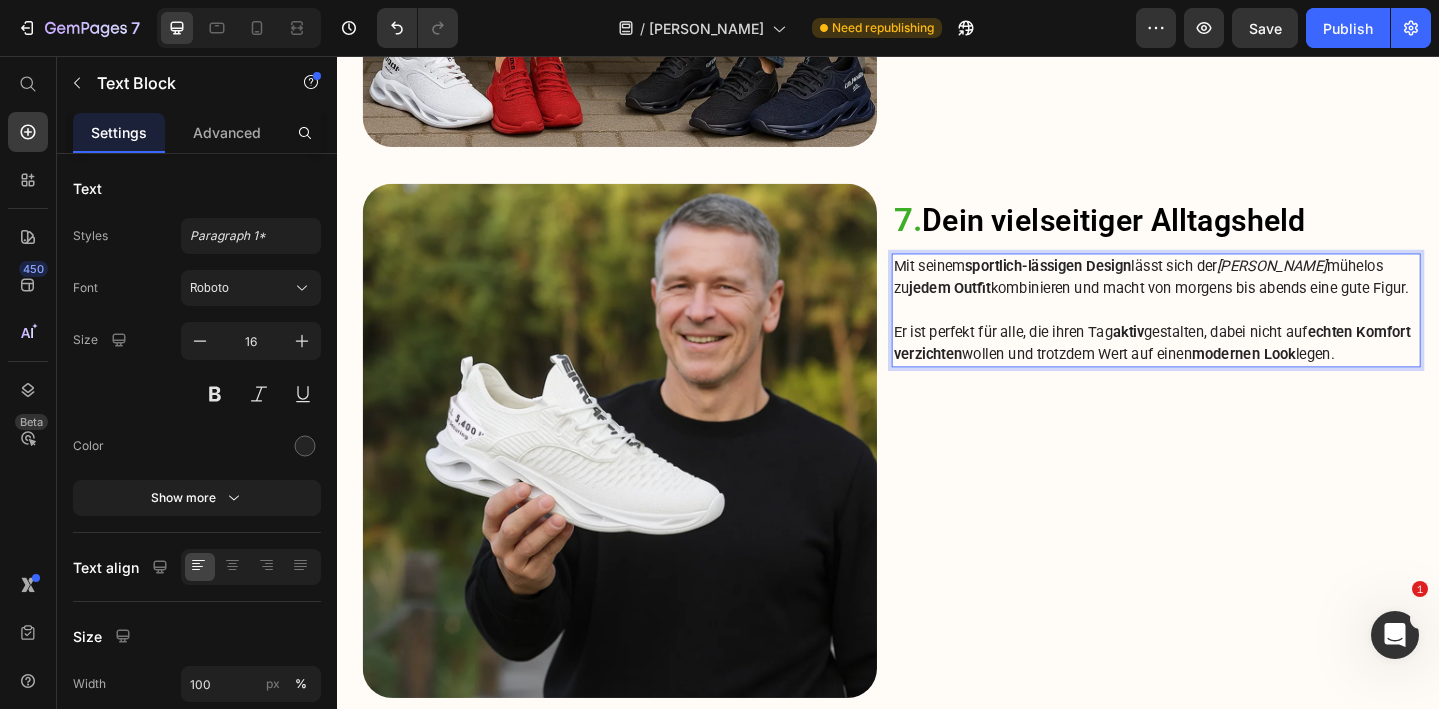 scroll, scrollTop: 5198, scrollLeft: 0, axis: vertical 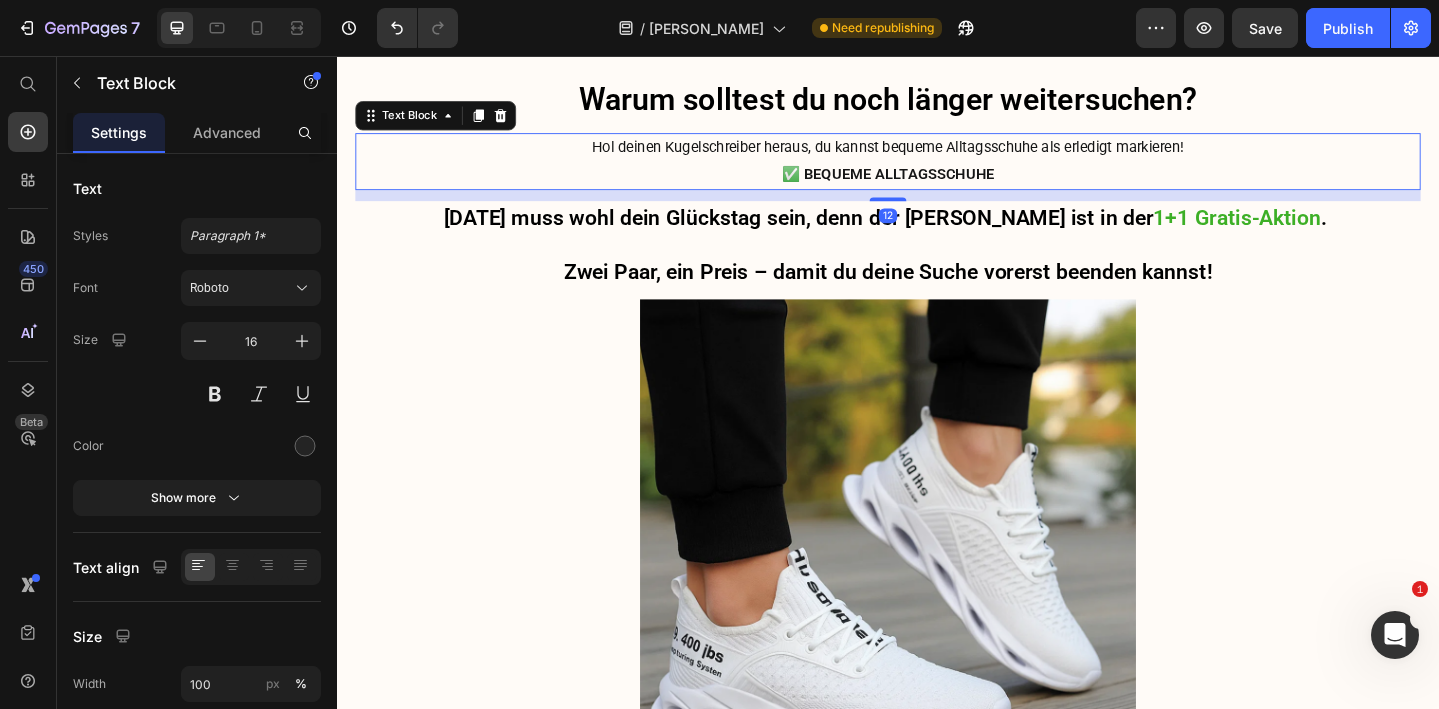 click on "✅ BEQUEME ALLTAGSSCHUHE" at bounding box center (937, 185) 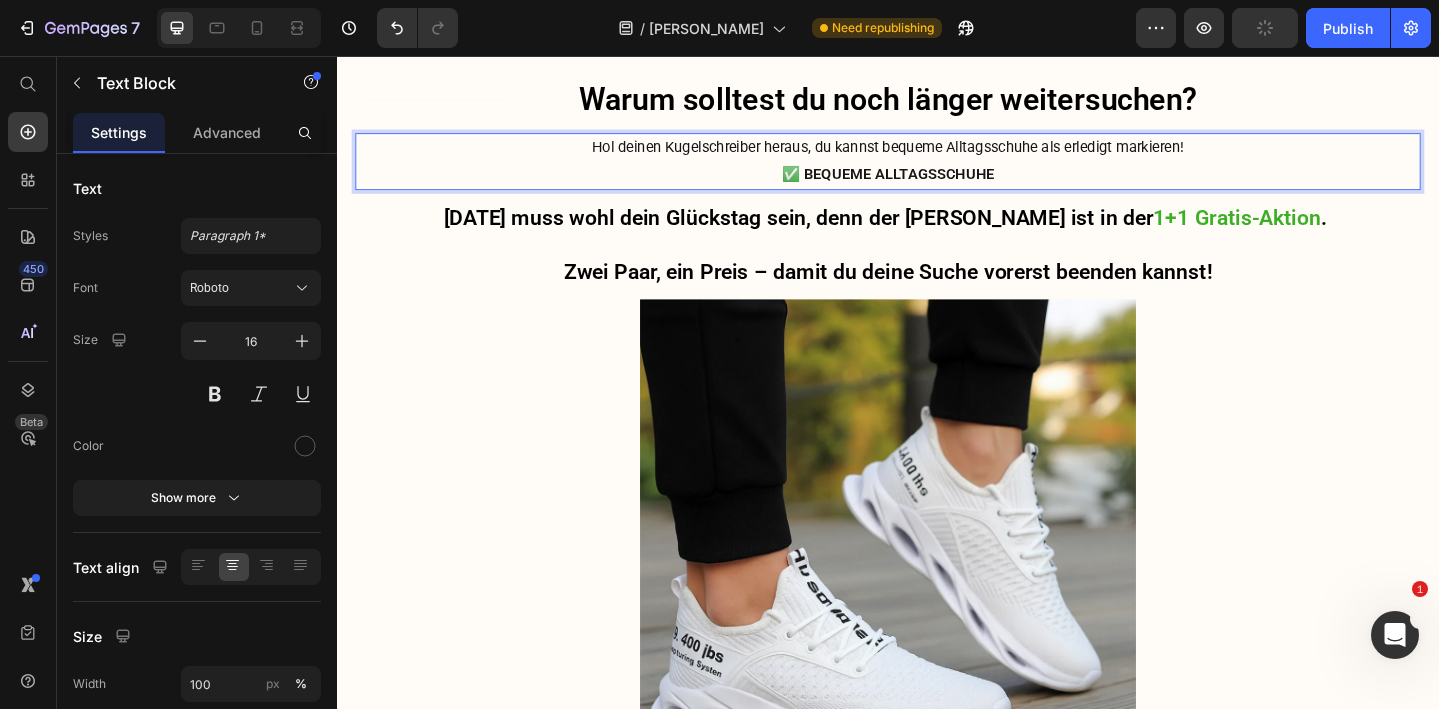click on "Hol deinen Kugelschreiber heraus, du kannst bequeme Alltagsschuhe als erledigt markieren!" at bounding box center (937, 156) 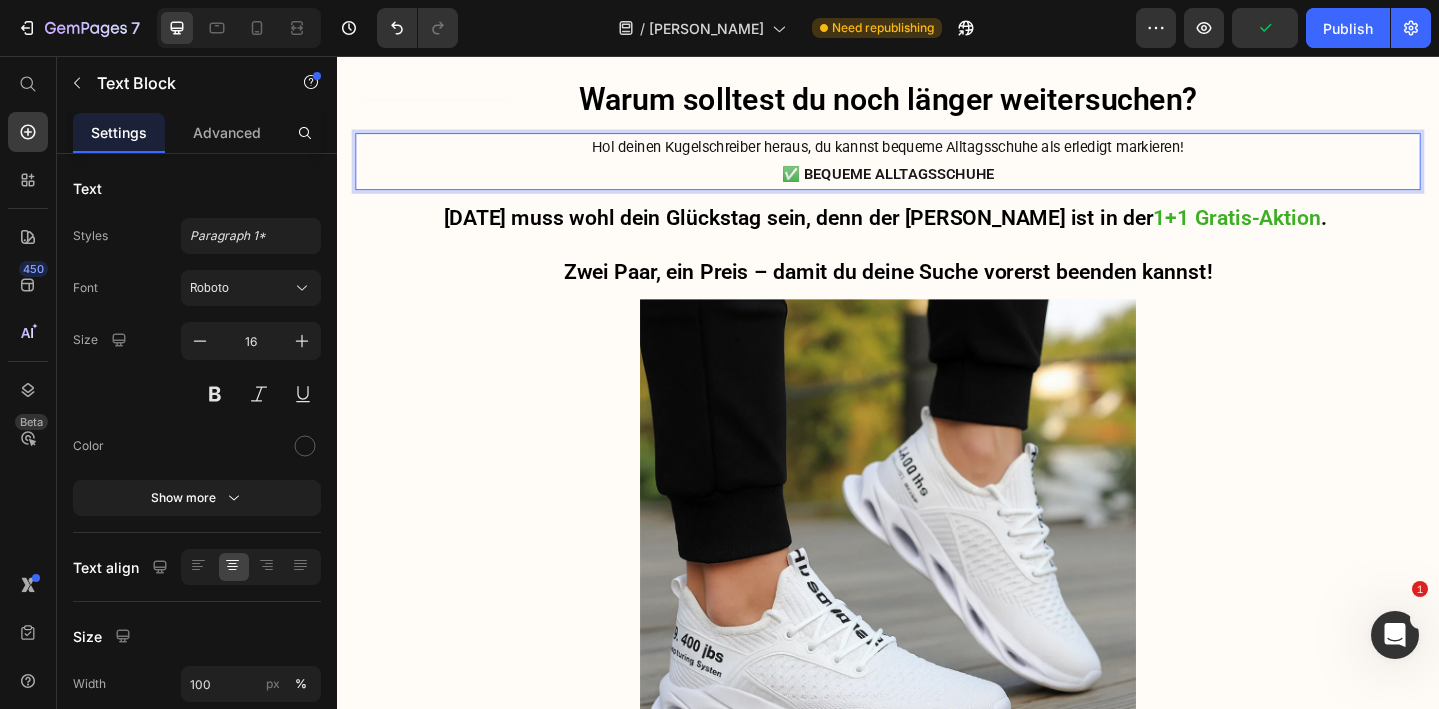 click on "Hol deinen Kugelschreiber heraus, du kannst bequeme Alltagsschuhe als erledigt markieren!" at bounding box center [937, 156] 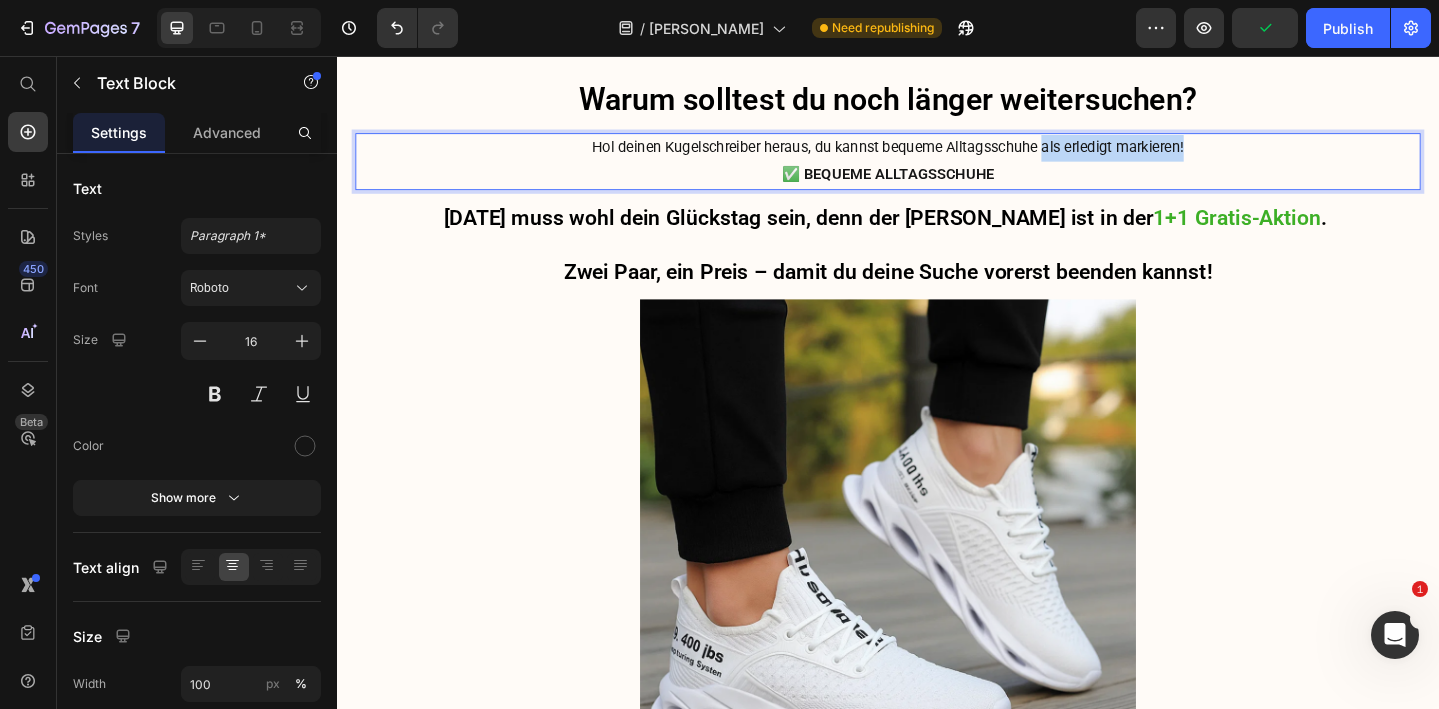 drag, startPoint x: 1106, startPoint y: 157, endPoint x: 1264, endPoint y: 159, distance: 158.01266 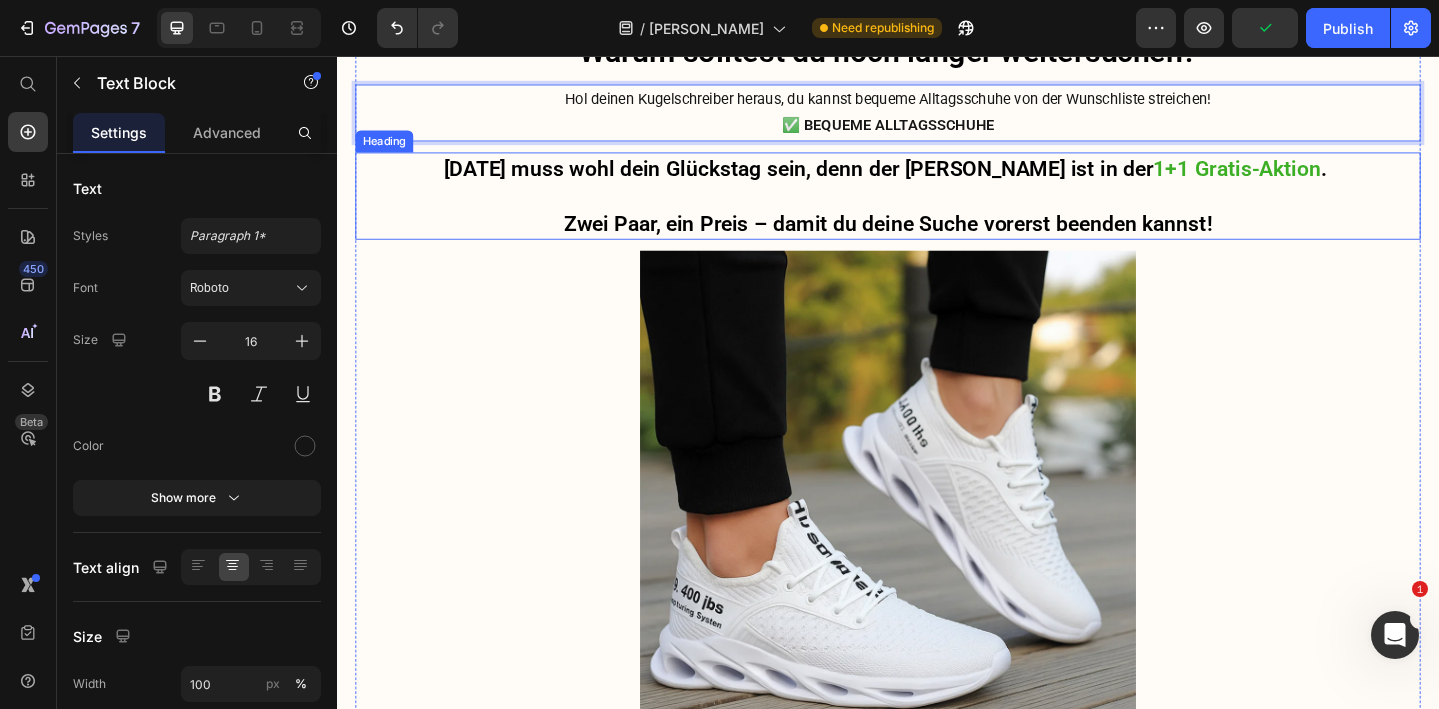 scroll, scrollTop: 5959, scrollLeft: 0, axis: vertical 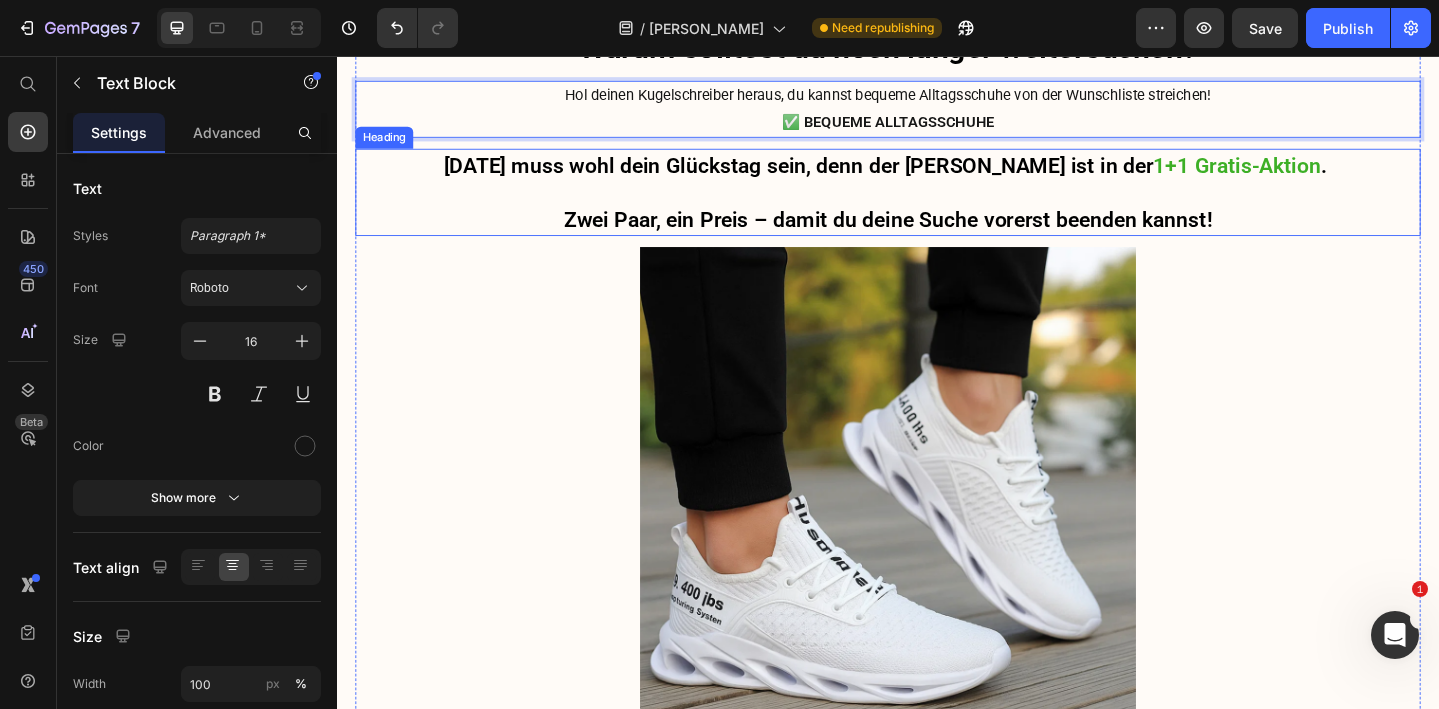 click on "[DATE] muss wohl dein Glückstag sein, denn der [PERSON_NAME] ist in der  1+1 Gratis-Aktion .   Zwei Paar, ein Preis – damit du deine Suche vorerst beenden kannst!" at bounding box center (937, 206) 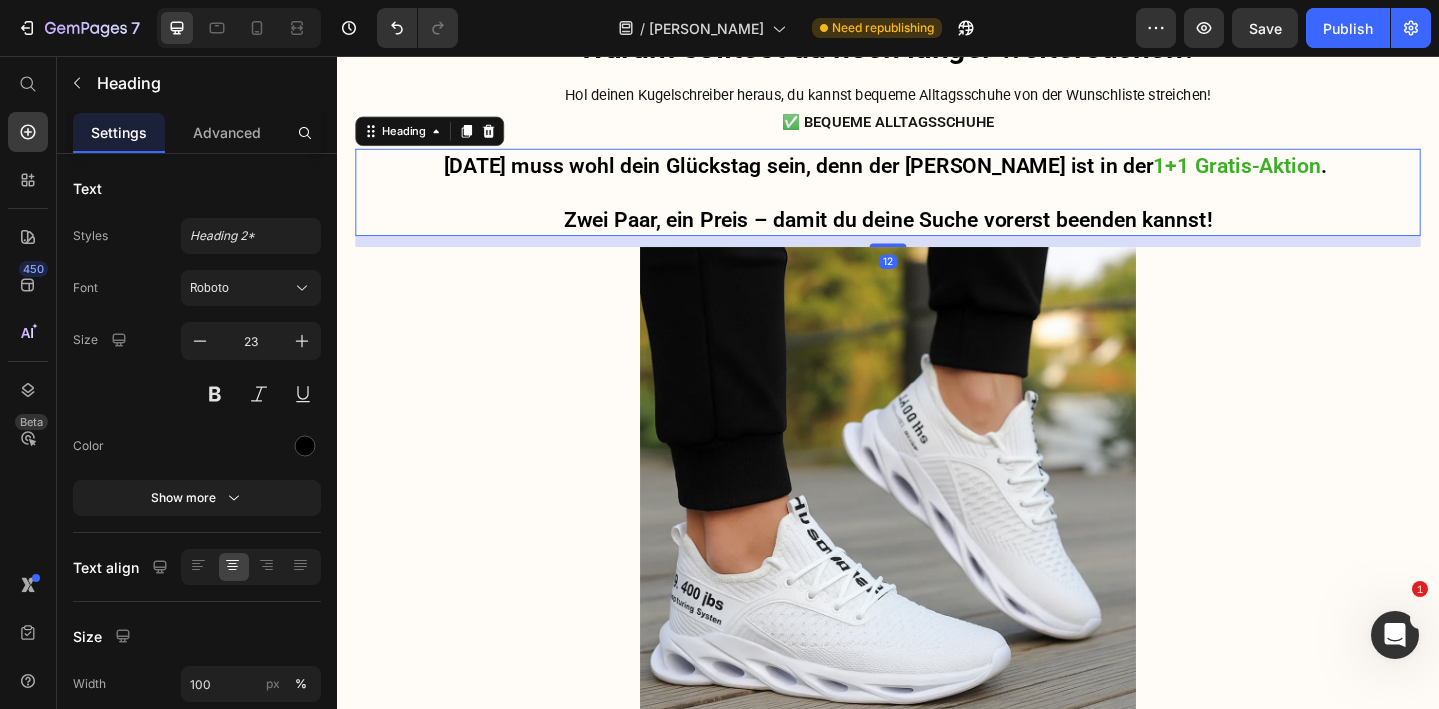 click on "[DATE] muss wohl dein Glückstag sein, denn der [PERSON_NAME] ist in der  1+1 Gratis-Aktion .   Zwei Paar, ein Preis – damit du deine Suche vorerst beenden kannst!" at bounding box center (937, 206) 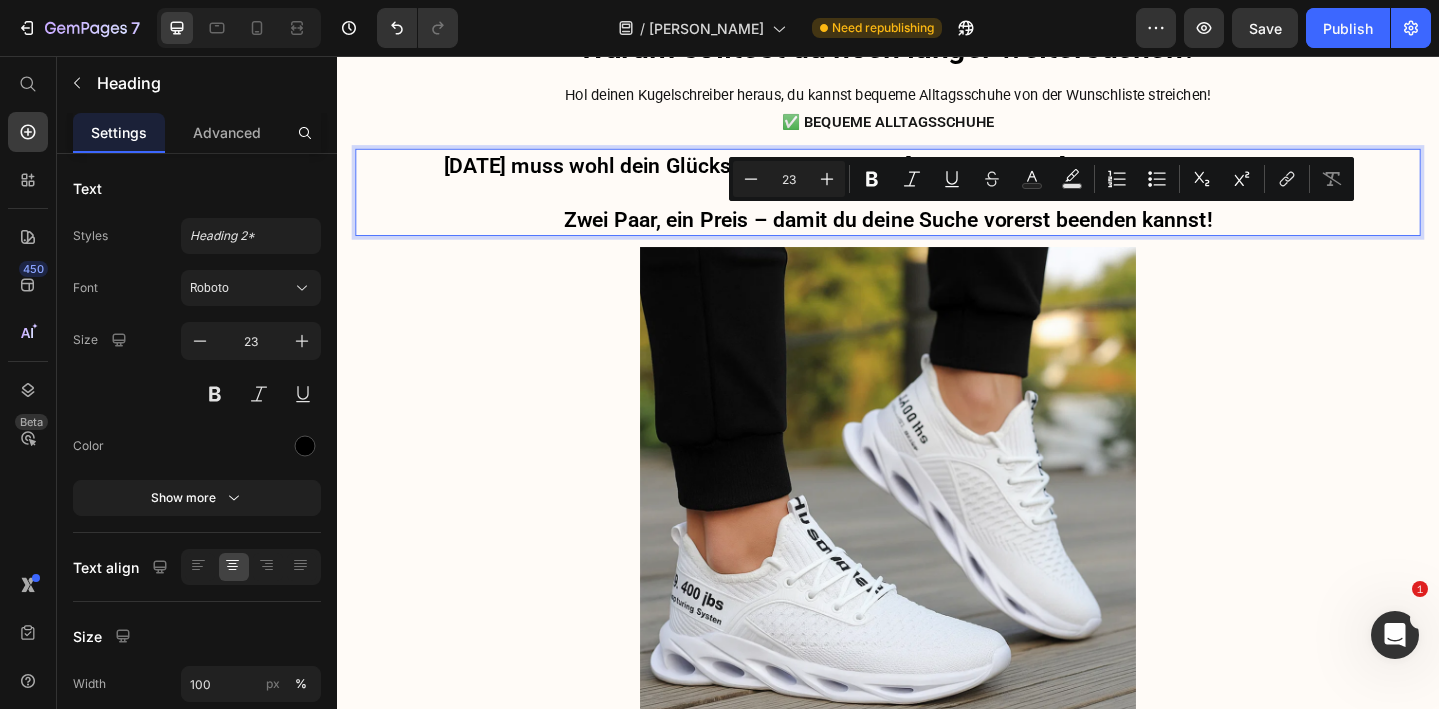 click on "[DATE] muss wohl dein Glückstag sein, denn der [PERSON_NAME] ist in der  1+1 Gratis-Aktion .   Zwei Paar, ein Preis – damit du deine Suche vorerst beenden kannst!" at bounding box center (937, 206) 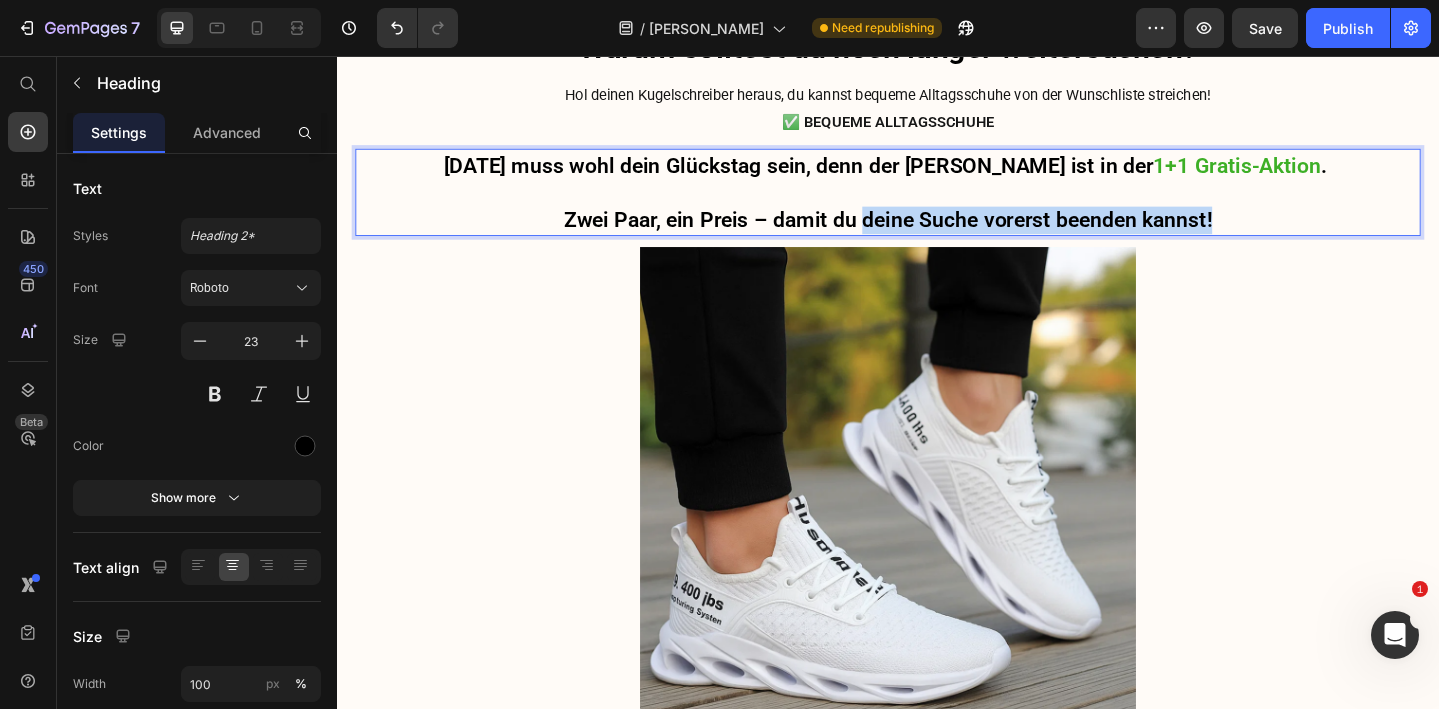 drag, startPoint x: 911, startPoint y: 233, endPoint x: 1340, endPoint y: 237, distance: 429.01865 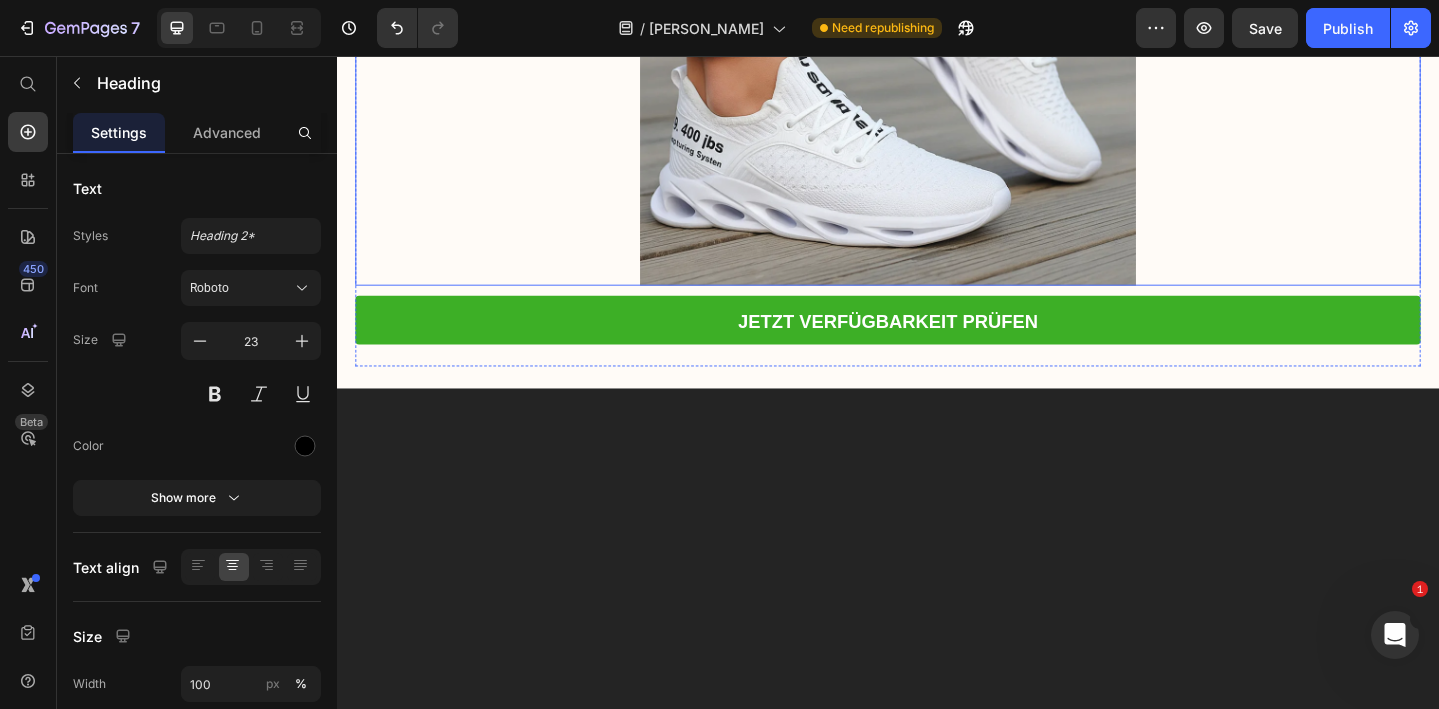 scroll, scrollTop: 6701, scrollLeft: 0, axis: vertical 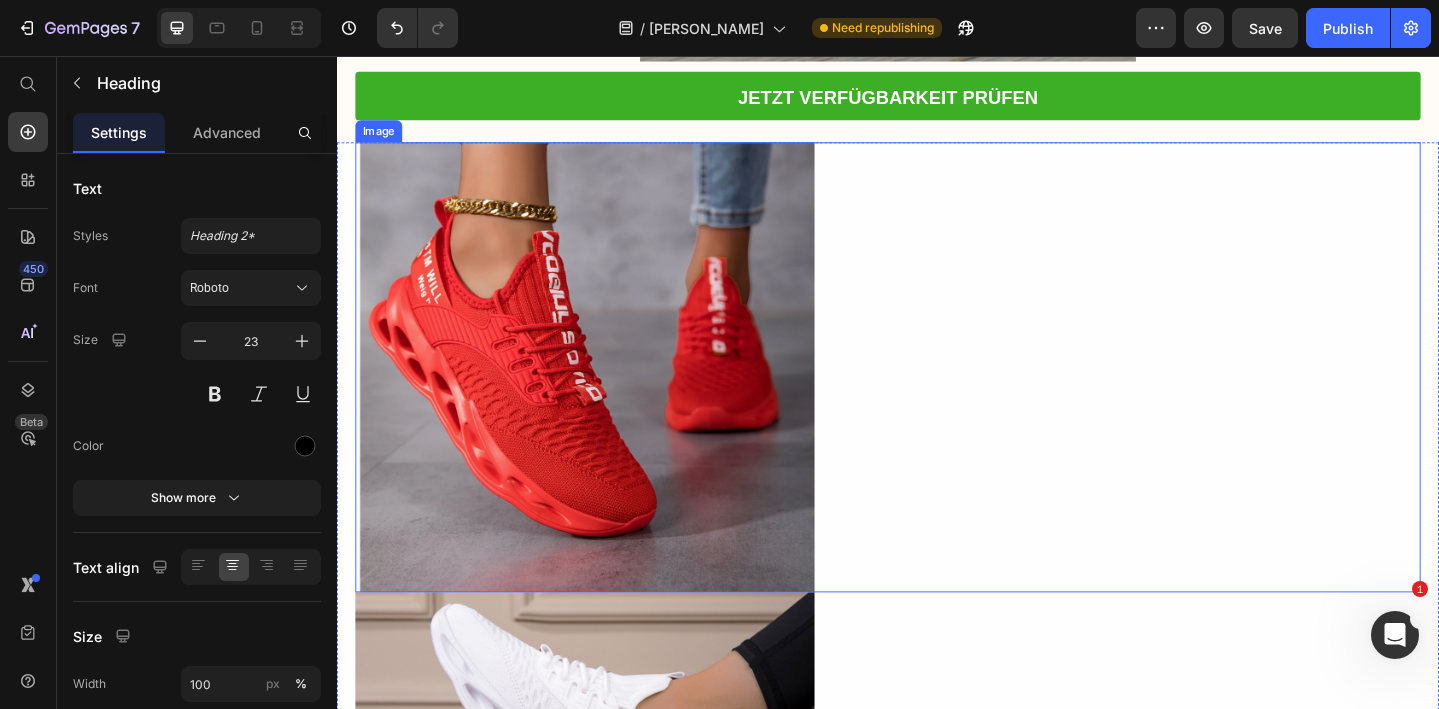 click at bounding box center [937, 395] 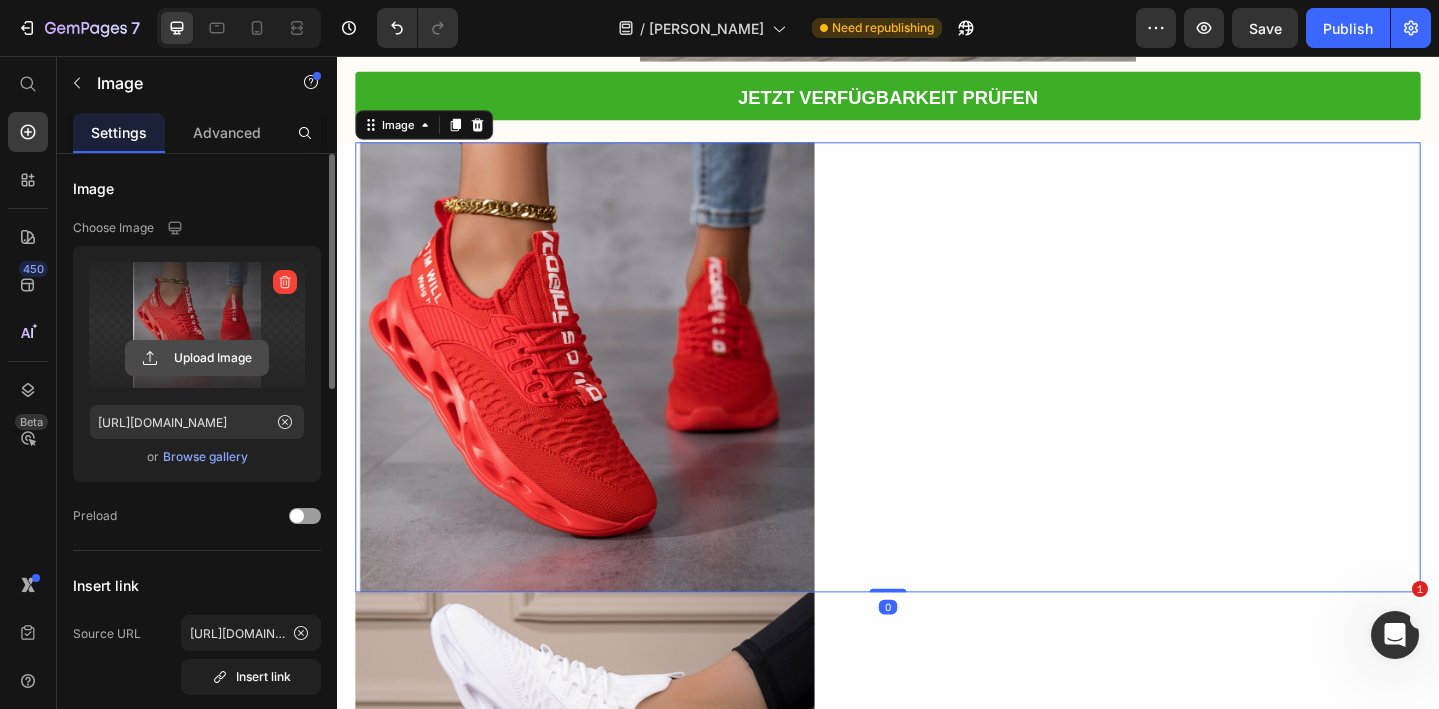 click 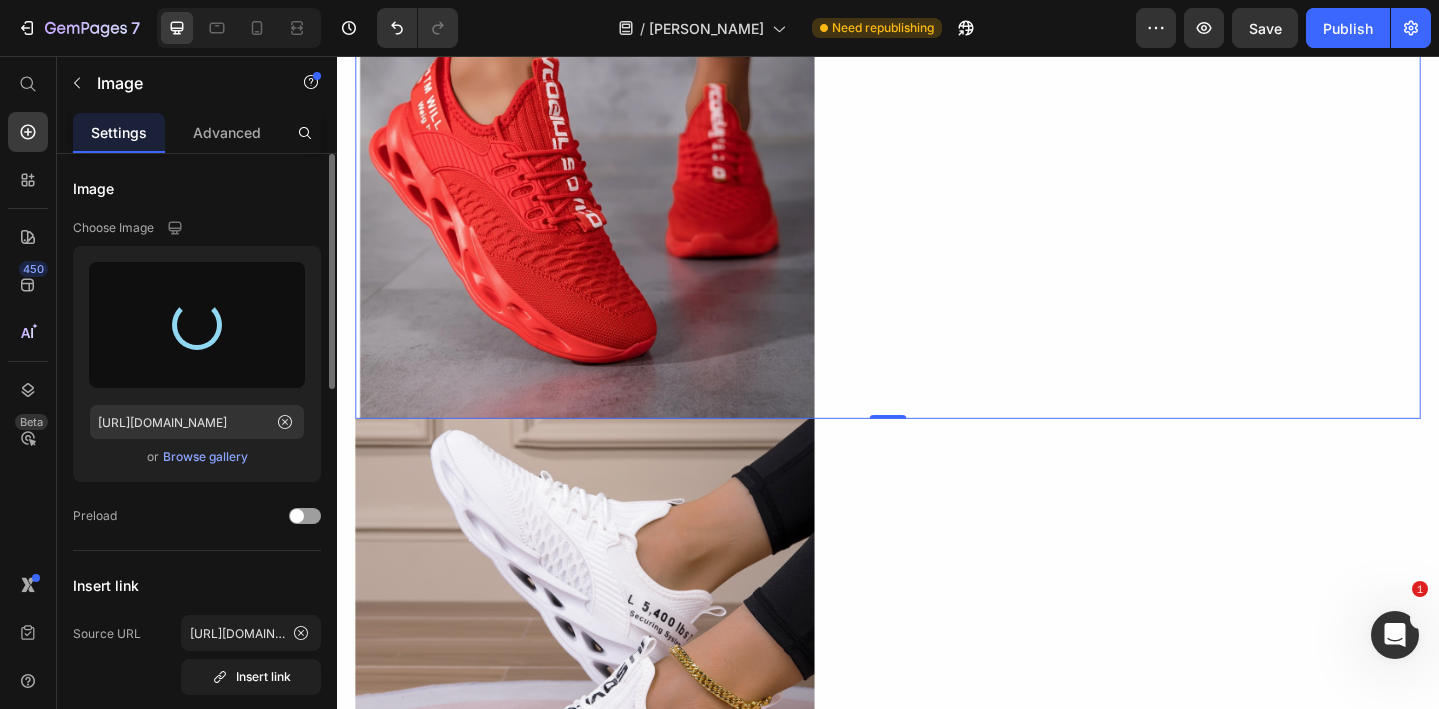 type on "[URL][DOMAIN_NAME]" 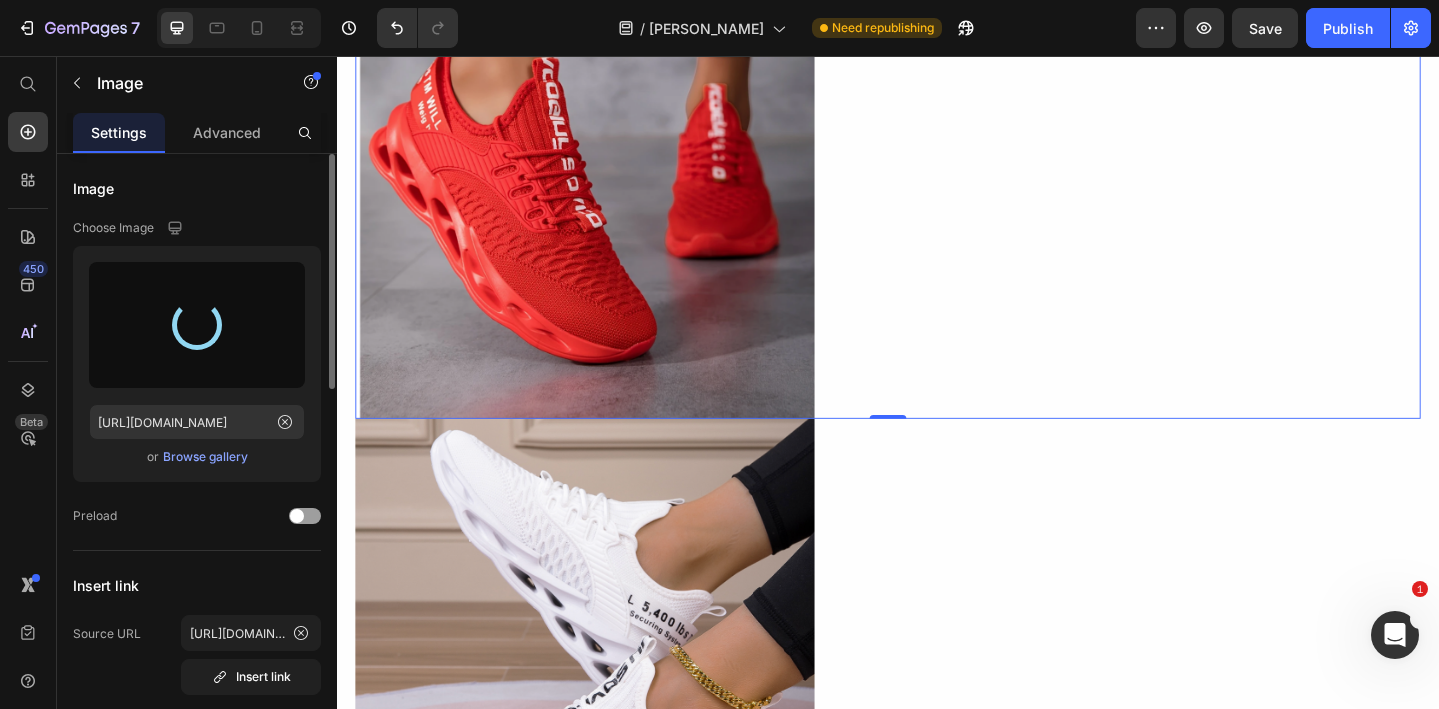 scroll, scrollTop: 6935, scrollLeft: 0, axis: vertical 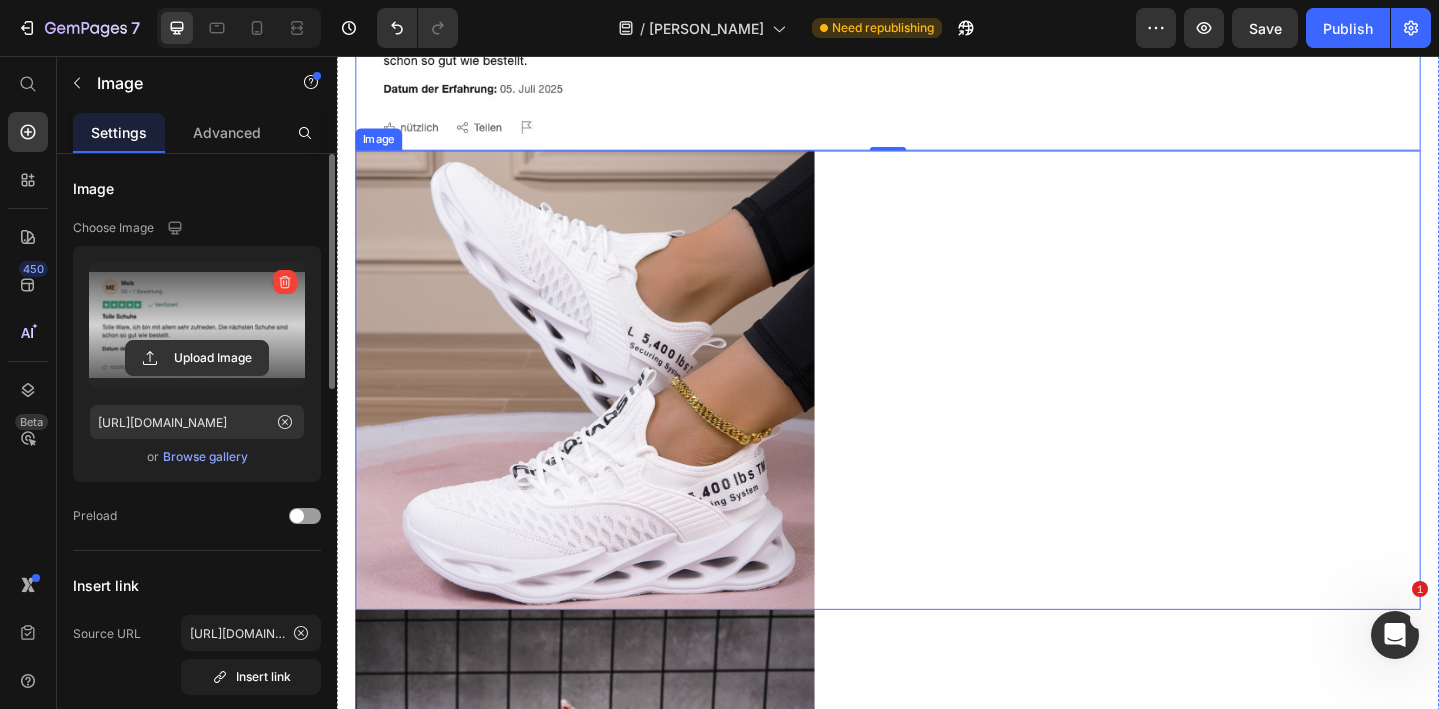 click at bounding box center [937, 409] 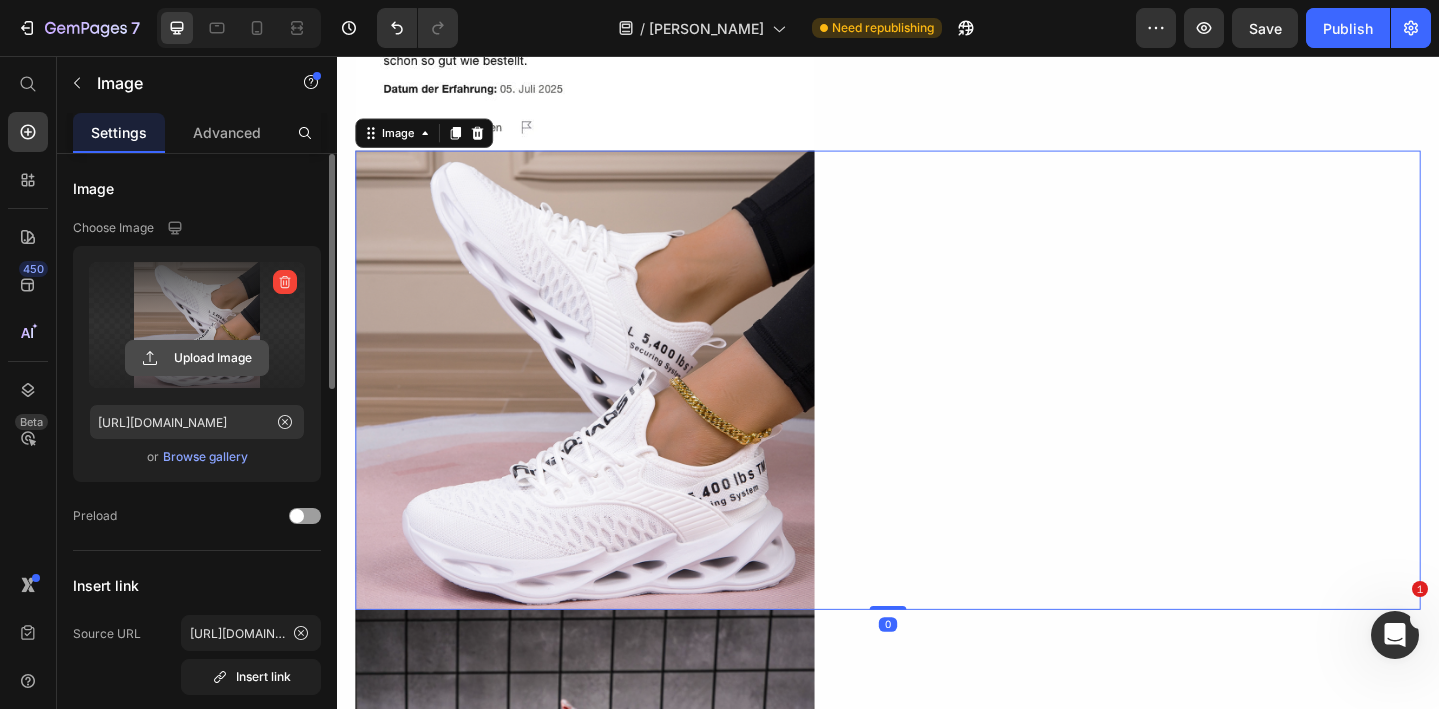 click 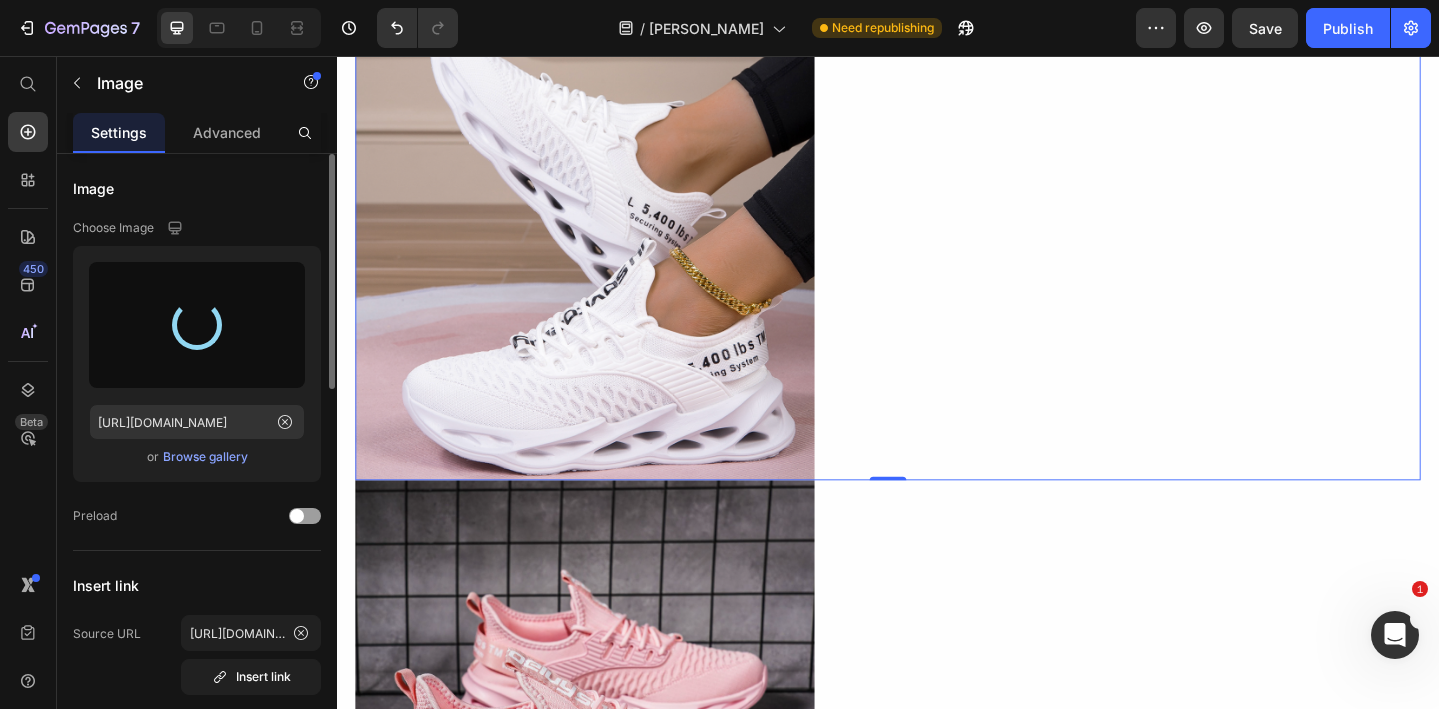 type on "[URL][DOMAIN_NAME]" 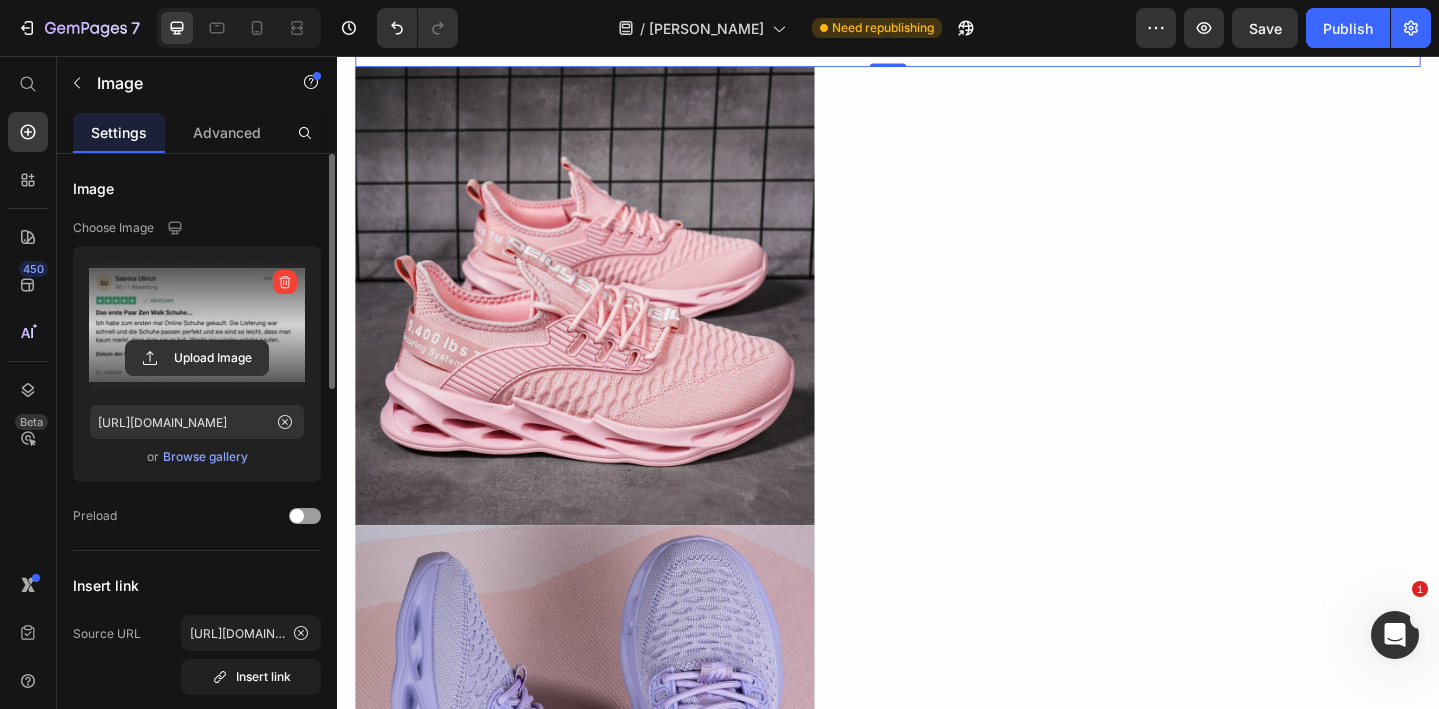 scroll, scrollTop: 7301, scrollLeft: 0, axis: vertical 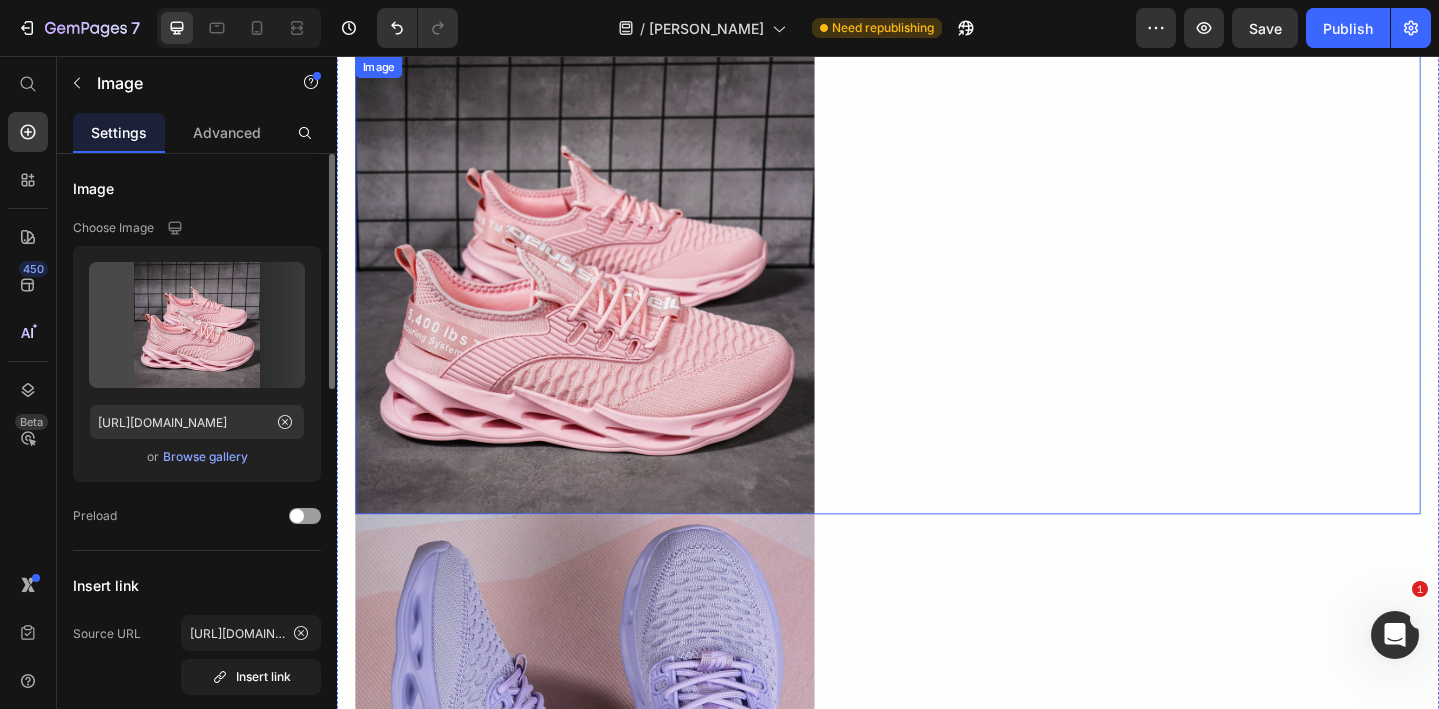 click at bounding box center (937, 305) 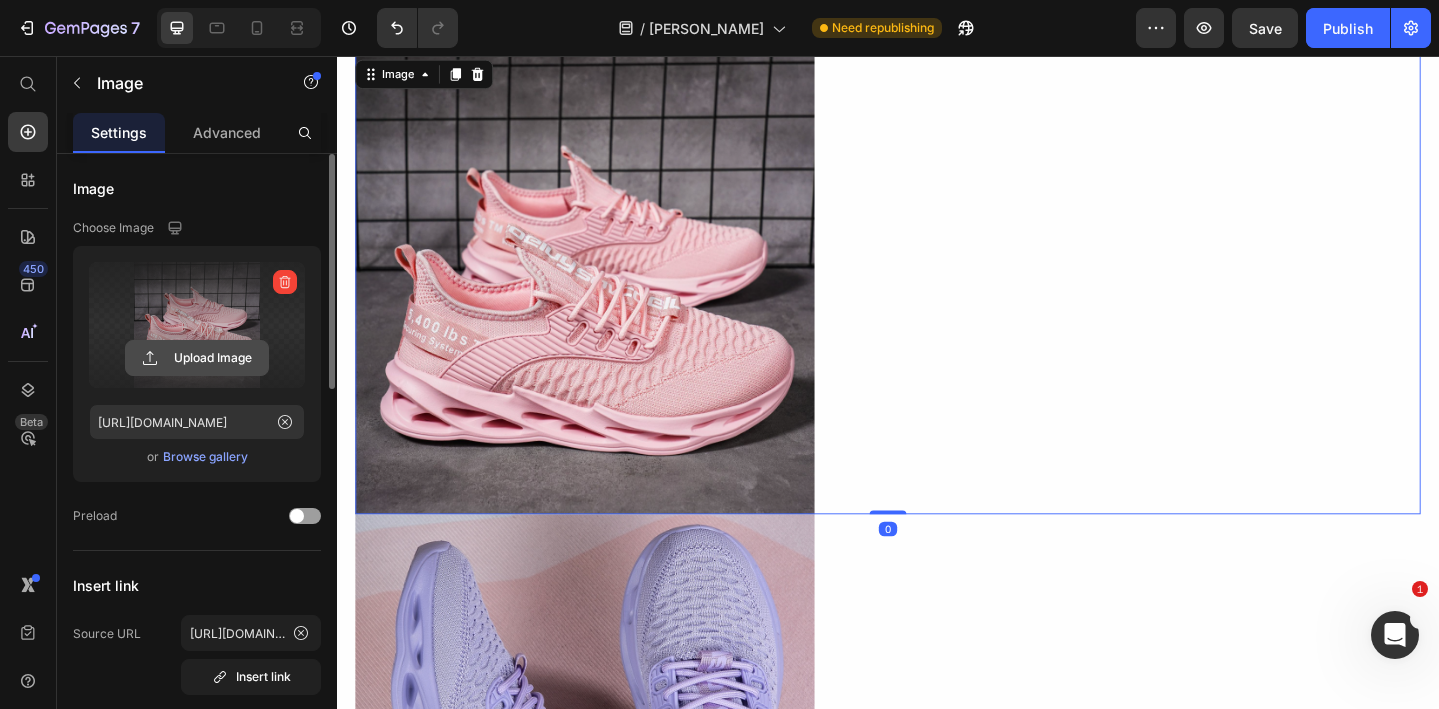 click 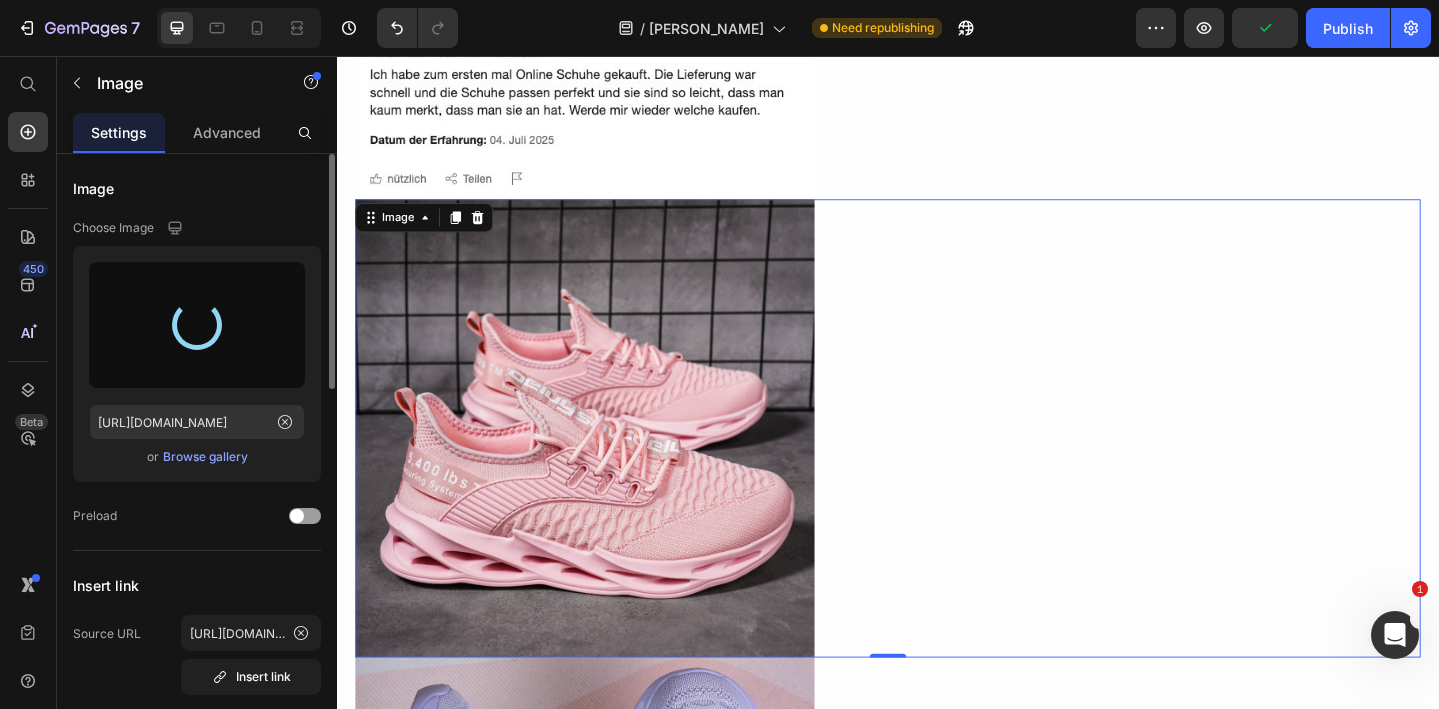 type on "[URL][DOMAIN_NAME]" 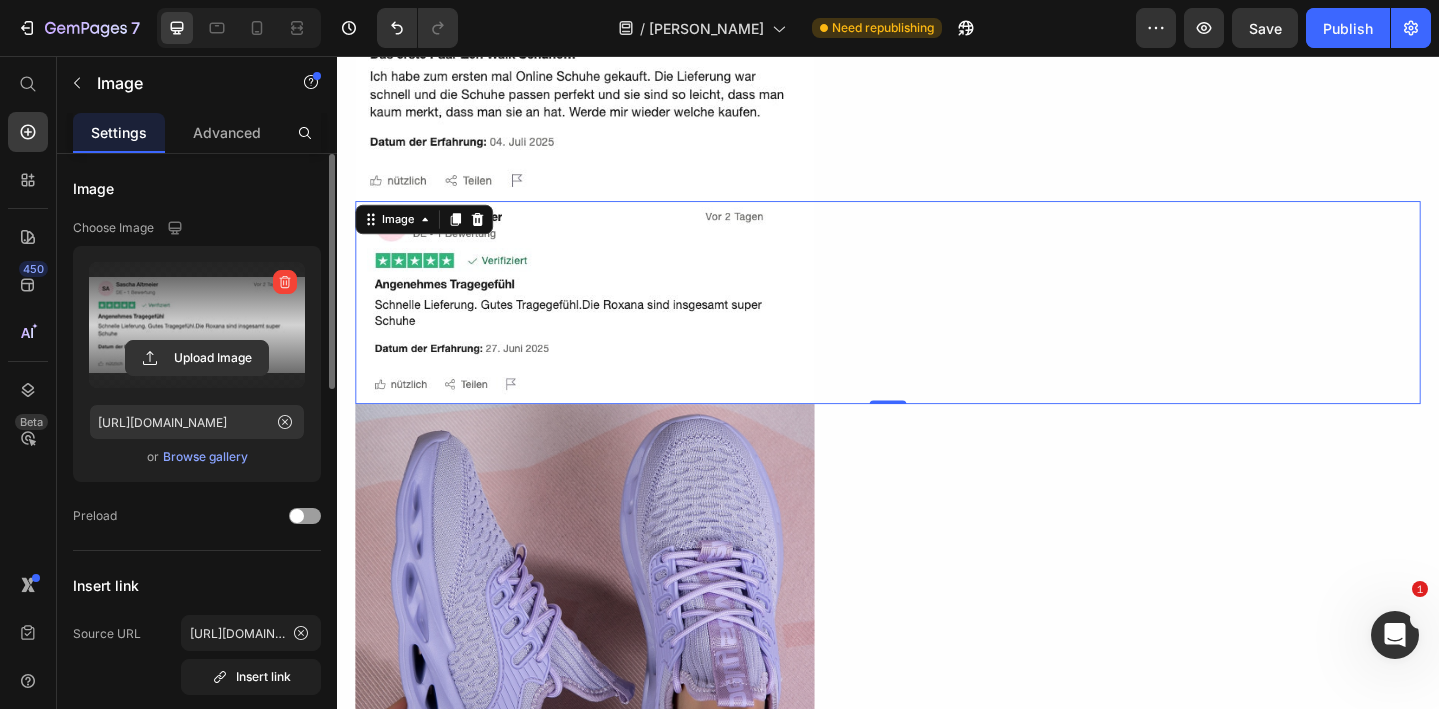 scroll, scrollTop: 7232, scrollLeft: 0, axis: vertical 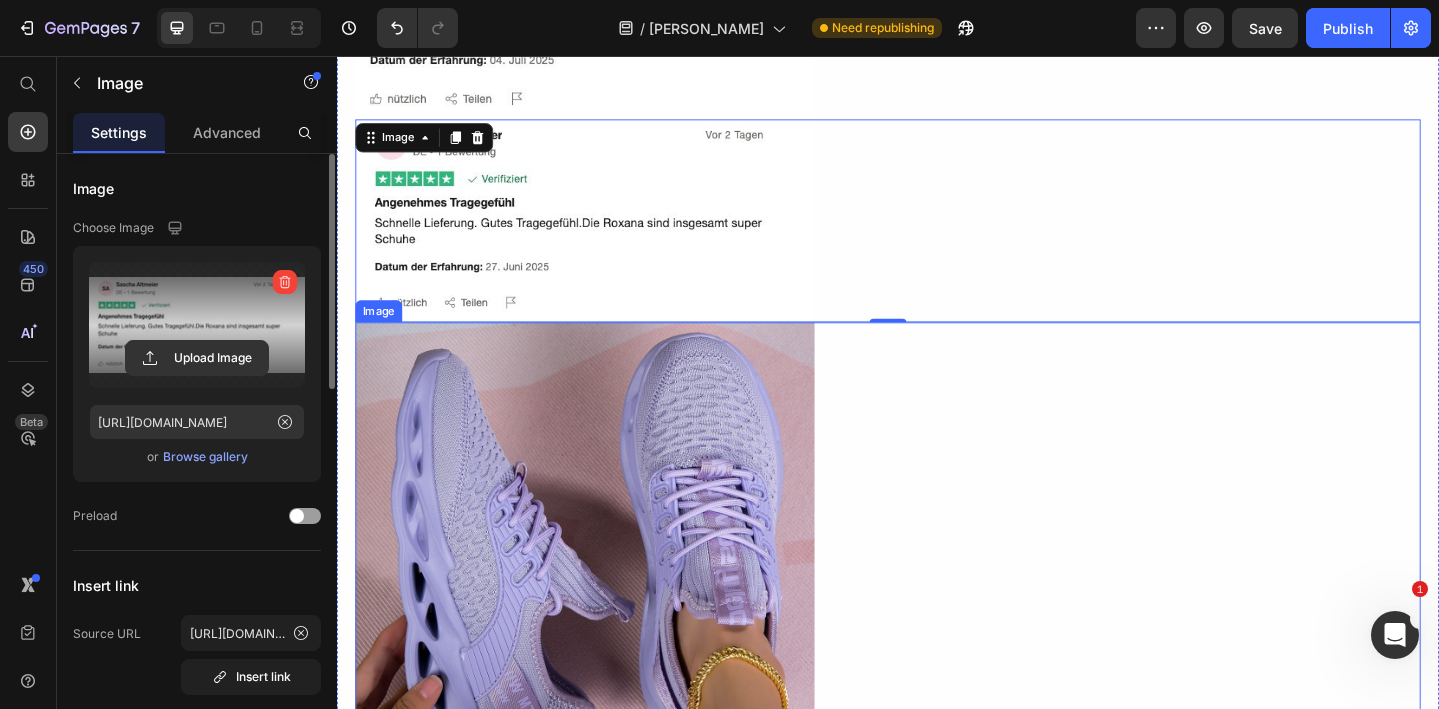 click at bounding box center (937, 596) 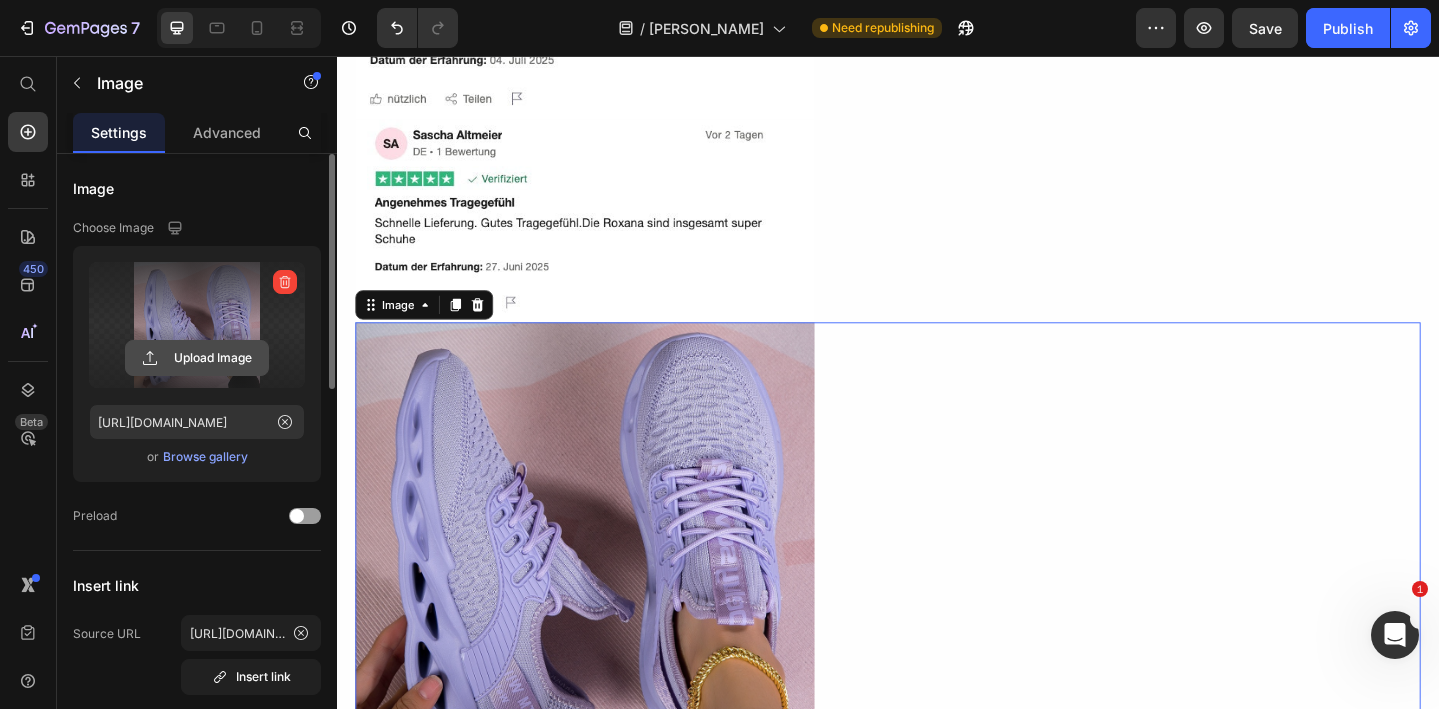 click 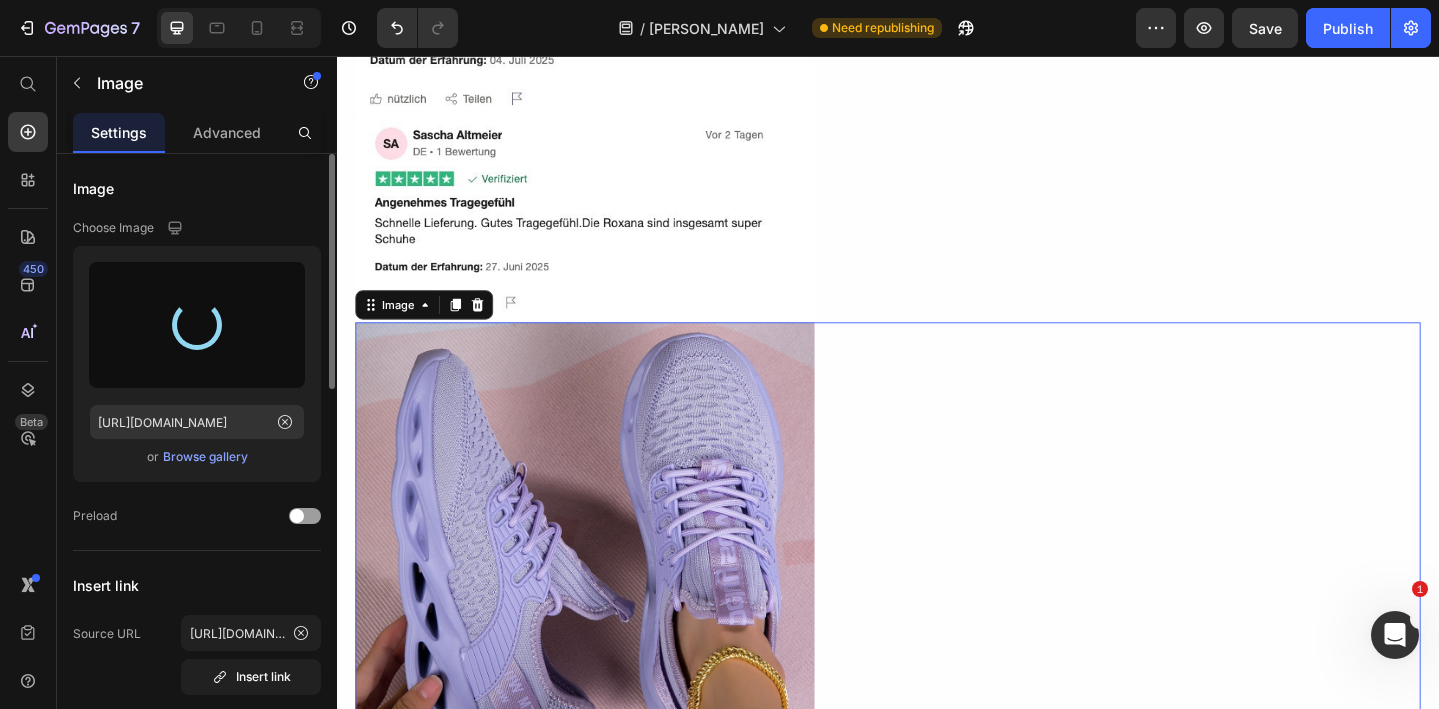 type on "[URL][DOMAIN_NAME]" 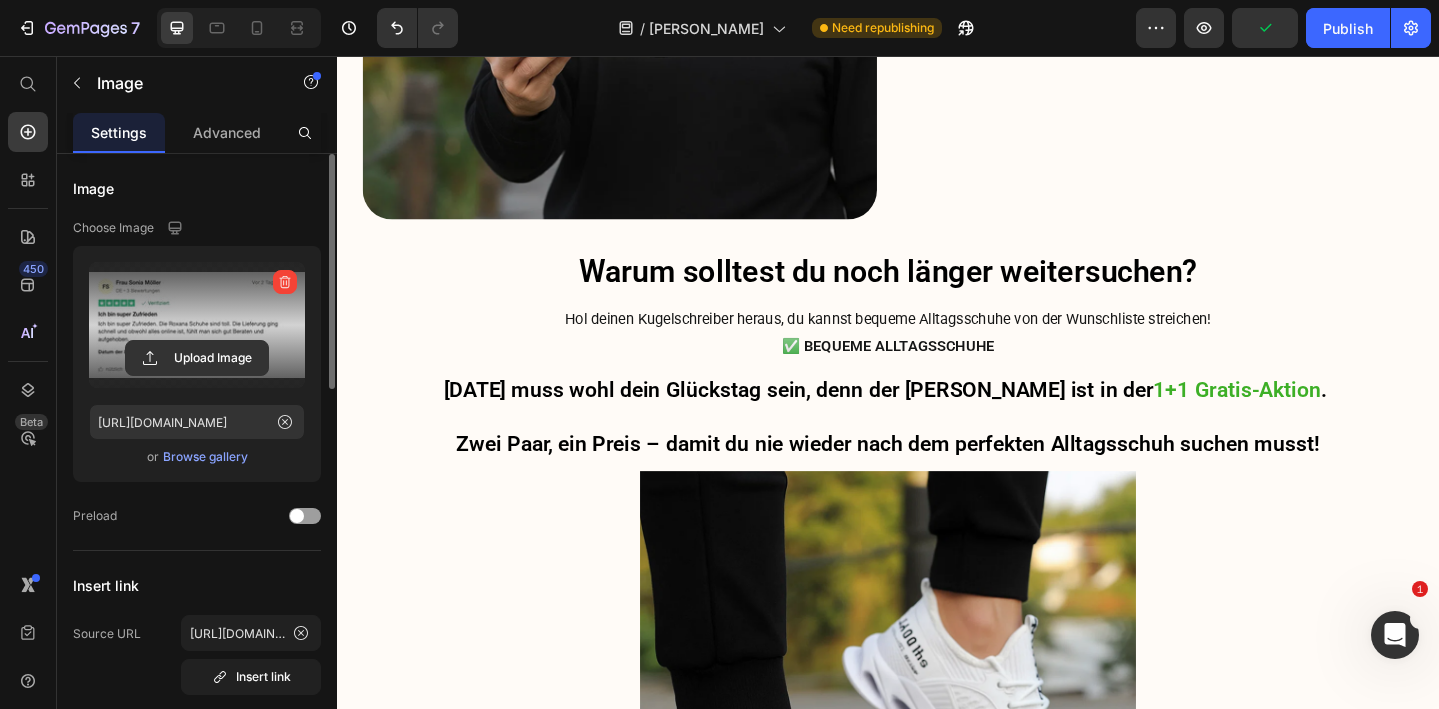 scroll, scrollTop: 5712, scrollLeft: 0, axis: vertical 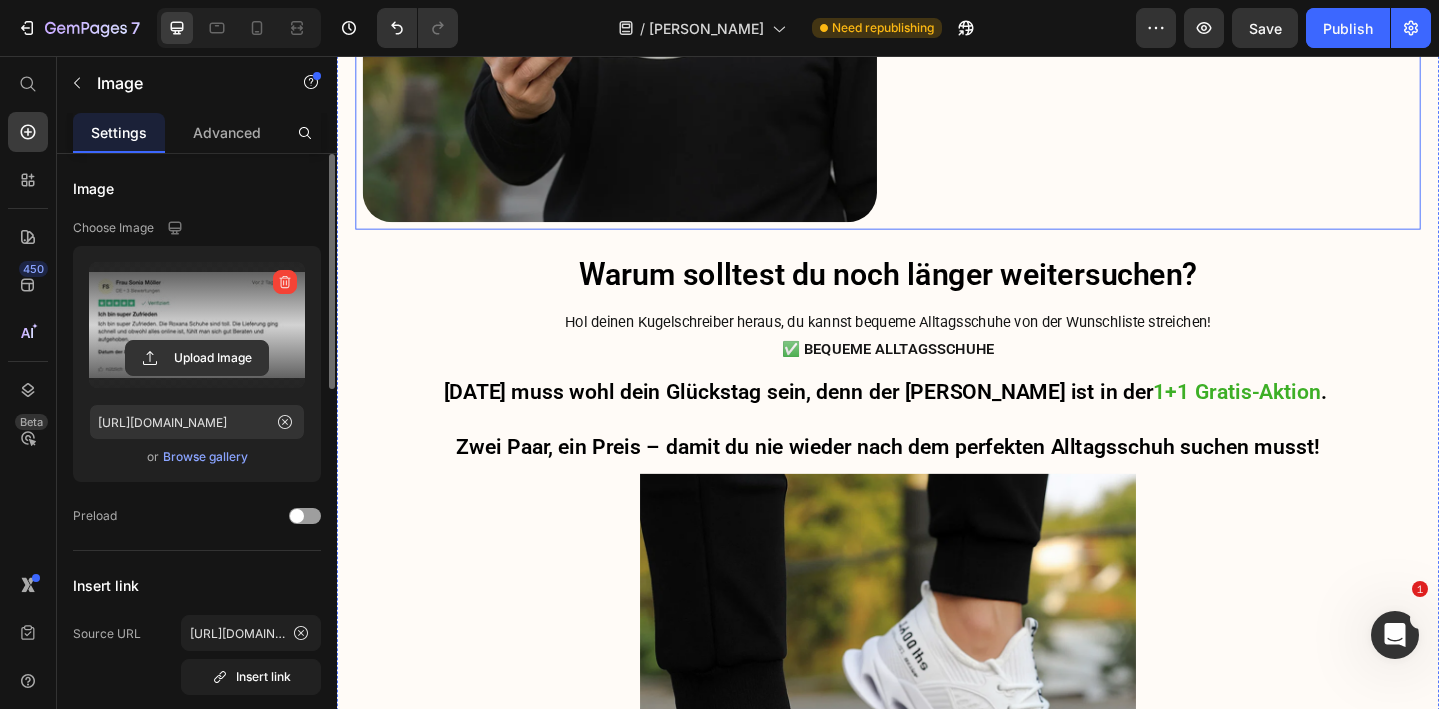 drag, startPoint x: 1606, startPoint y: 94, endPoint x: 1350, endPoint y: 71, distance: 257.03113 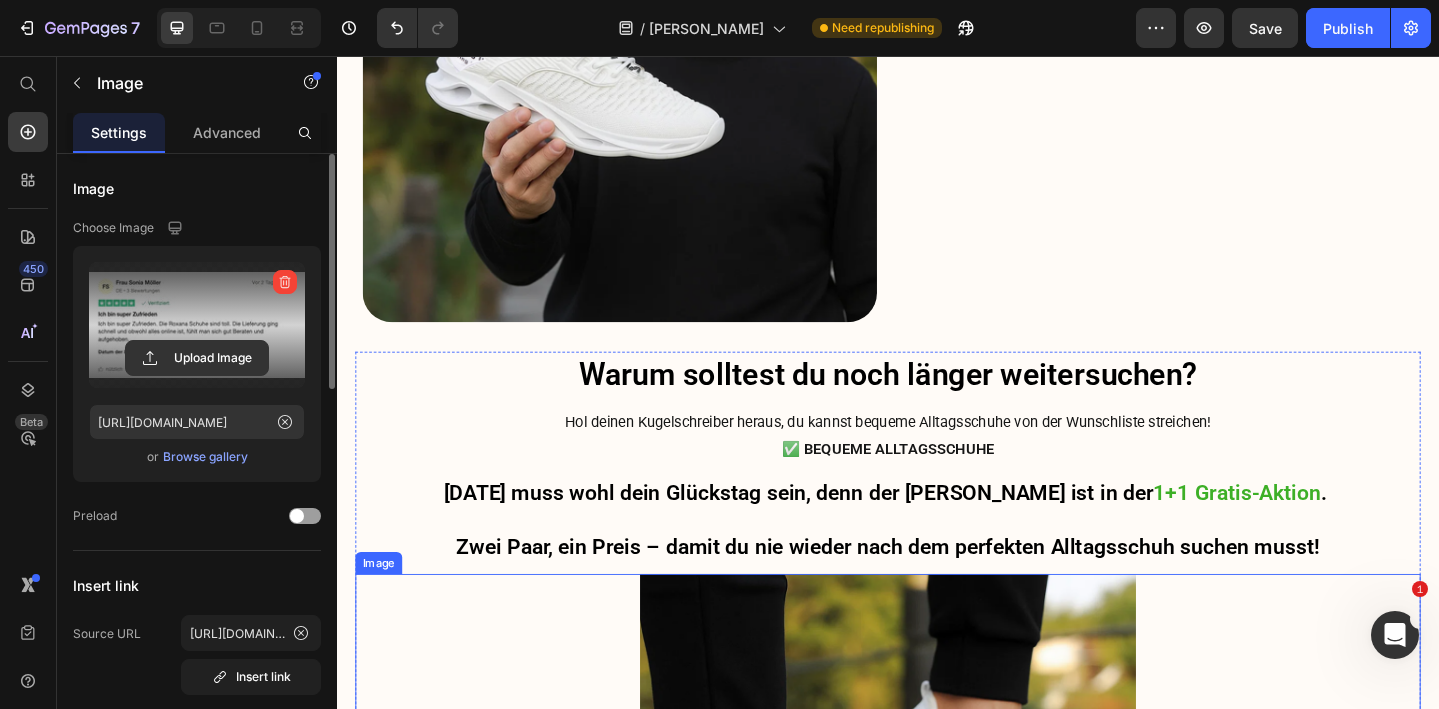 scroll, scrollTop: 5552, scrollLeft: 0, axis: vertical 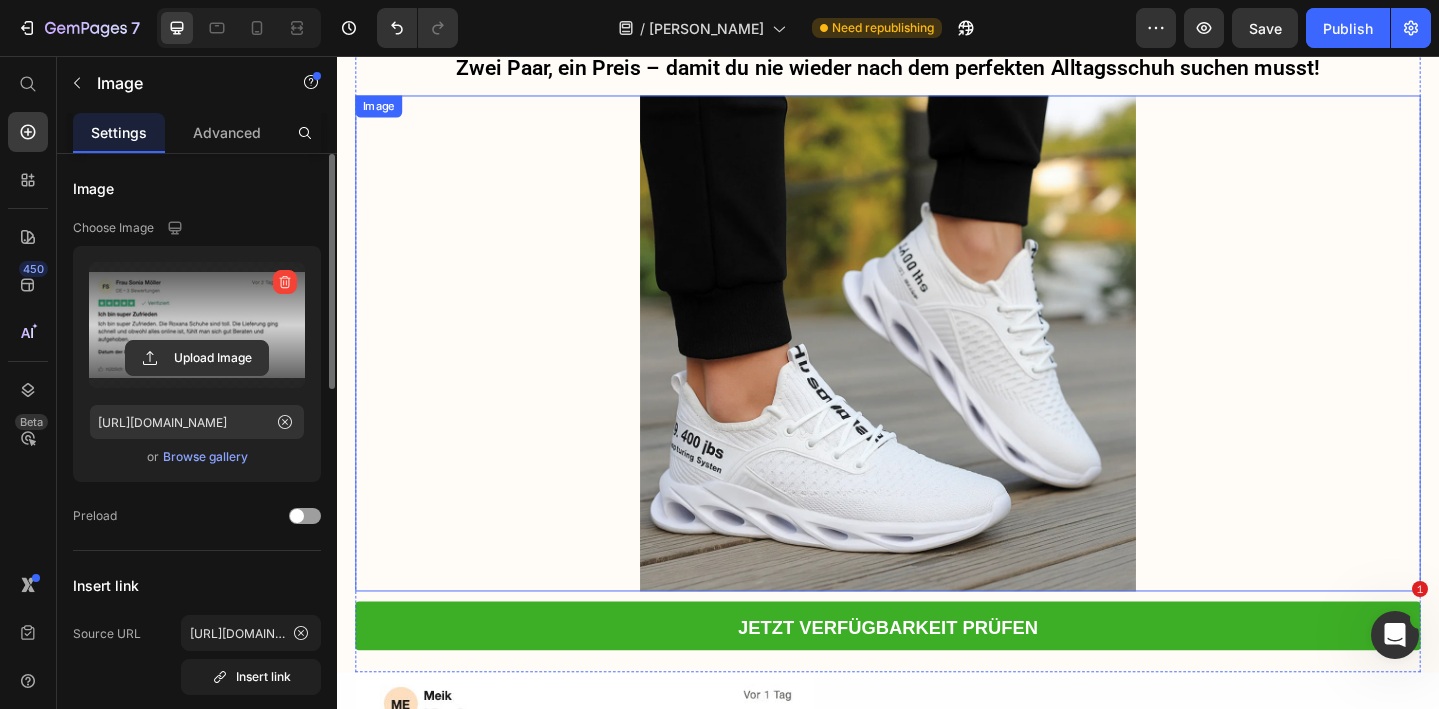 type 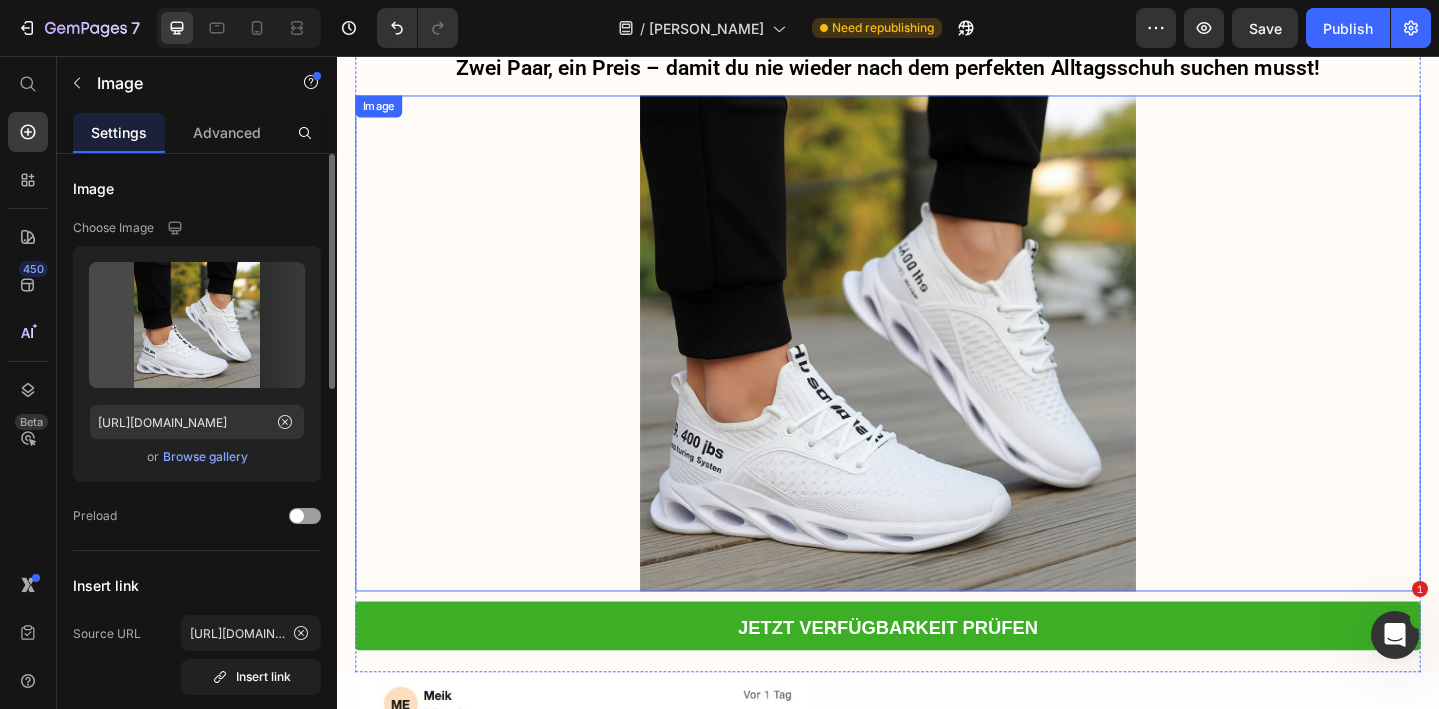 click at bounding box center (937, 369) 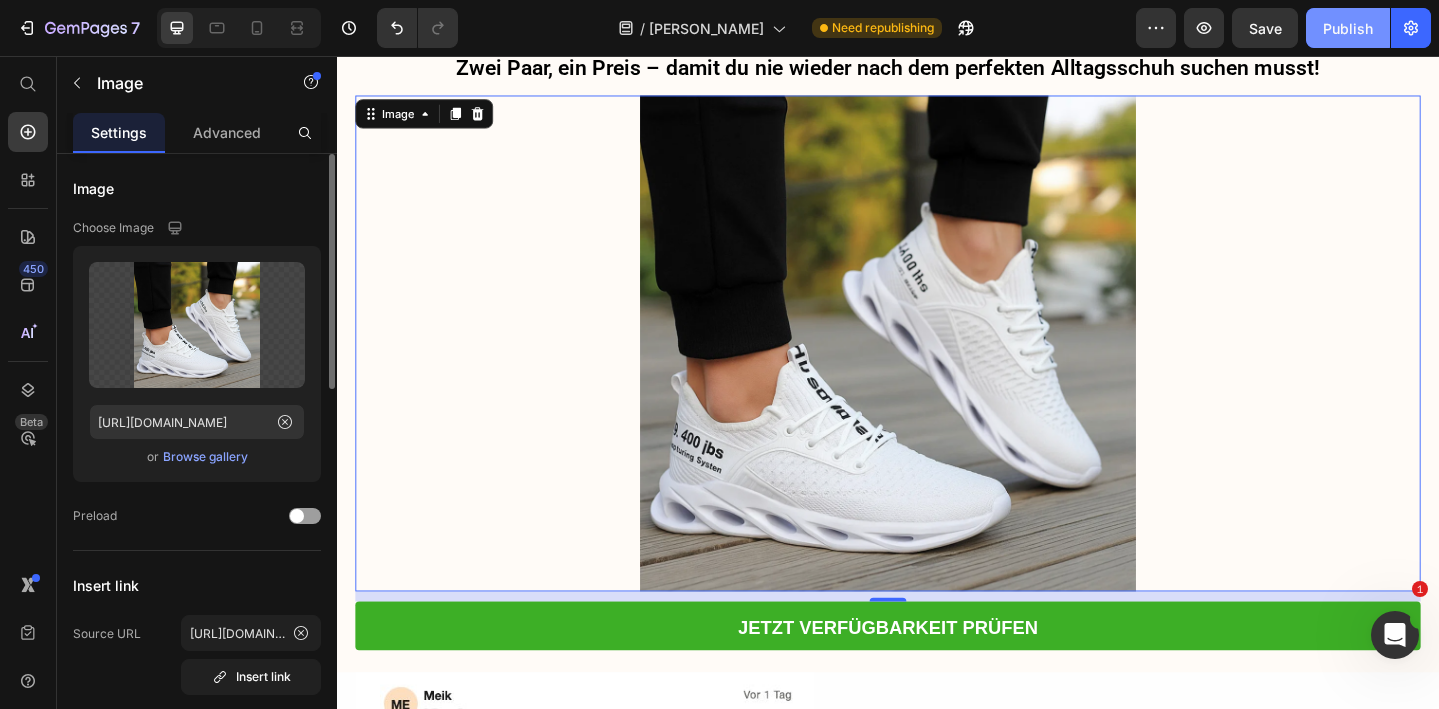 click on "Publish" at bounding box center [1348, 28] 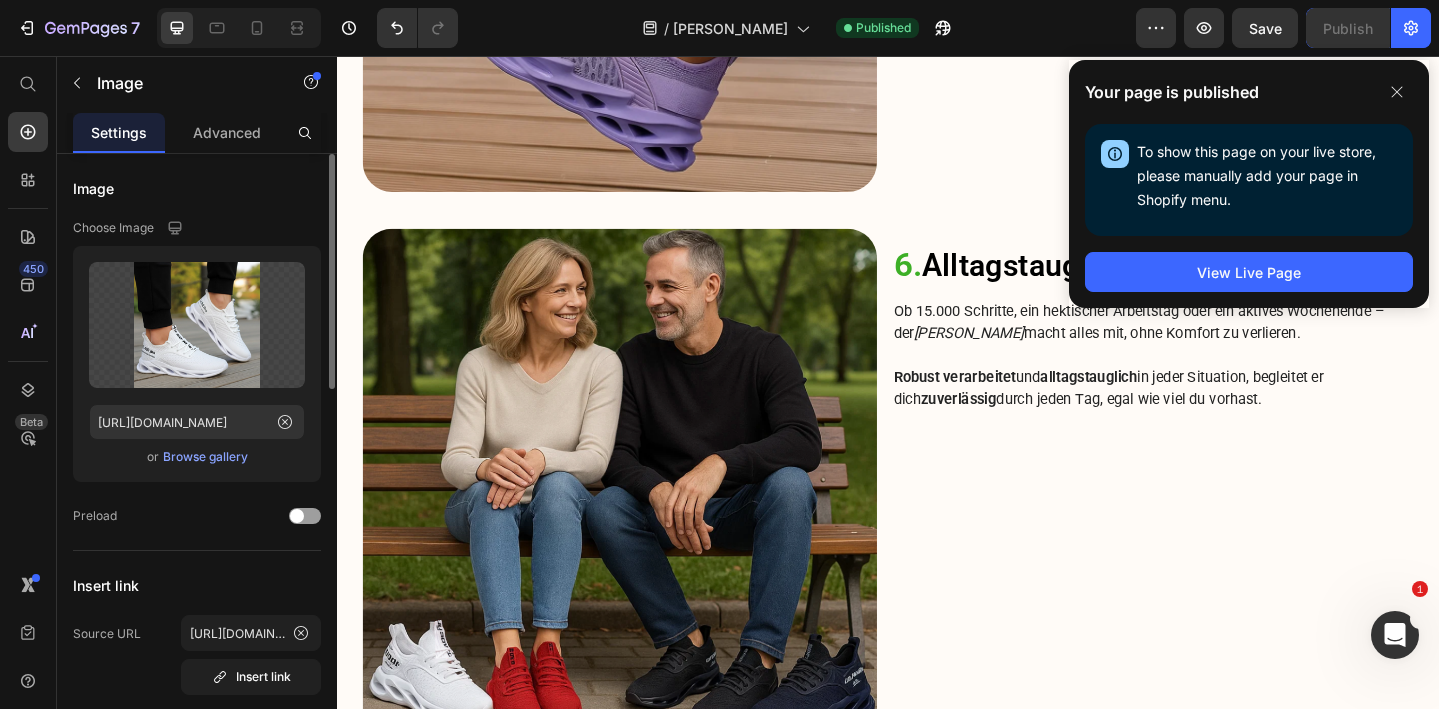 scroll, scrollTop: 4501, scrollLeft: 0, axis: vertical 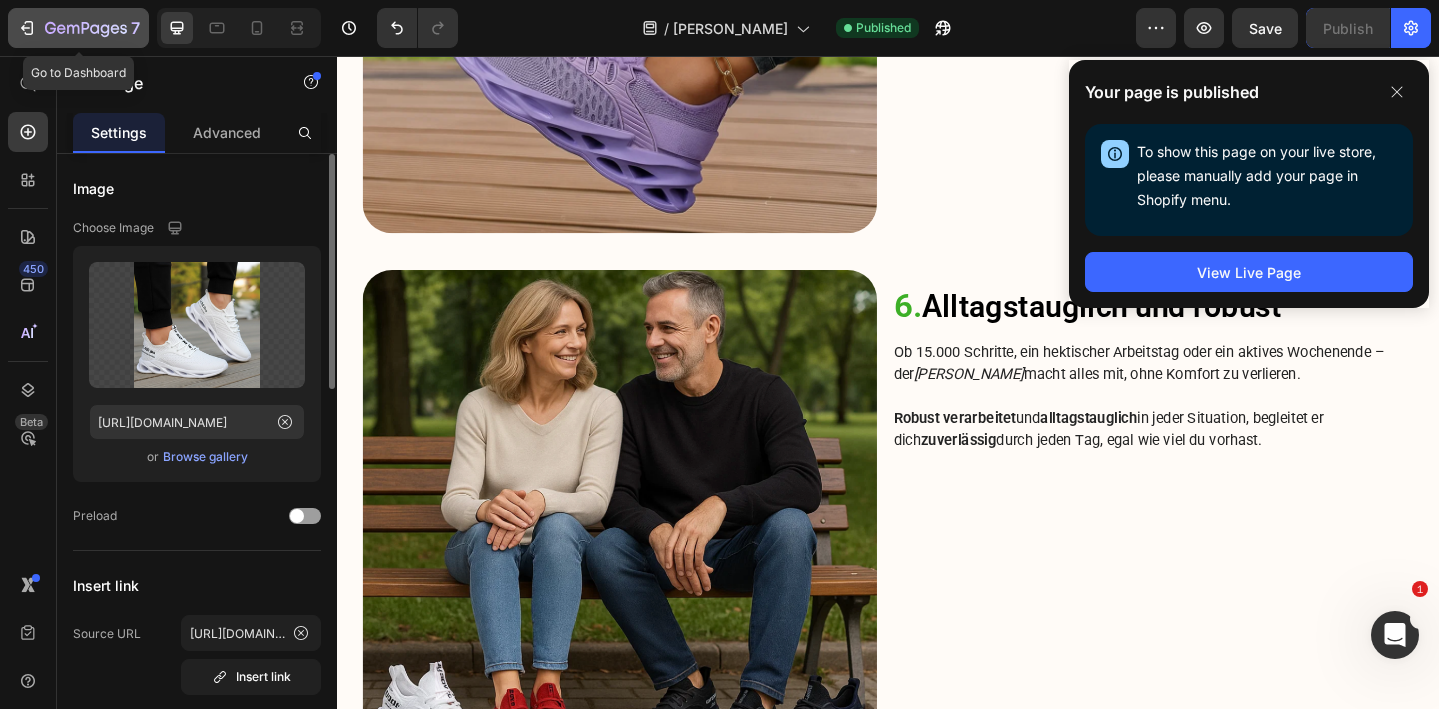 click 